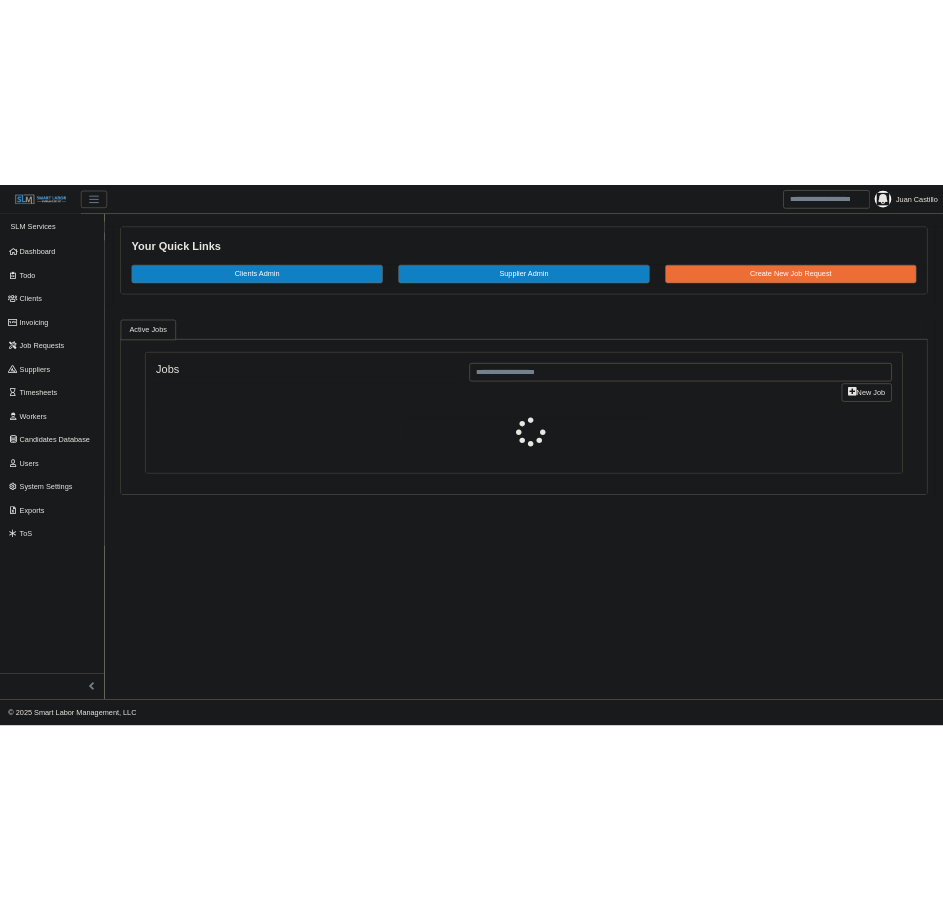 scroll, scrollTop: 0, scrollLeft: 0, axis: both 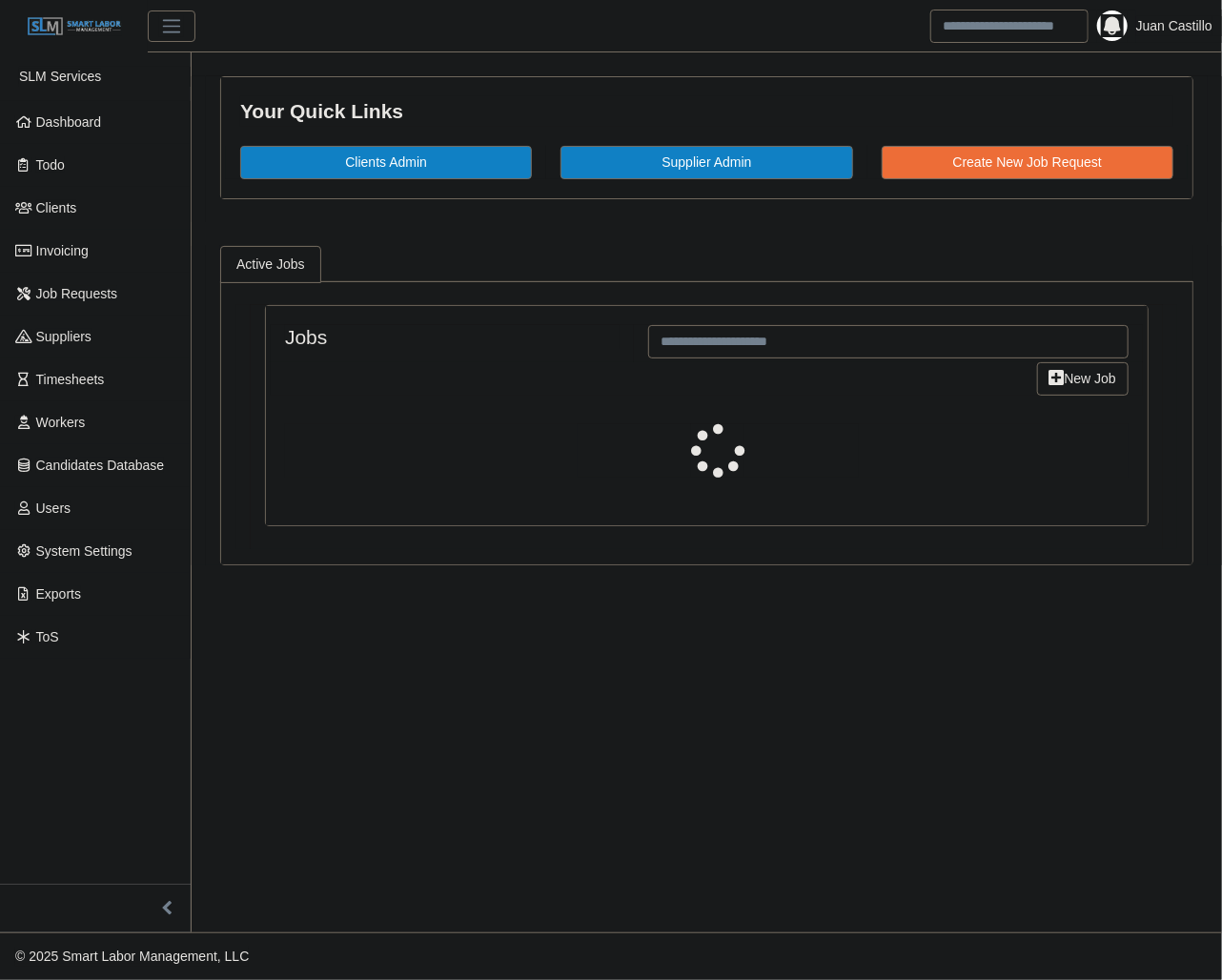 select on "****" 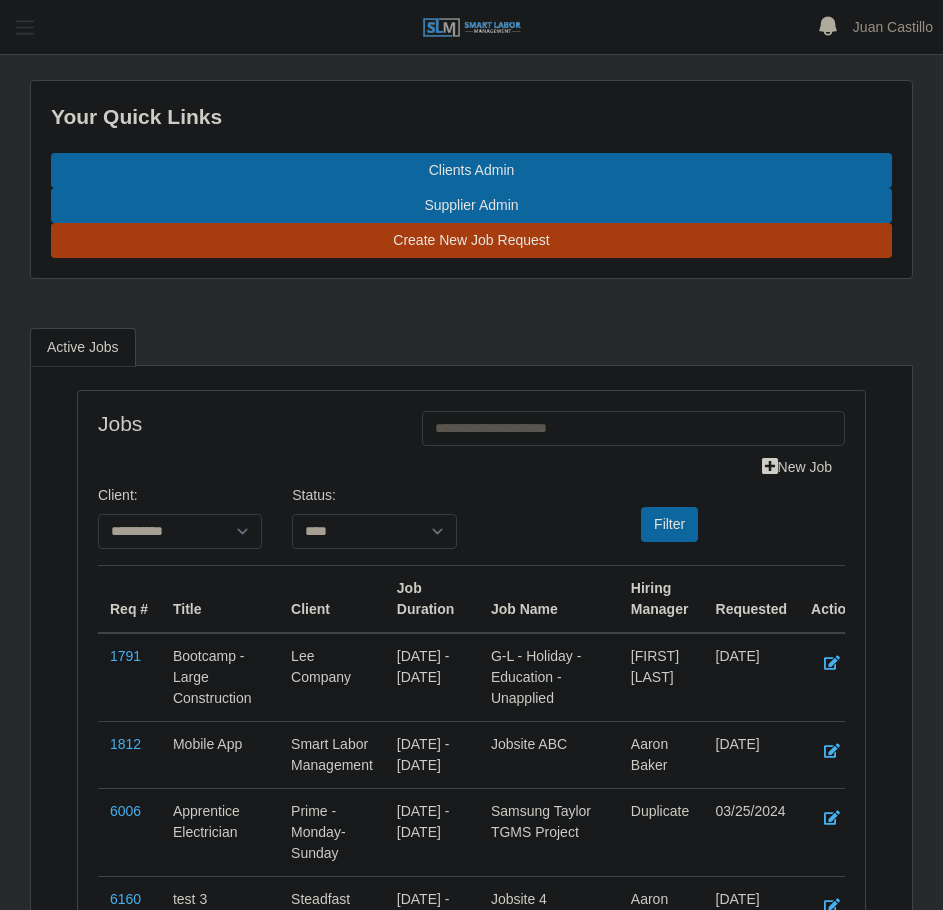 click at bounding box center [25, 27] 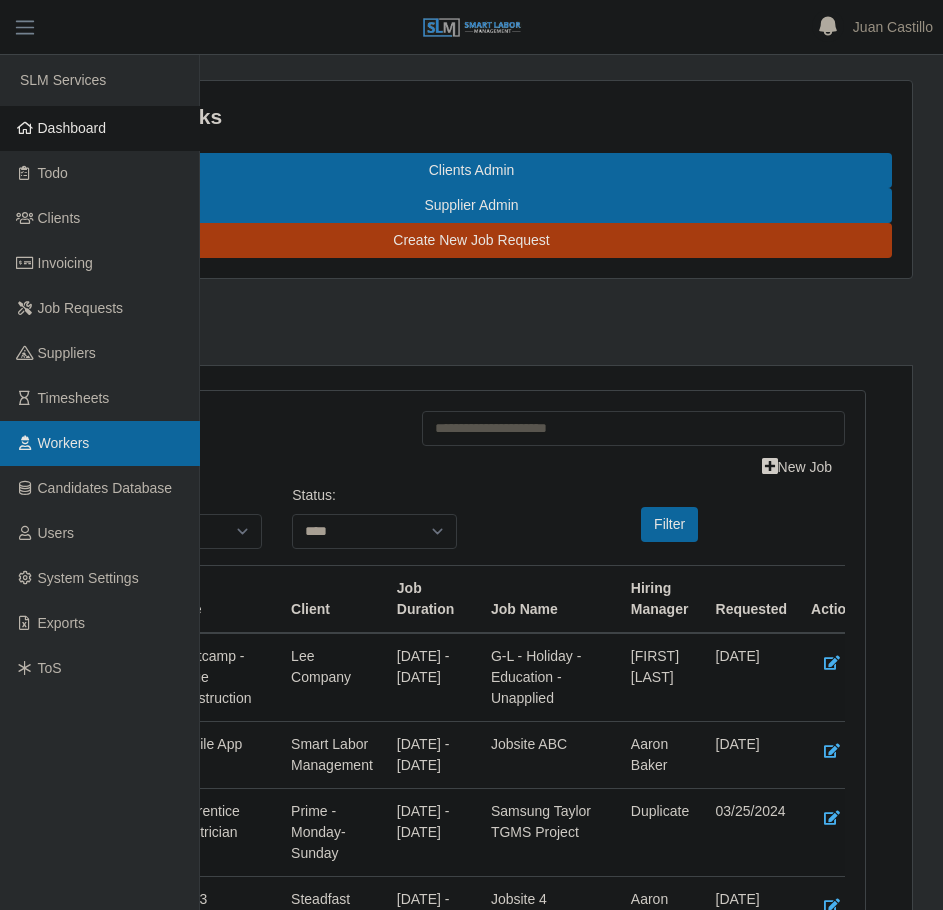 click on "Workers" at bounding box center [64, 443] 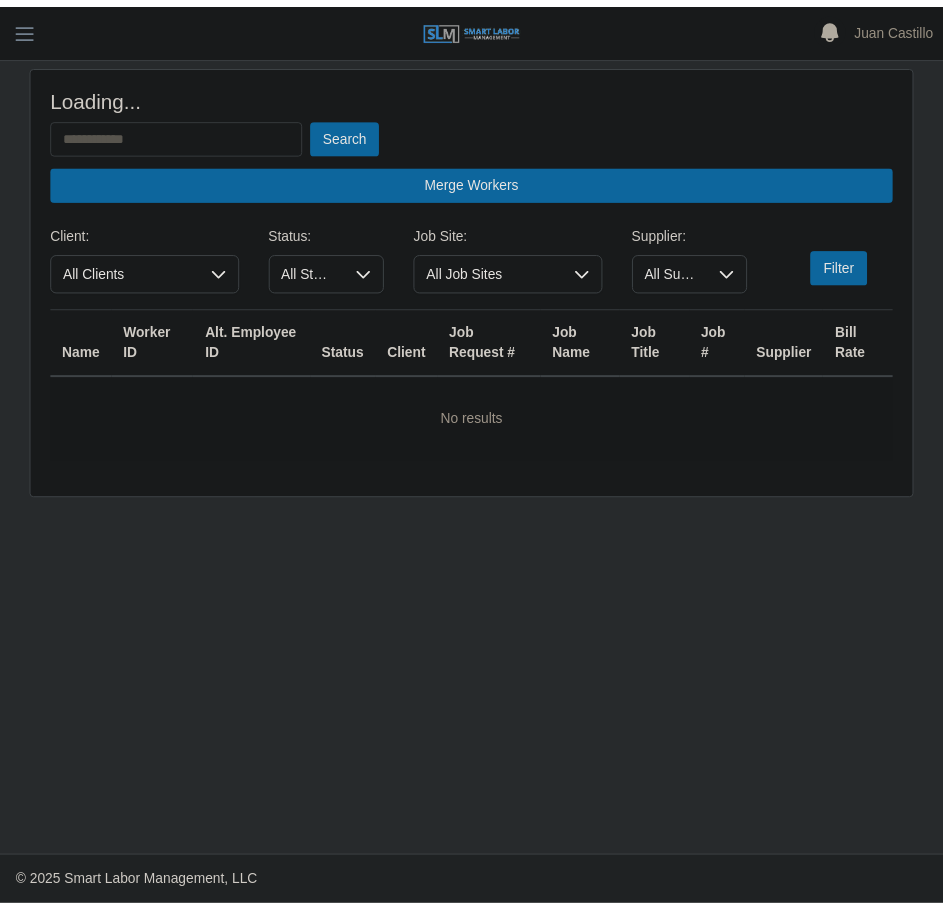 scroll, scrollTop: 0, scrollLeft: 0, axis: both 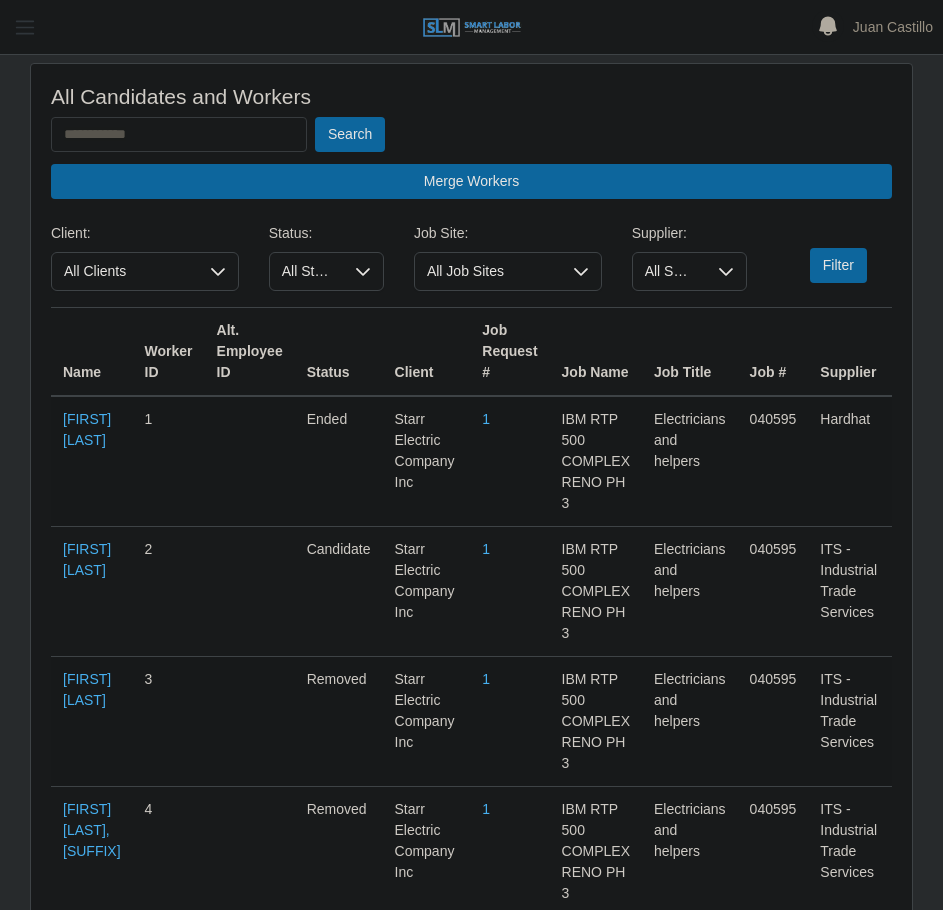 click at bounding box center (25, 27) 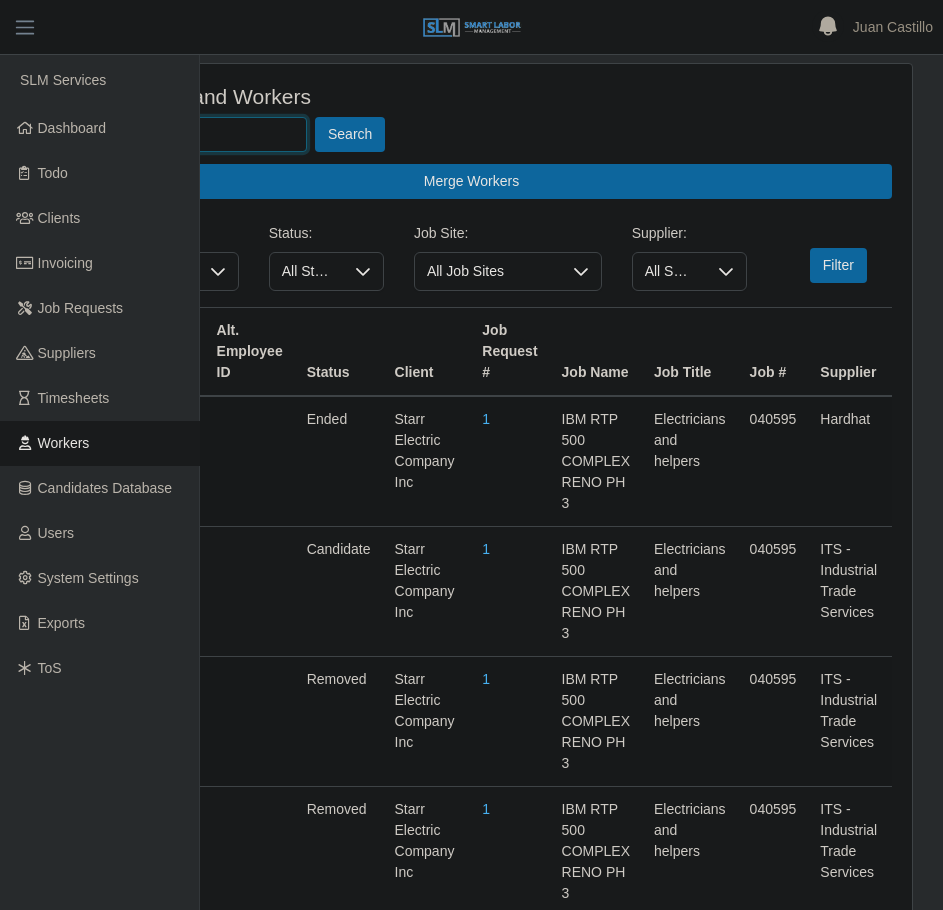 click at bounding box center [179, 134] 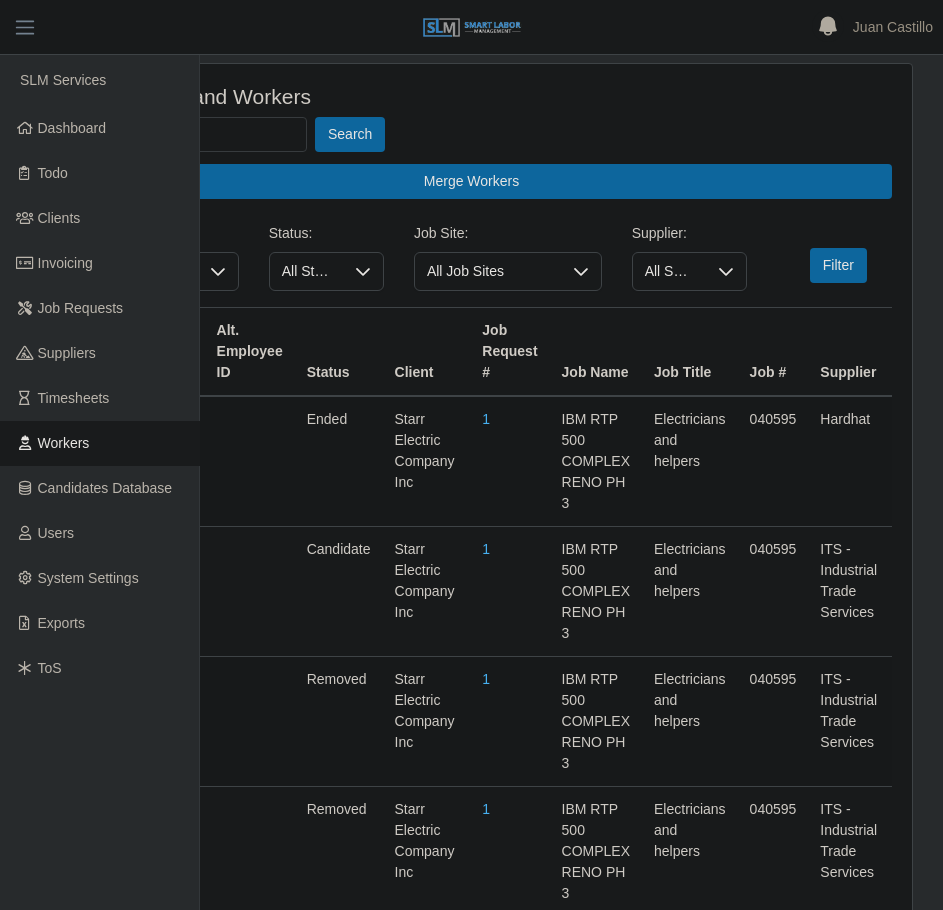 drag, startPoint x: 604, startPoint y: 121, endPoint x: 570, endPoint y: 120, distance: 34.0147 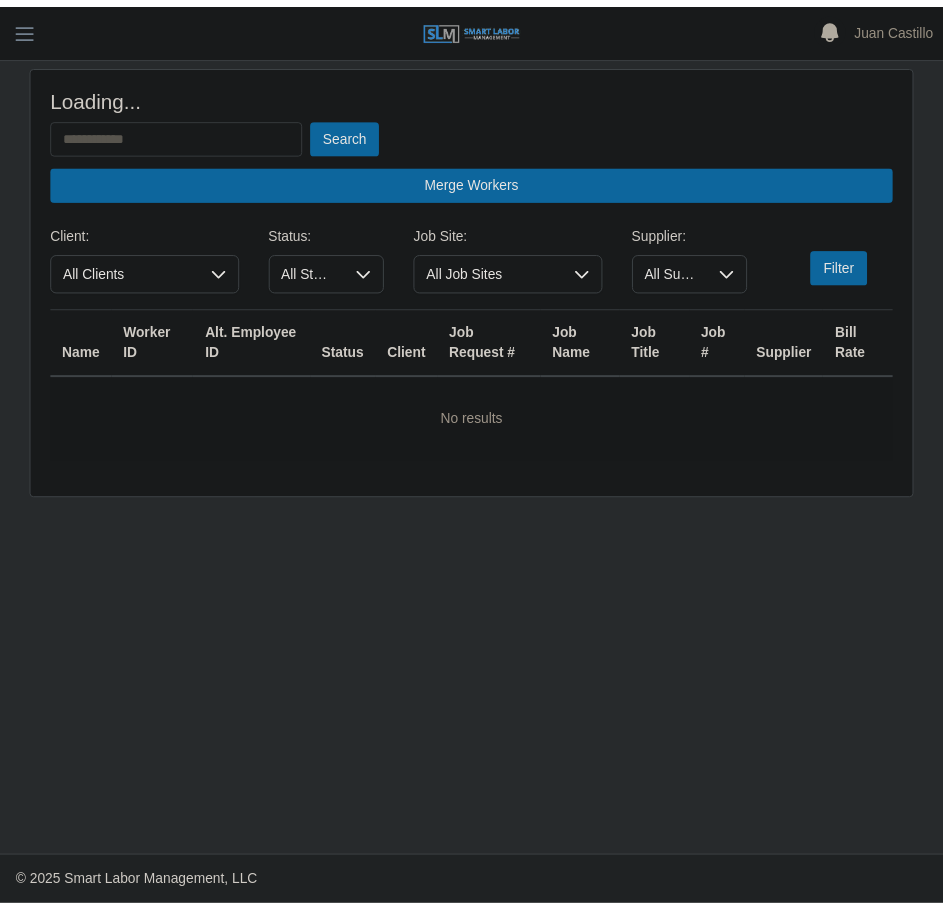 scroll, scrollTop: 0, scrollLeft: 0, axis: both 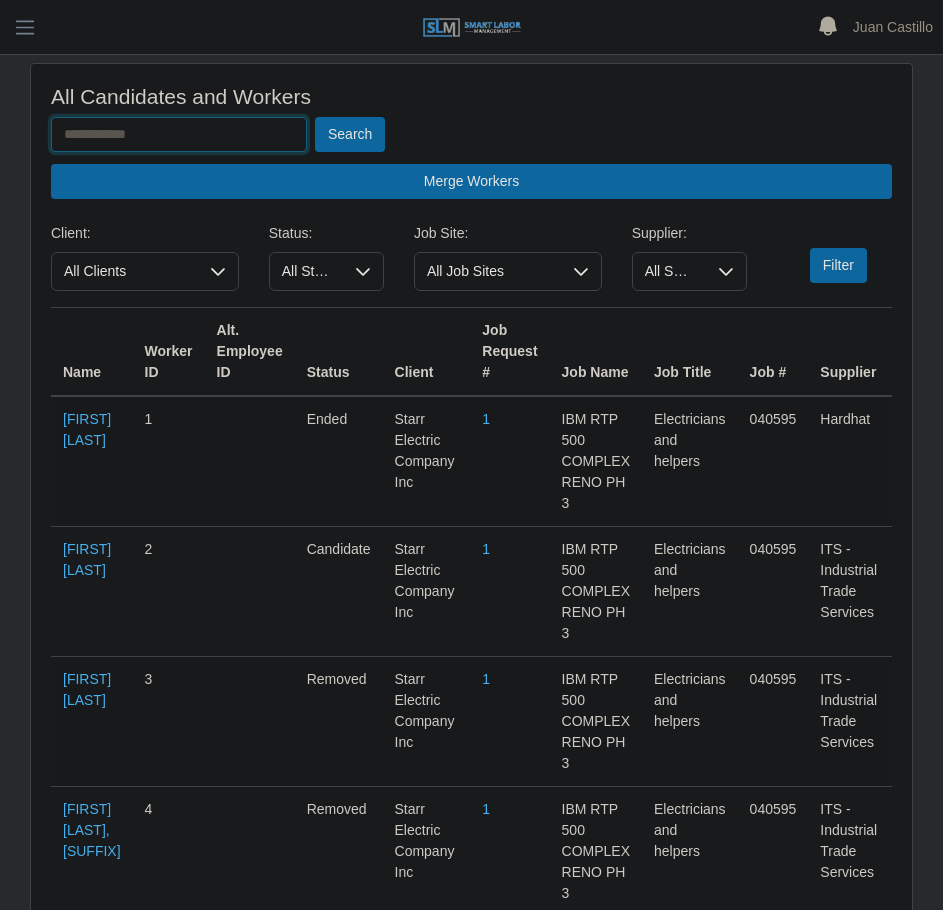 click at bounding box center (179, 134) 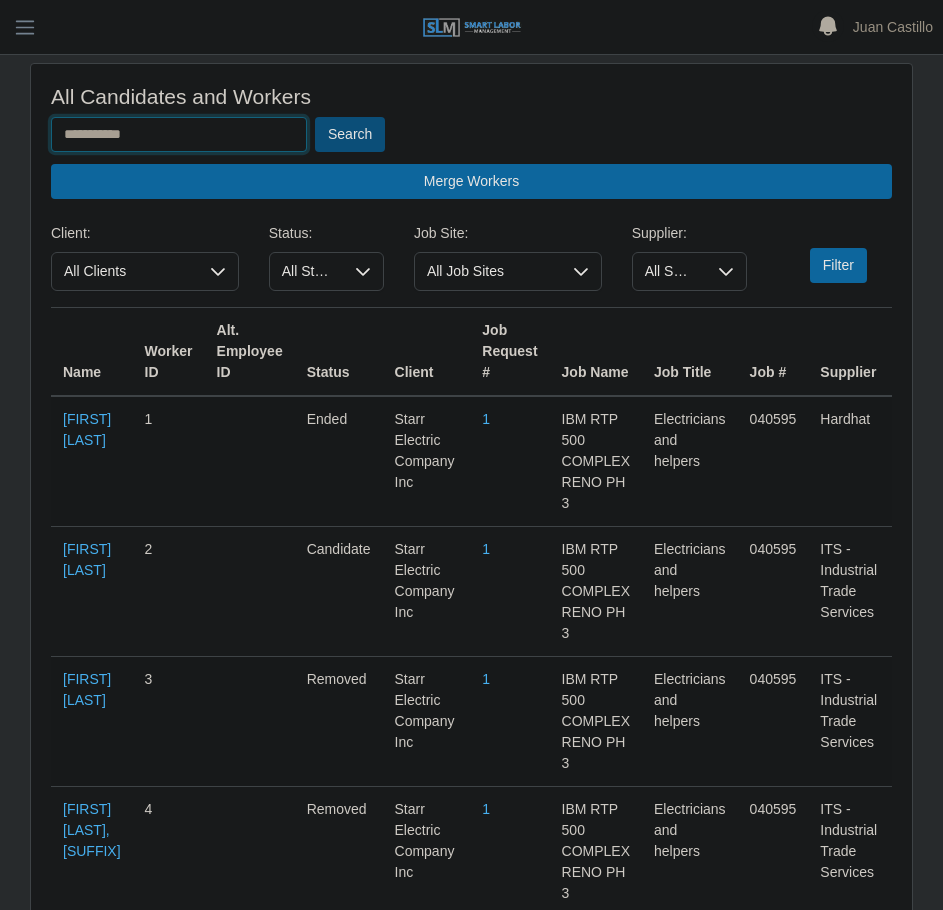 type on "**********" 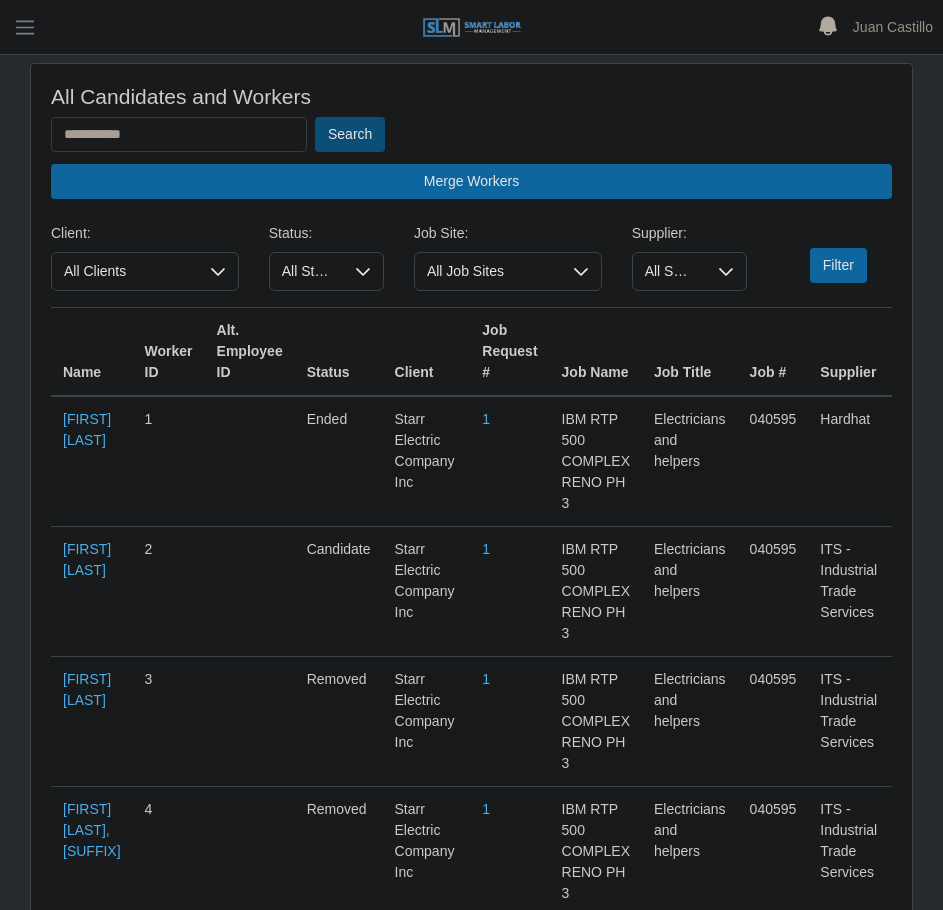 click on "Search" at bounding box center [350, 134] 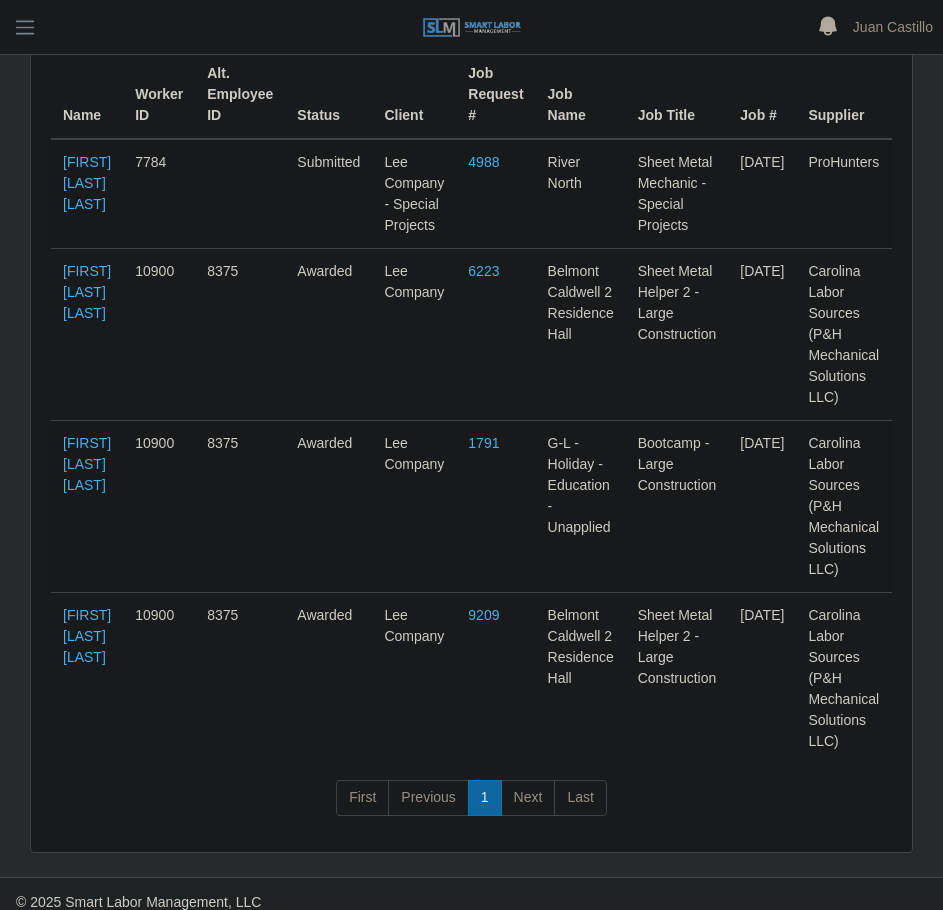 scroll, scrollTop: 289, scrollLeft: 0, axis: vertical 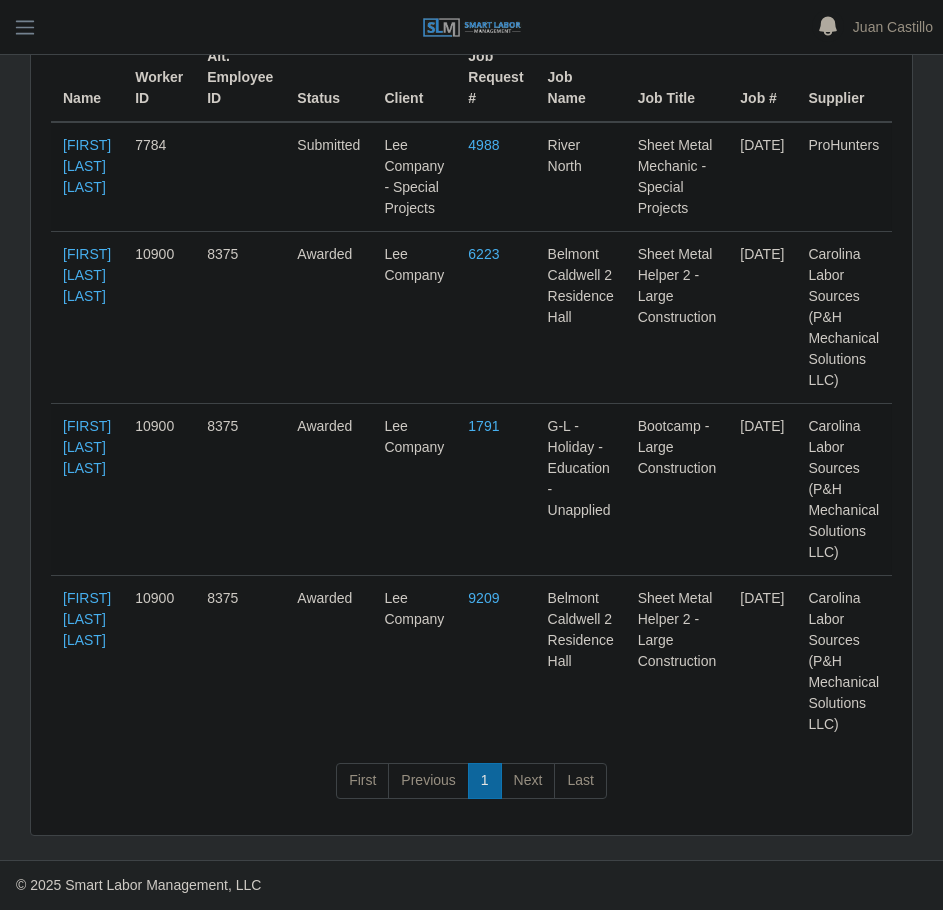 click on "Daisy Gonzalez Perez" at bounding box center (87, 662) 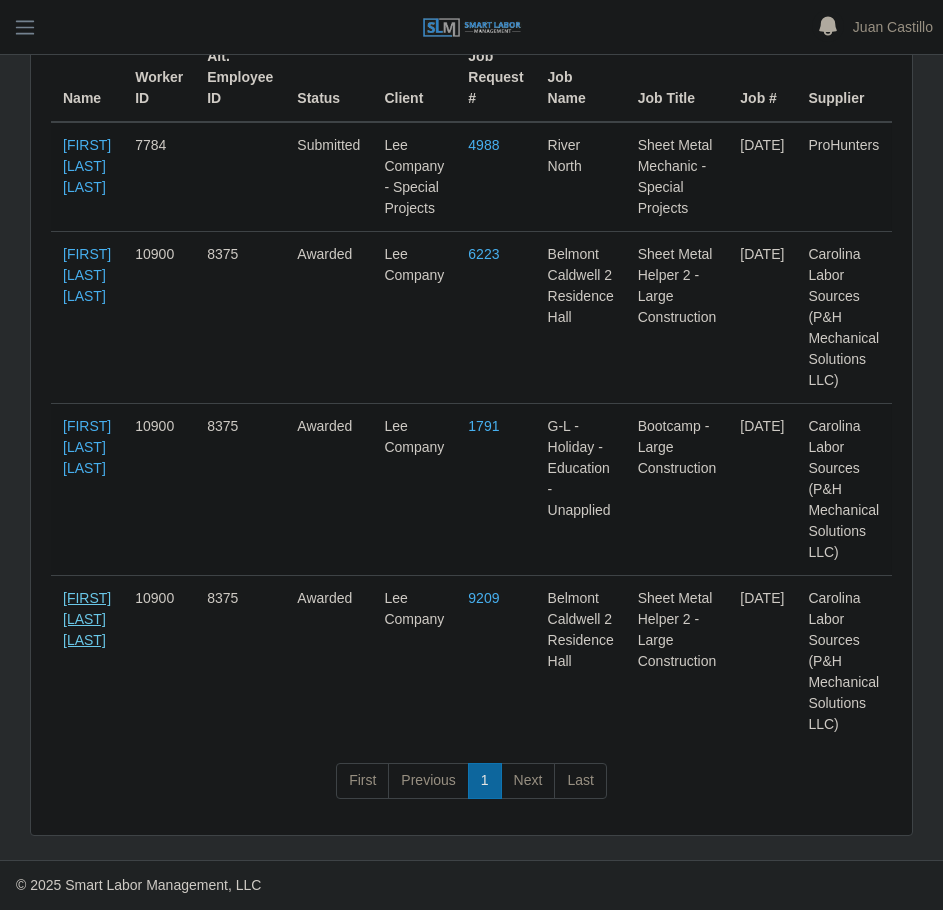 click on "Daisy Gonzalez Perez" at bounding box center [87, 619] 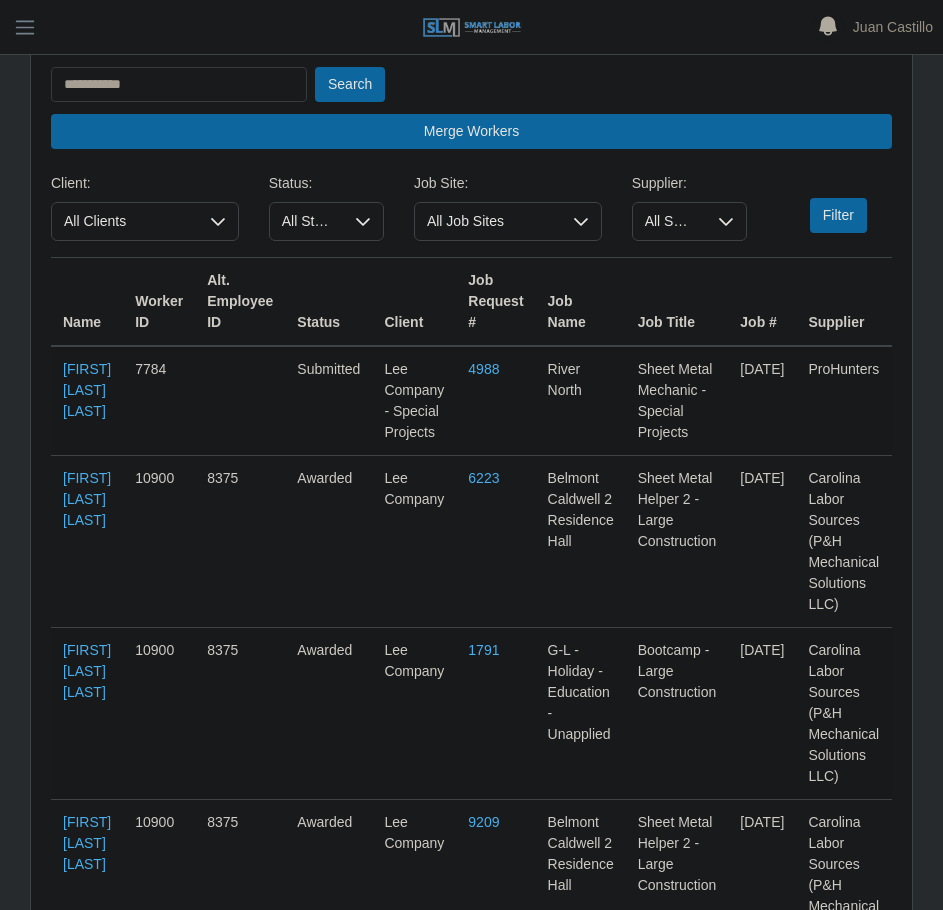 scroll, scrollTop: 0, scrollLeft: 0, axis: both 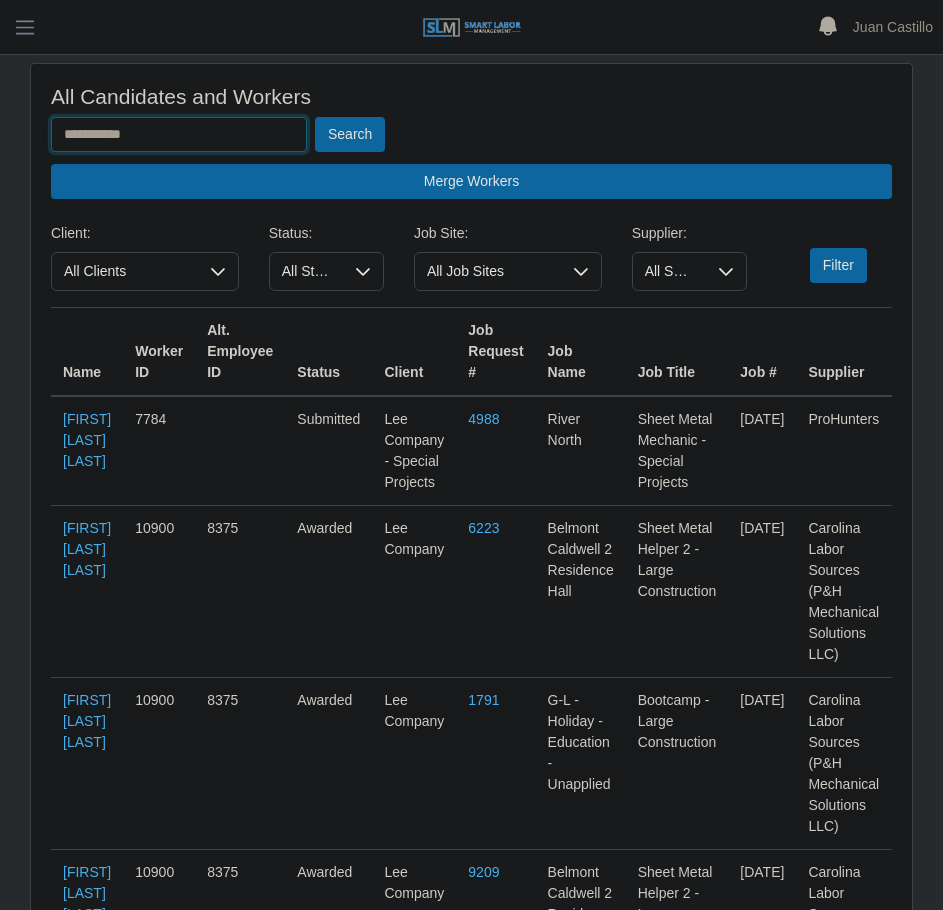 click on "**********" at bounding box center [179, 134] 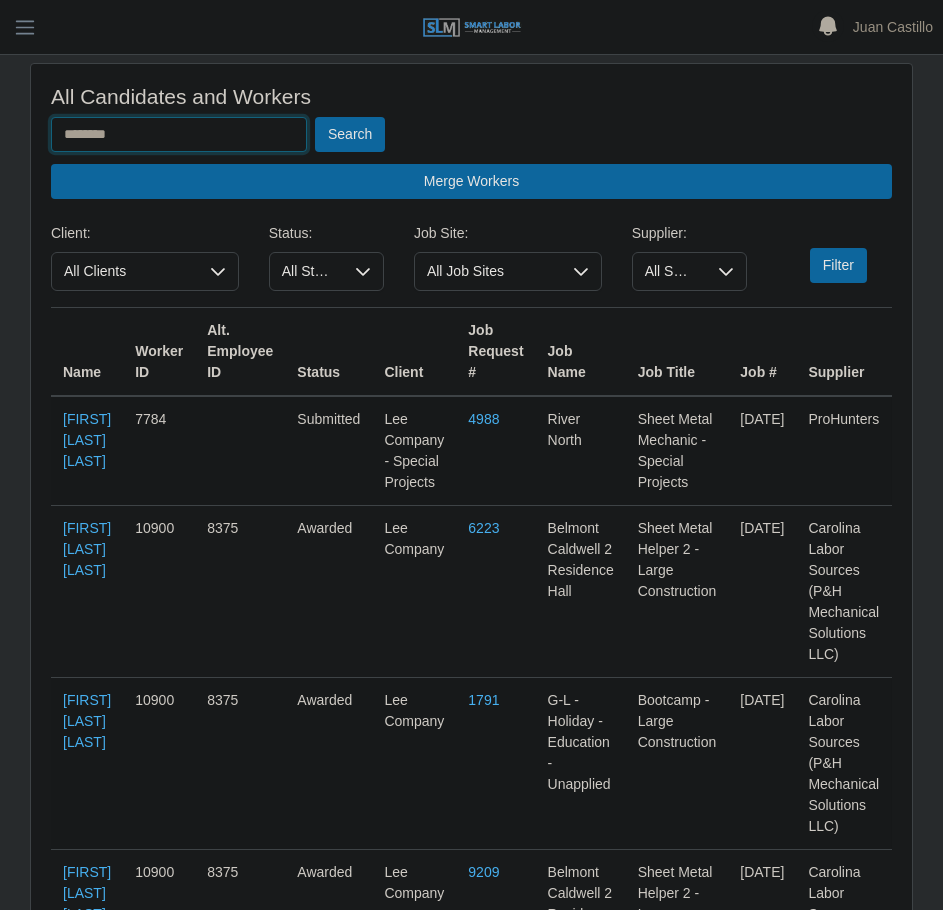 type on "********" 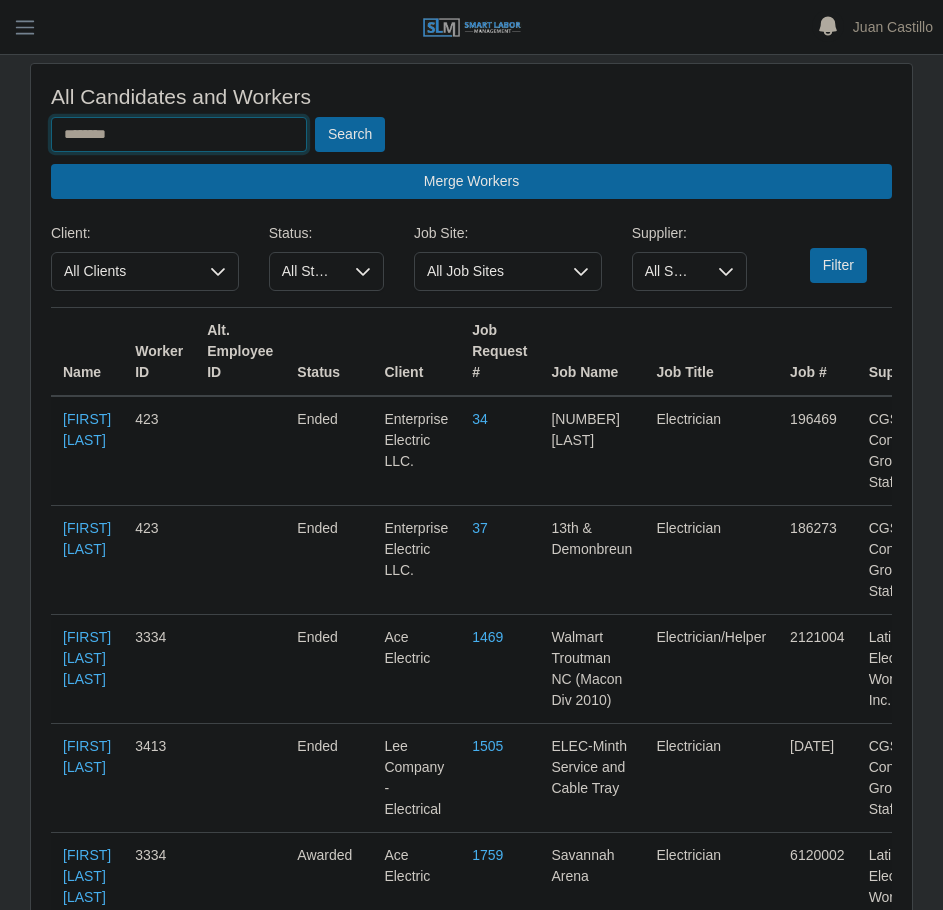 scroll, scrollTop: 1052, scrollLeft: 0, axis: vertical 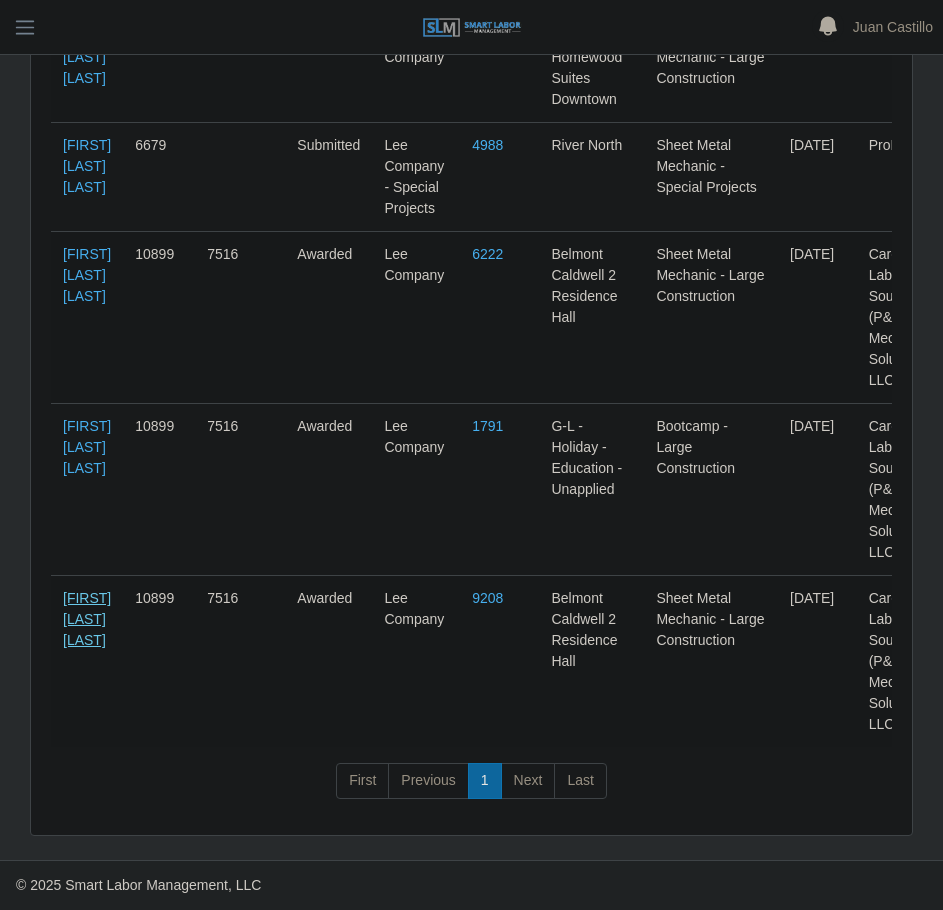 click on "Estuardo Morales Garcia" at bounding box center (87, 619) 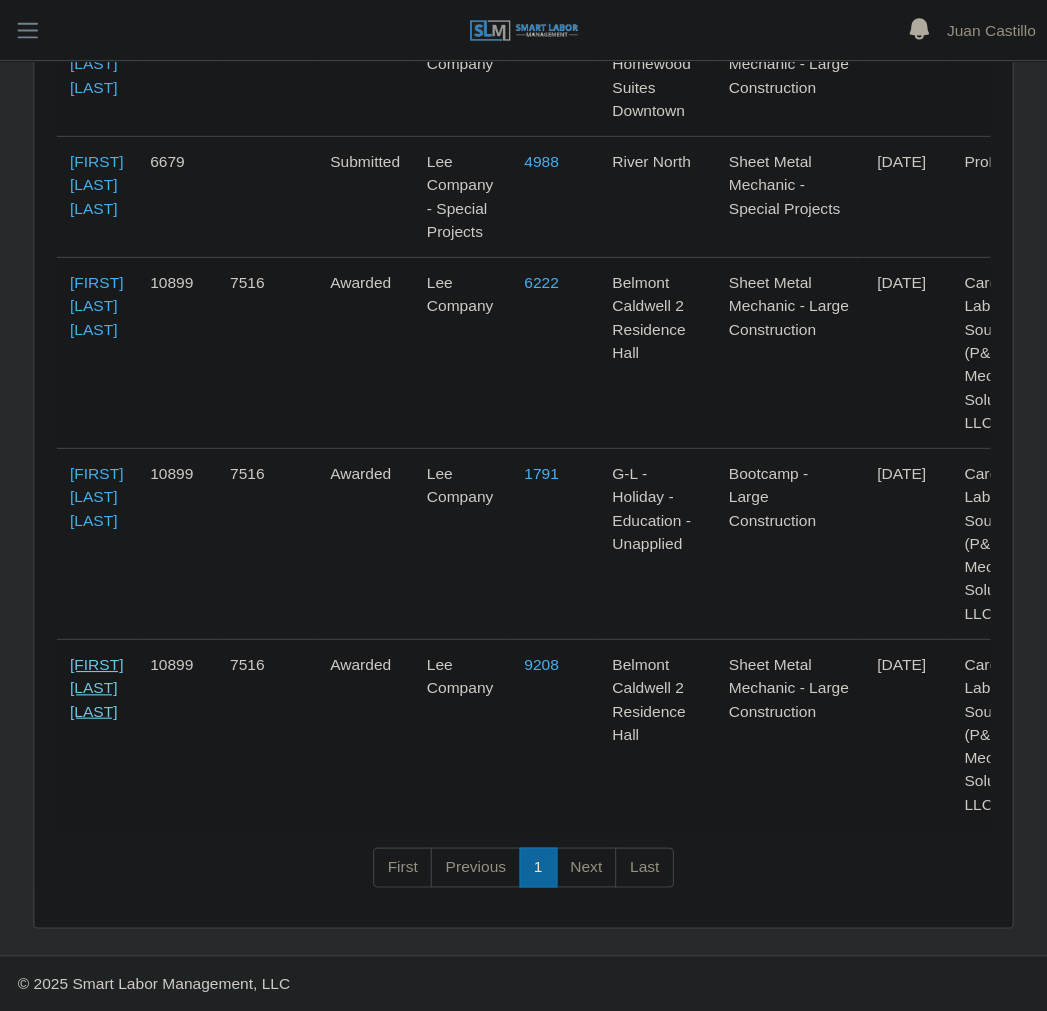 scroll, scrollTop: 855, scrollLeft: 0, axis: vertical 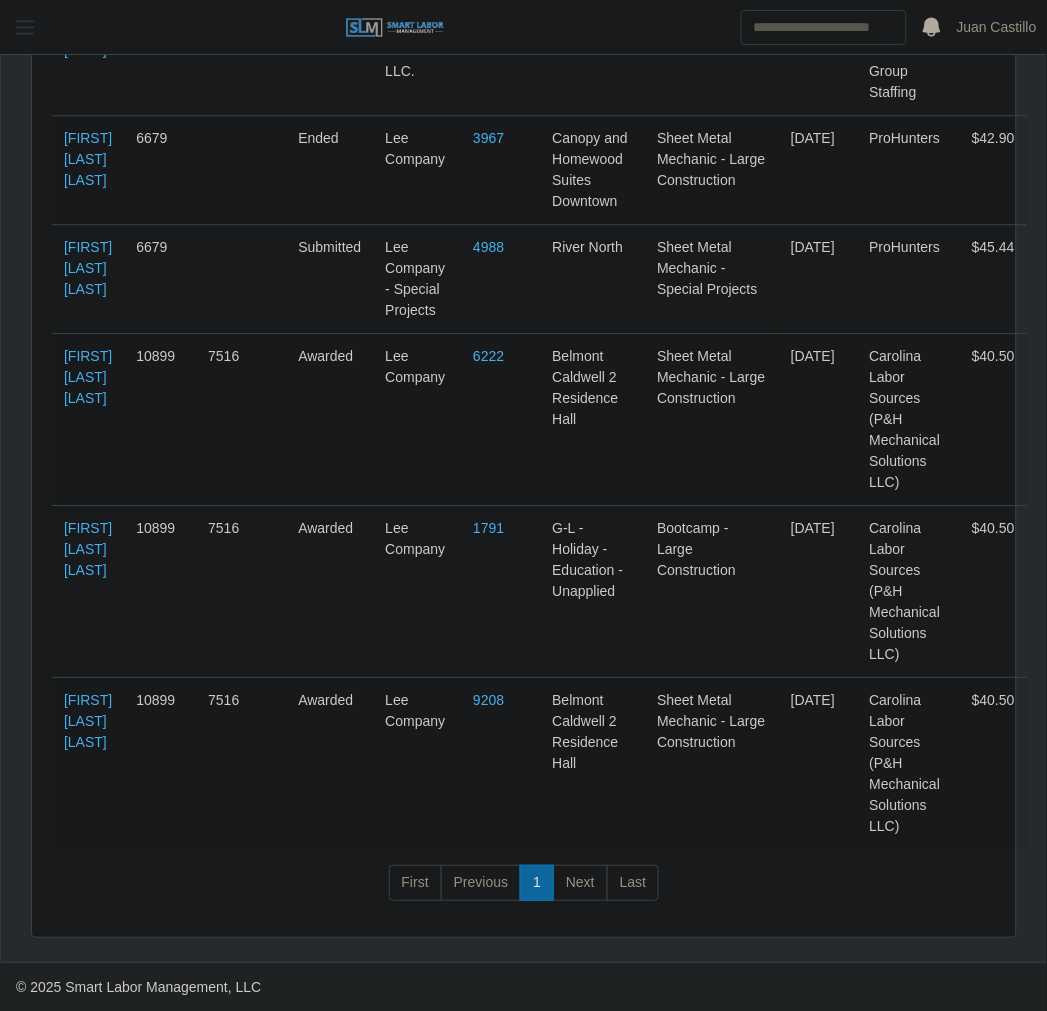 click at bounding box center [25, 27] 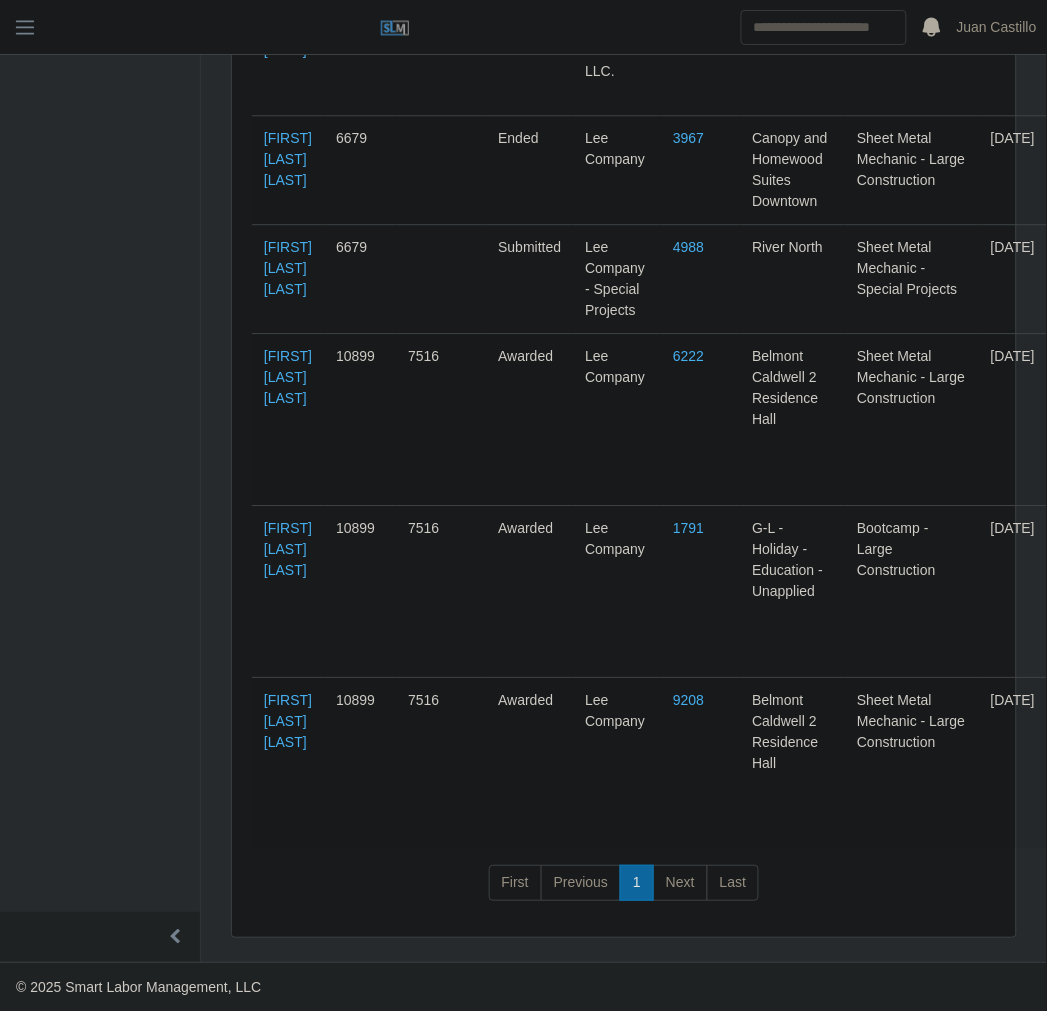 scroll, scrollTop: 0, scrollLeft: 0, axis: both 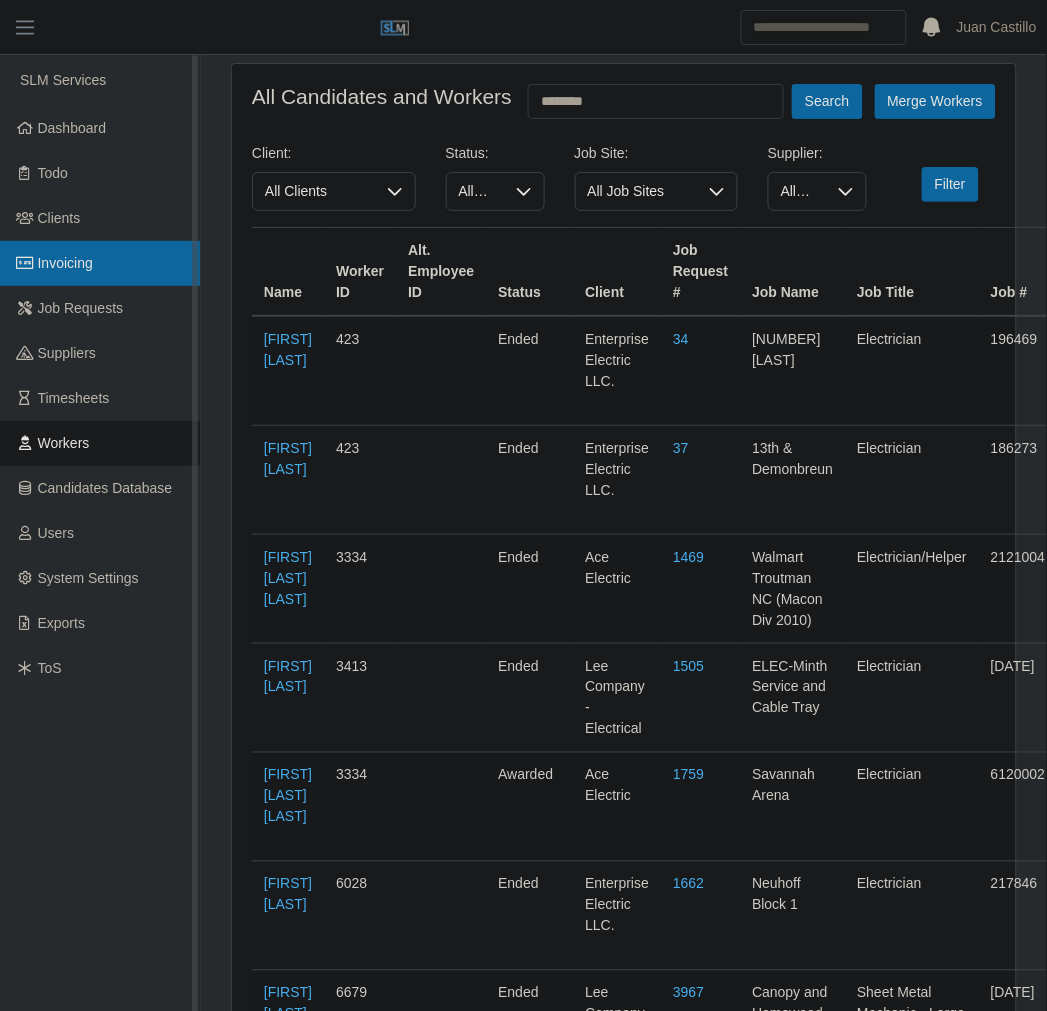 click on "Invoicing" at bounding box center [100, 263] 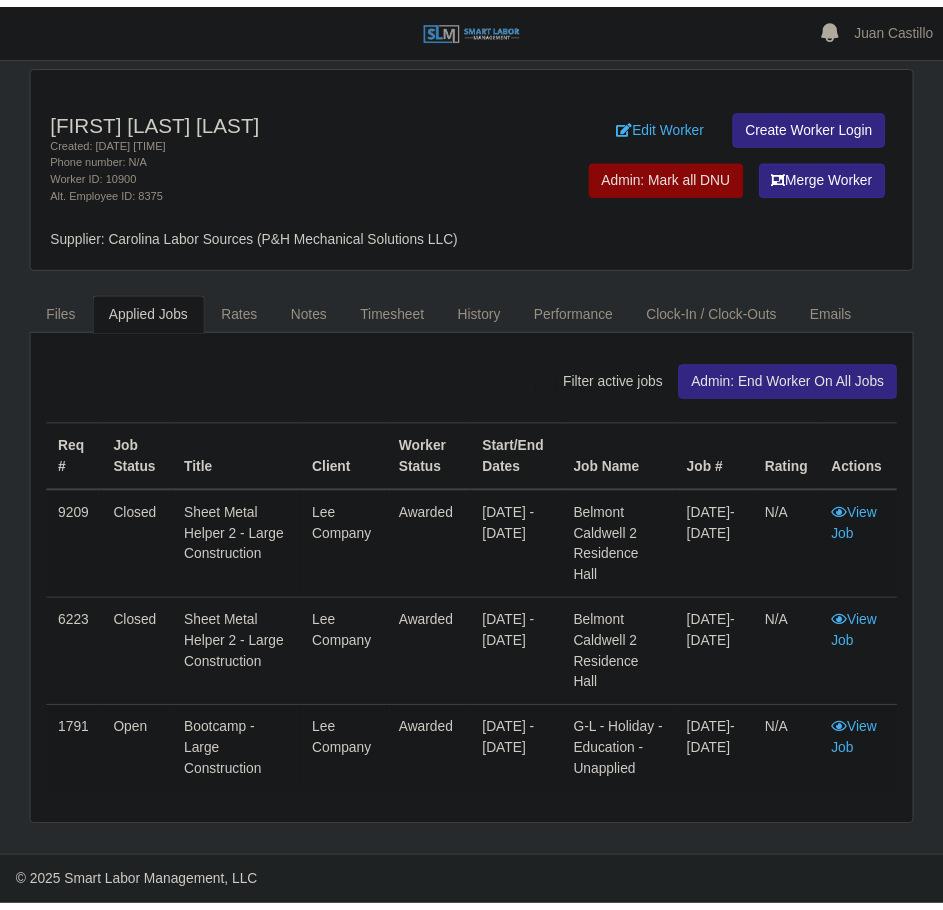 scroll, scrollTop: 0, scrollLeft: 0, axis: both 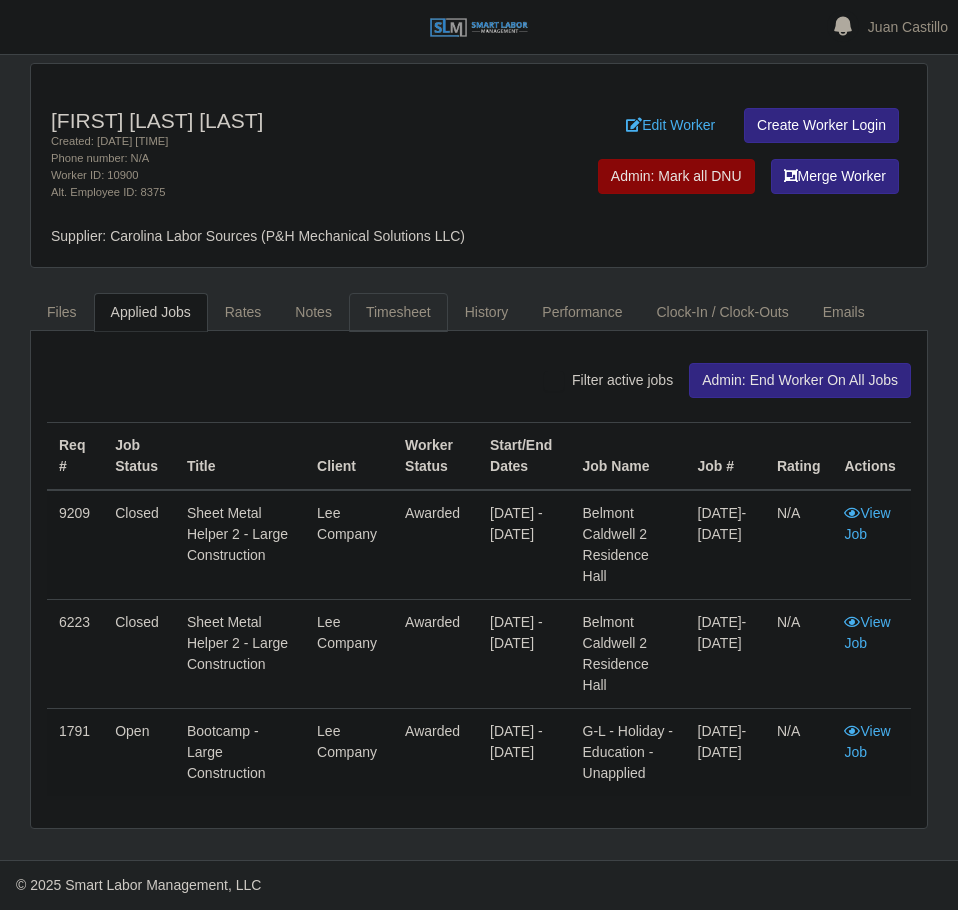 click on "Timesheet" at bounding box center [398, 312] 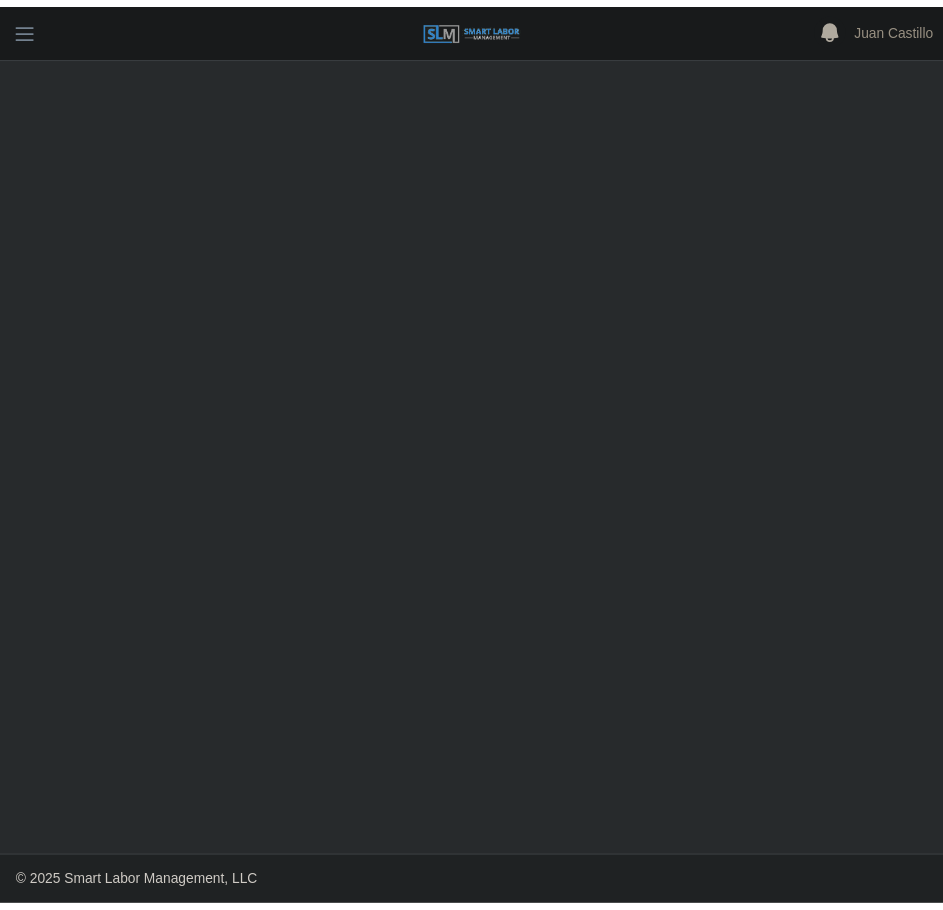 scroll, scrollTop: 0, scrollLeft: 0, axis: both 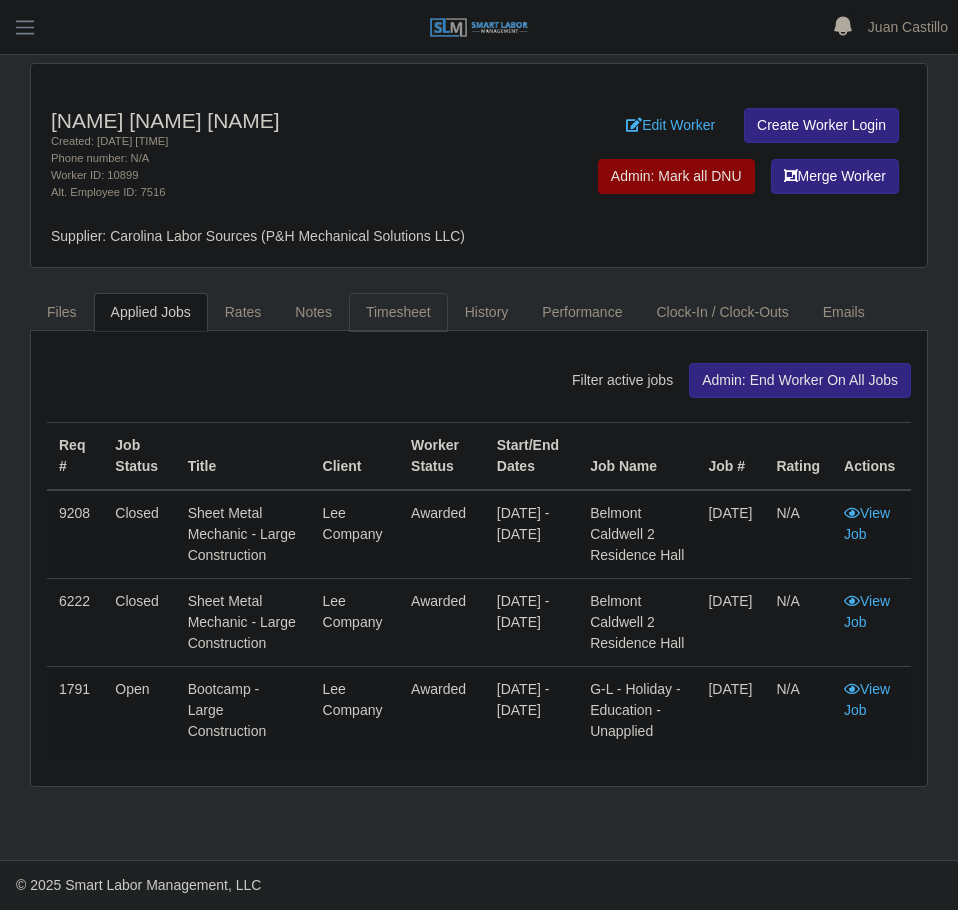 click on "Timesheet" at bounding box center [398, 312] 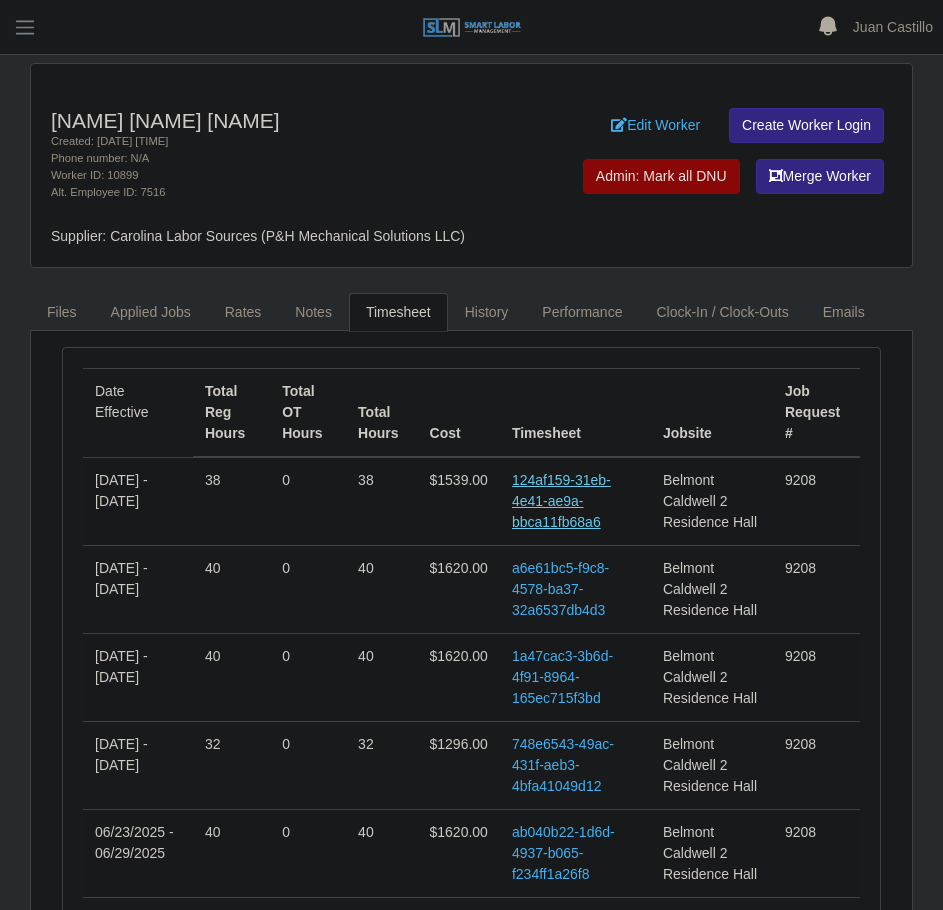 click on "124af159-31eb-4e41-ae9a-bbca11fb68a6" at bounding box center (561, 501) 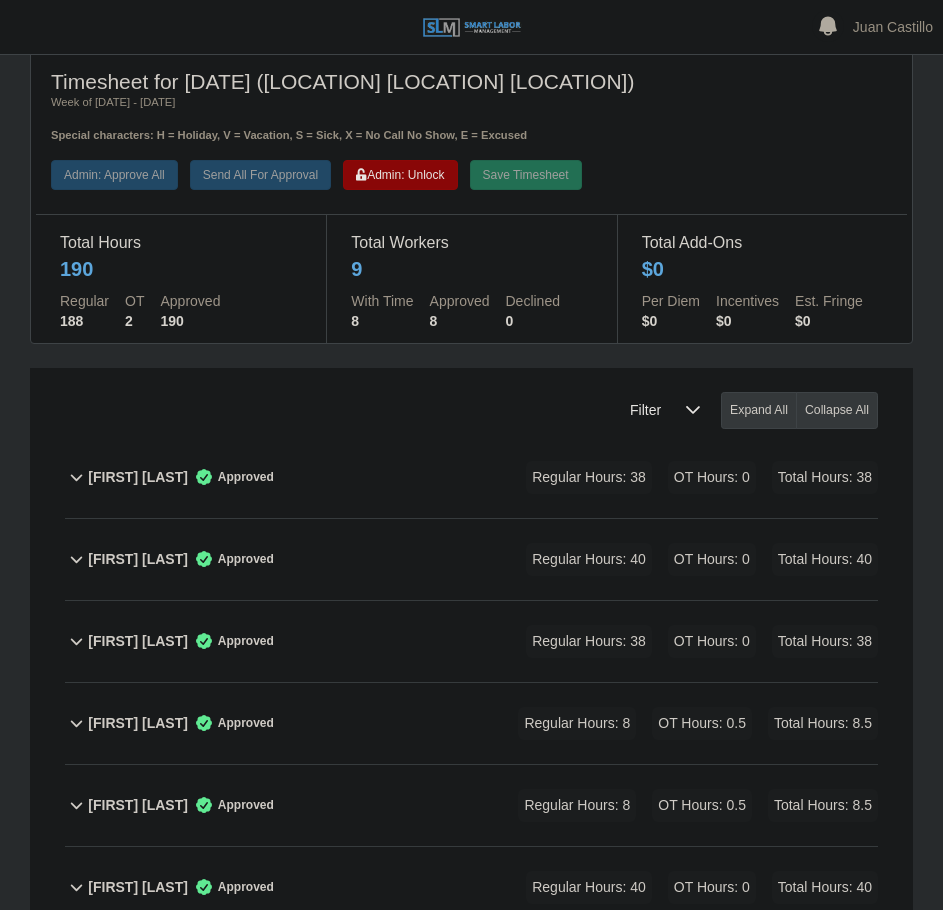 scroll, scrollTop: 0, scrollLeft: 0, axis: both 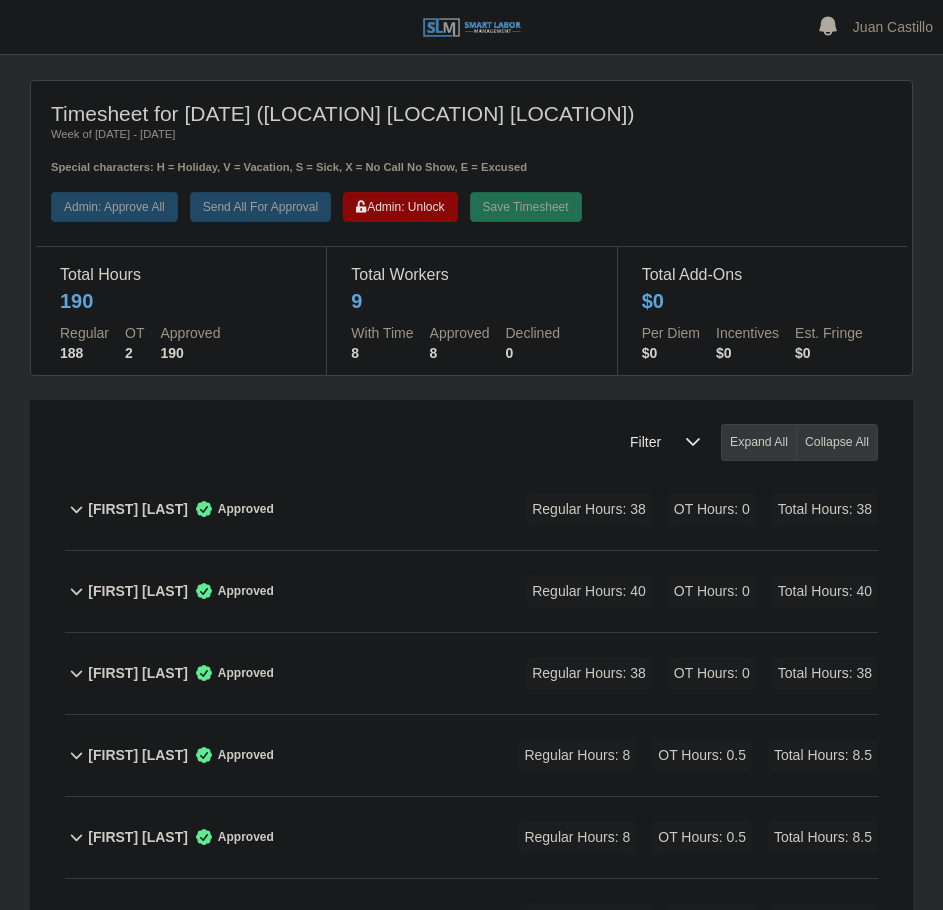click on "Daisy Gonzalez Perez        Approved
Regular Hours: 38   OT Hours: 0   Total Hours: 38" 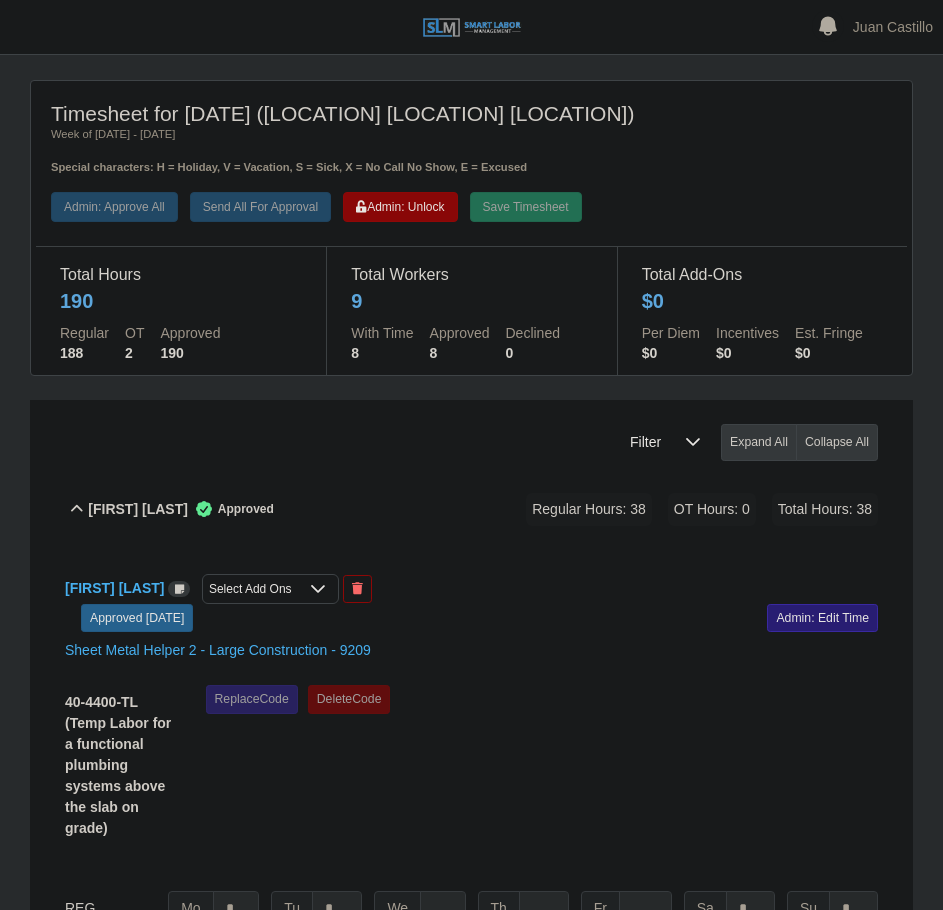 click on "Admin: Edit Time" 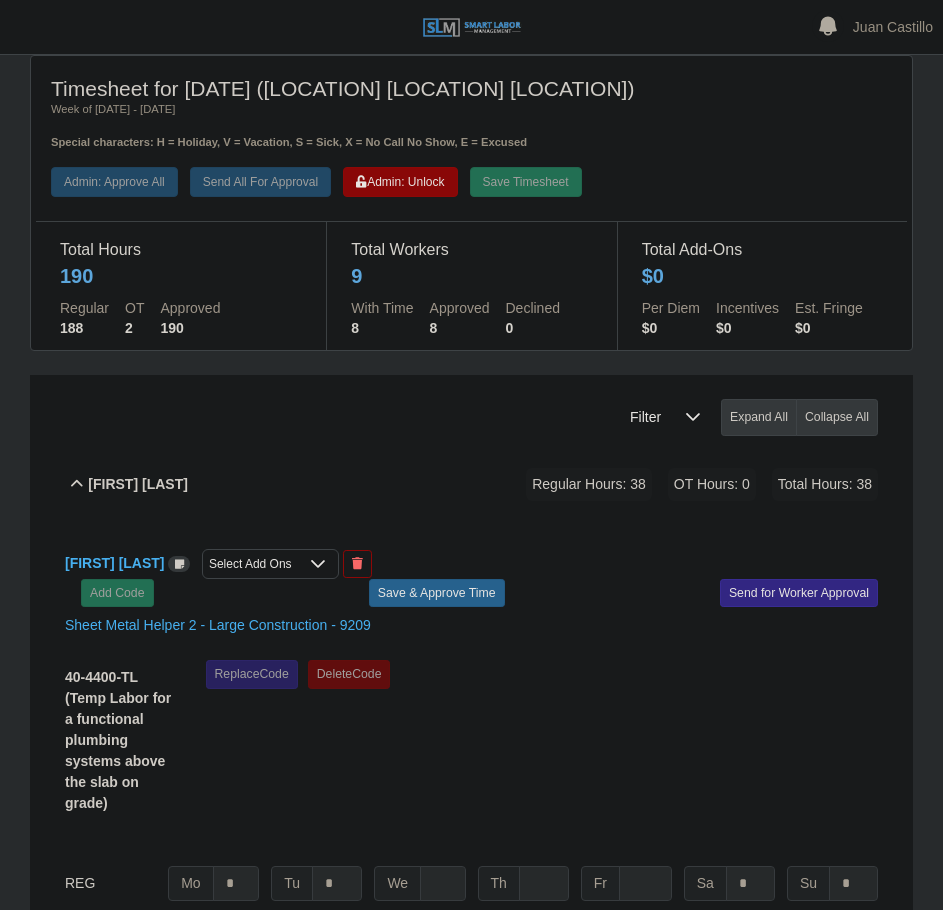 scroll, scrollTop: 0, scrollLeft: 0, axis: both 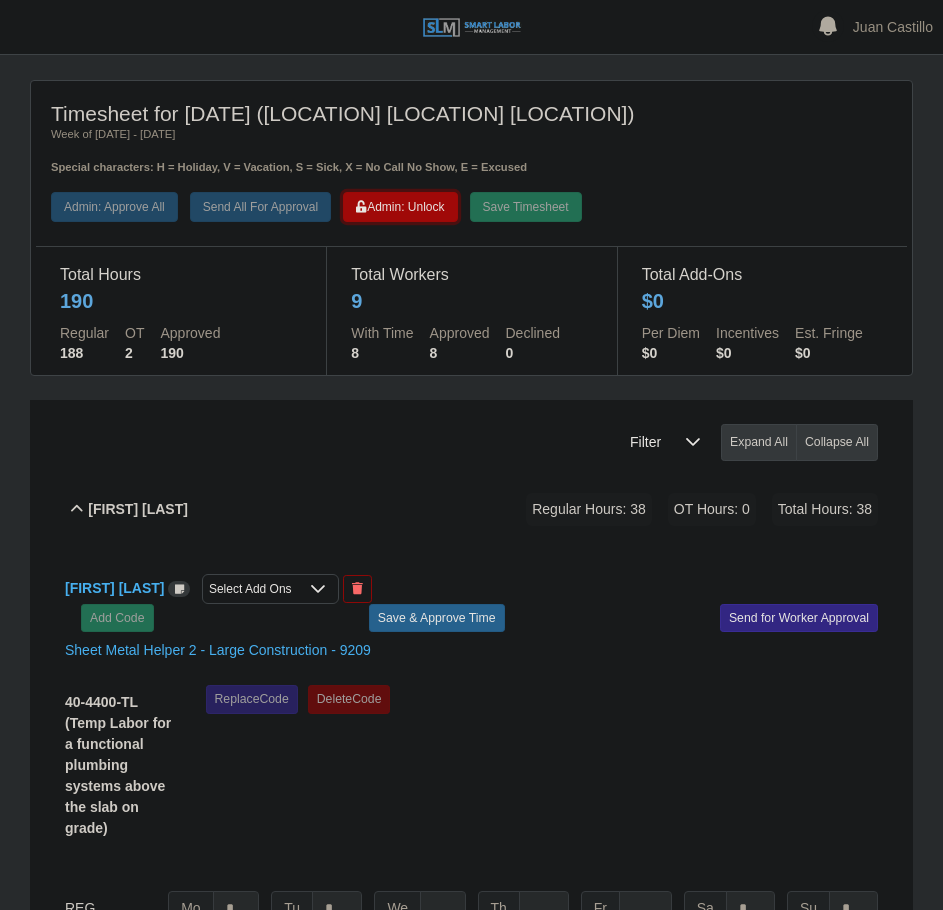 click on "Admin: Unlock" at bounding box center [400, 207] 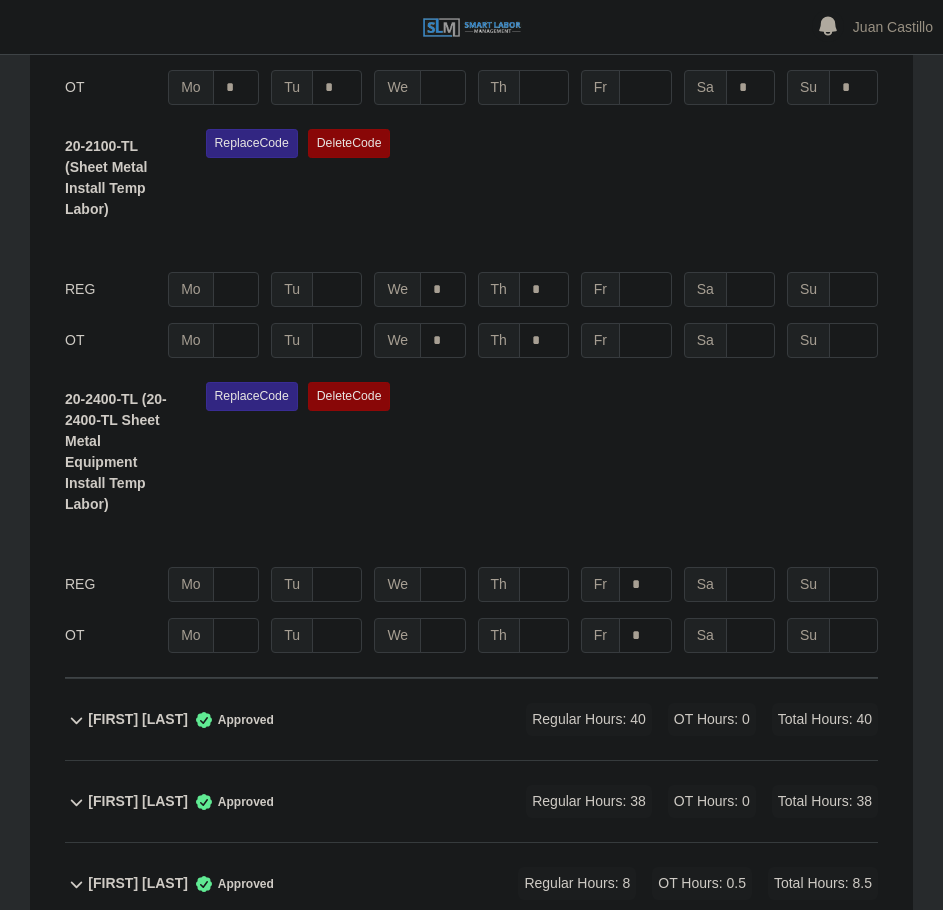 scroll, scrollTop: 900, scrollLeft: 0, axis: vertical 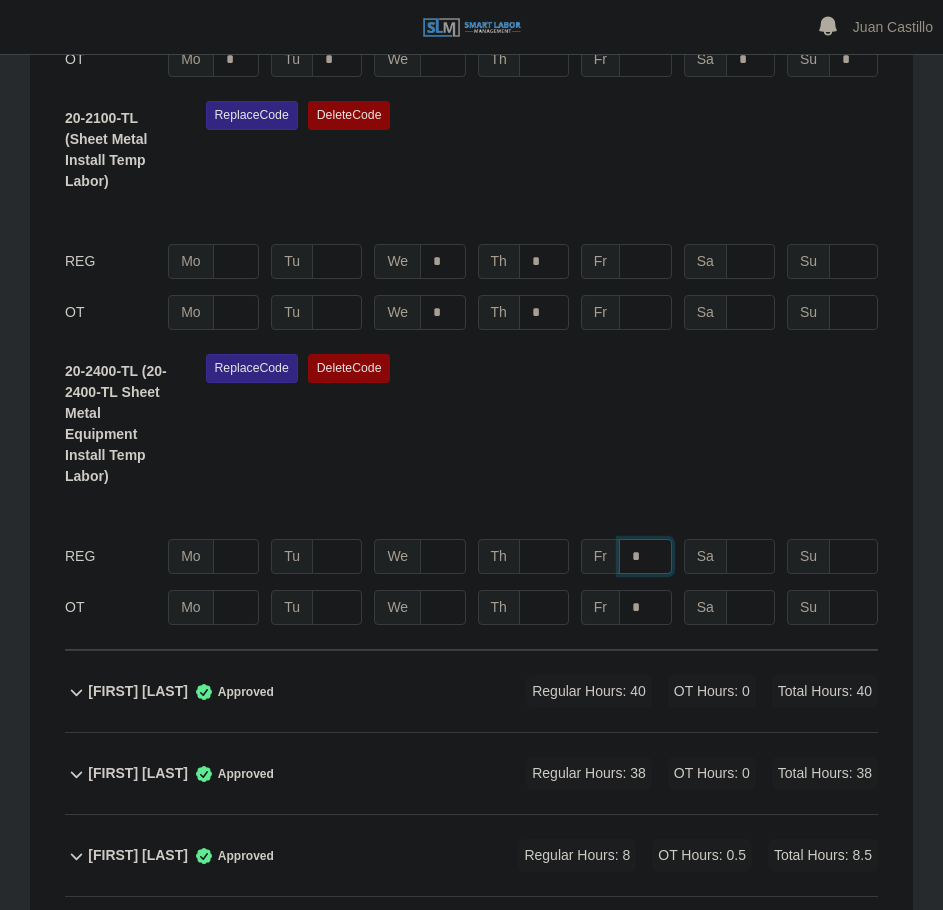 click on "*" at bounding box center (645, 556) 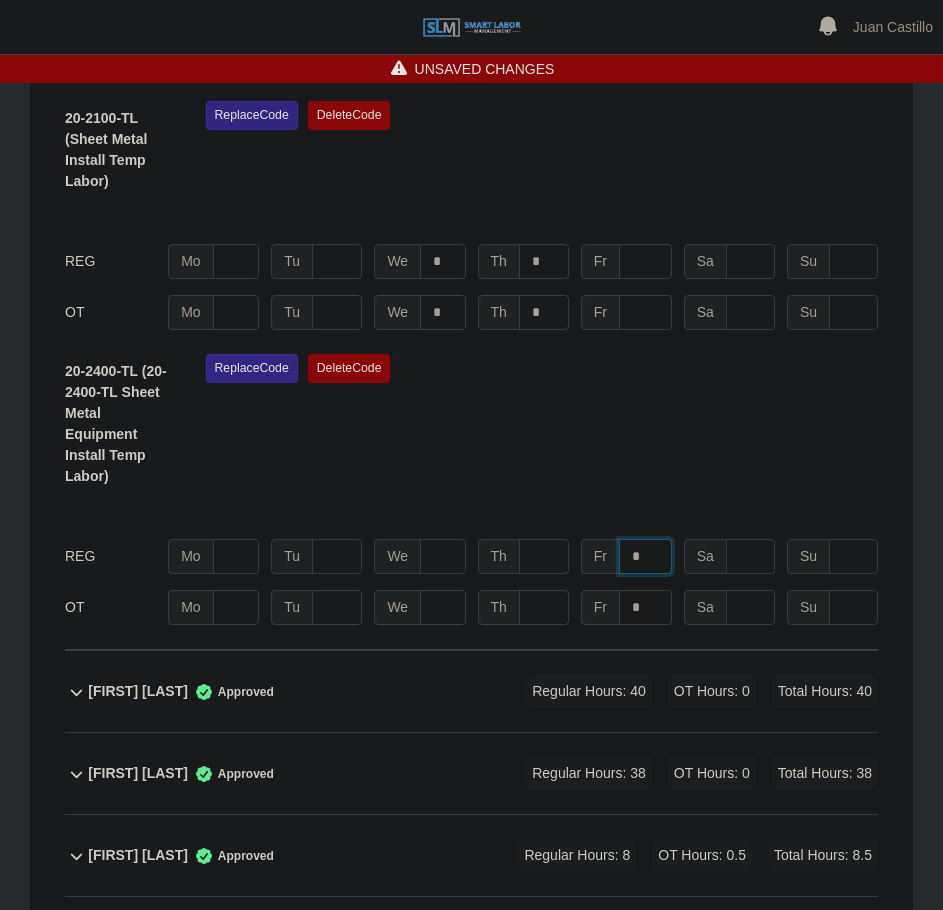 scroll, scrollTop: 902, scrollLeft: 0, axis: vertical 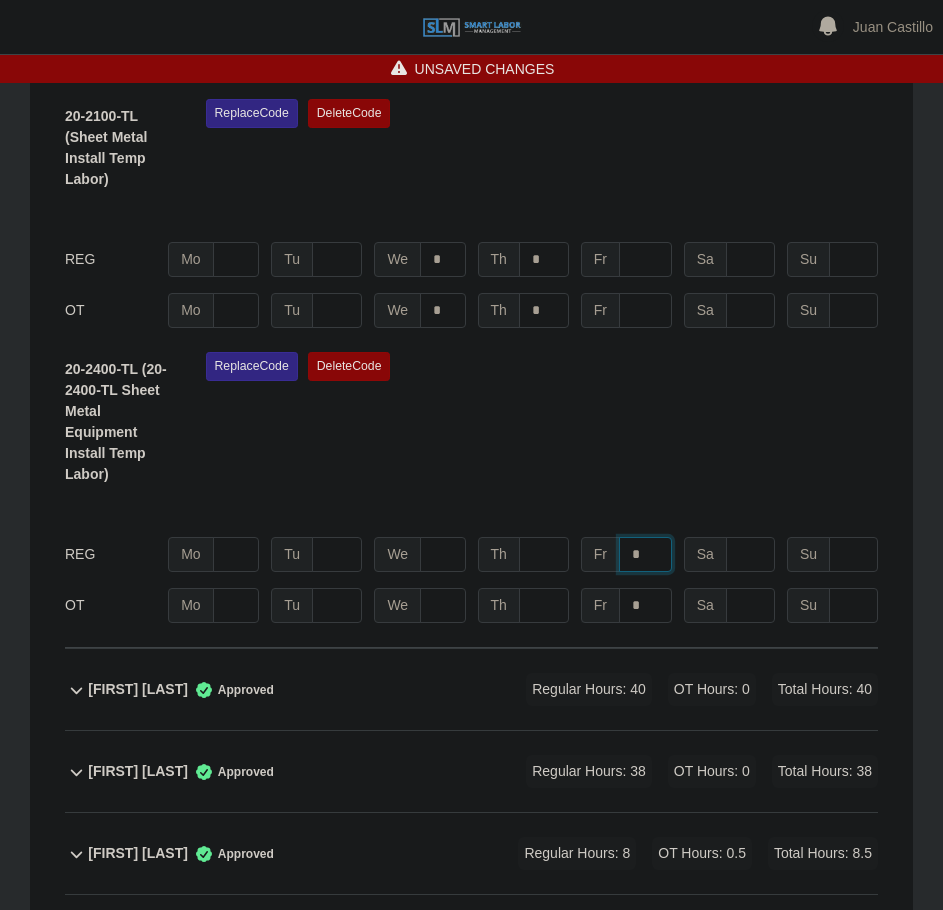 type on "*" 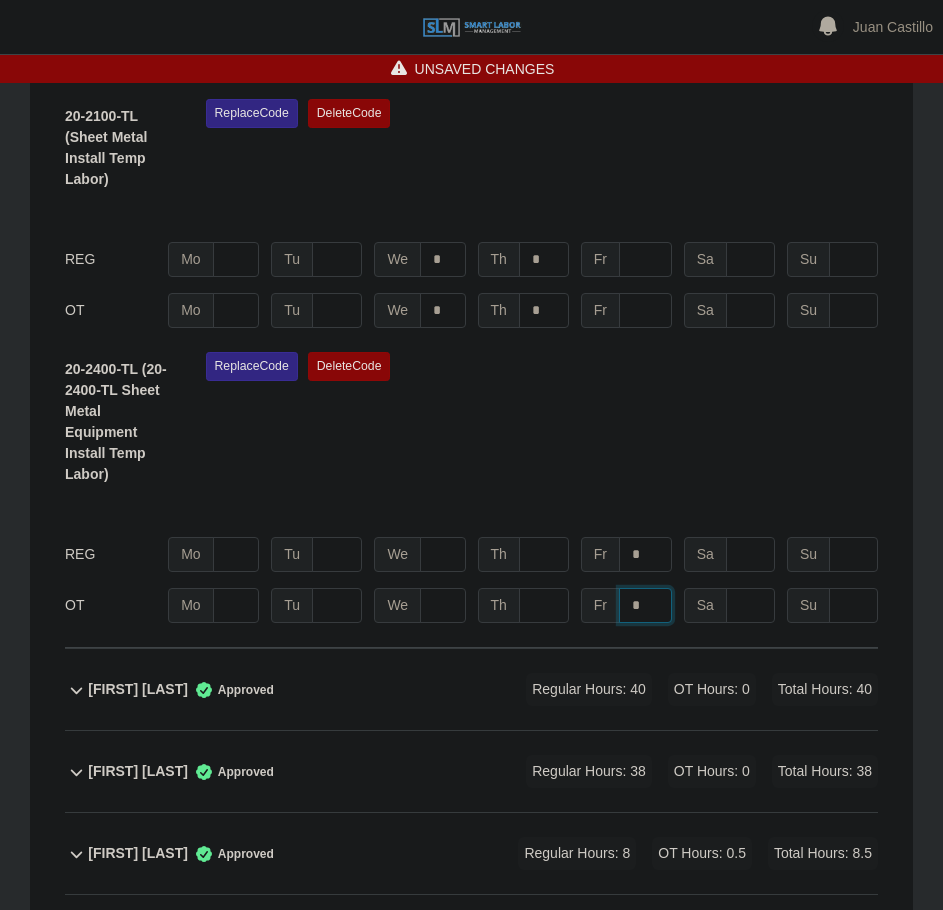 click on "*" at bounding box center [645, 57] 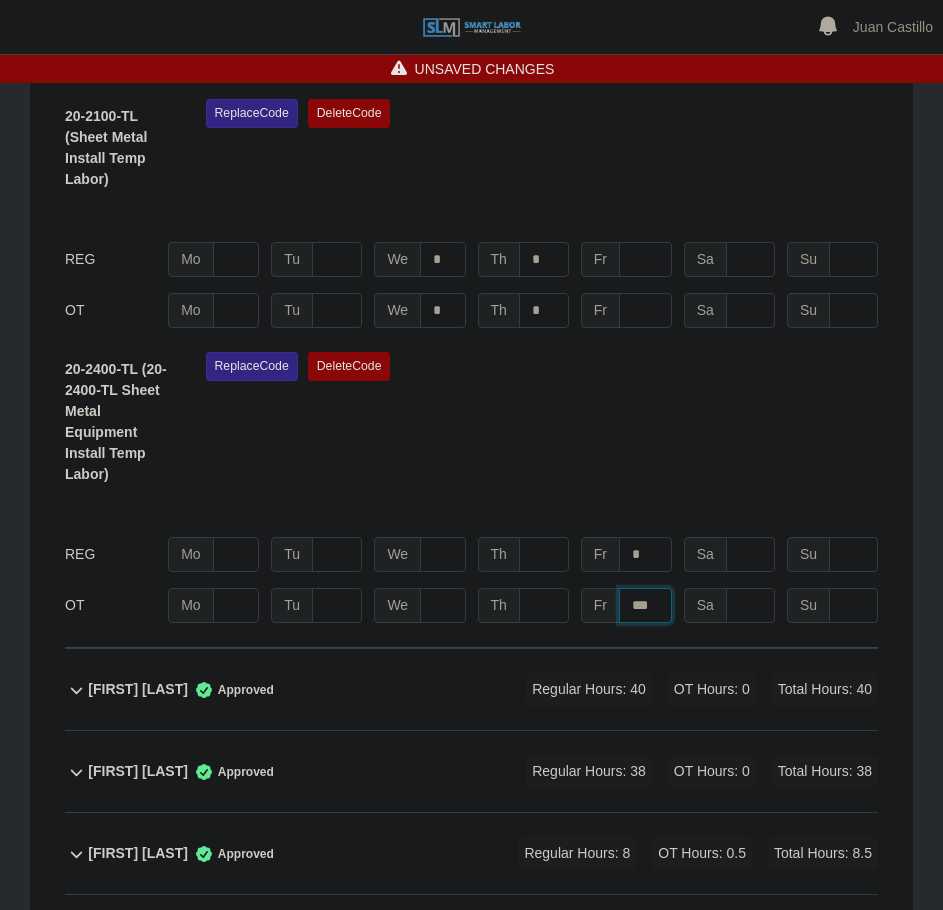 type on "***" 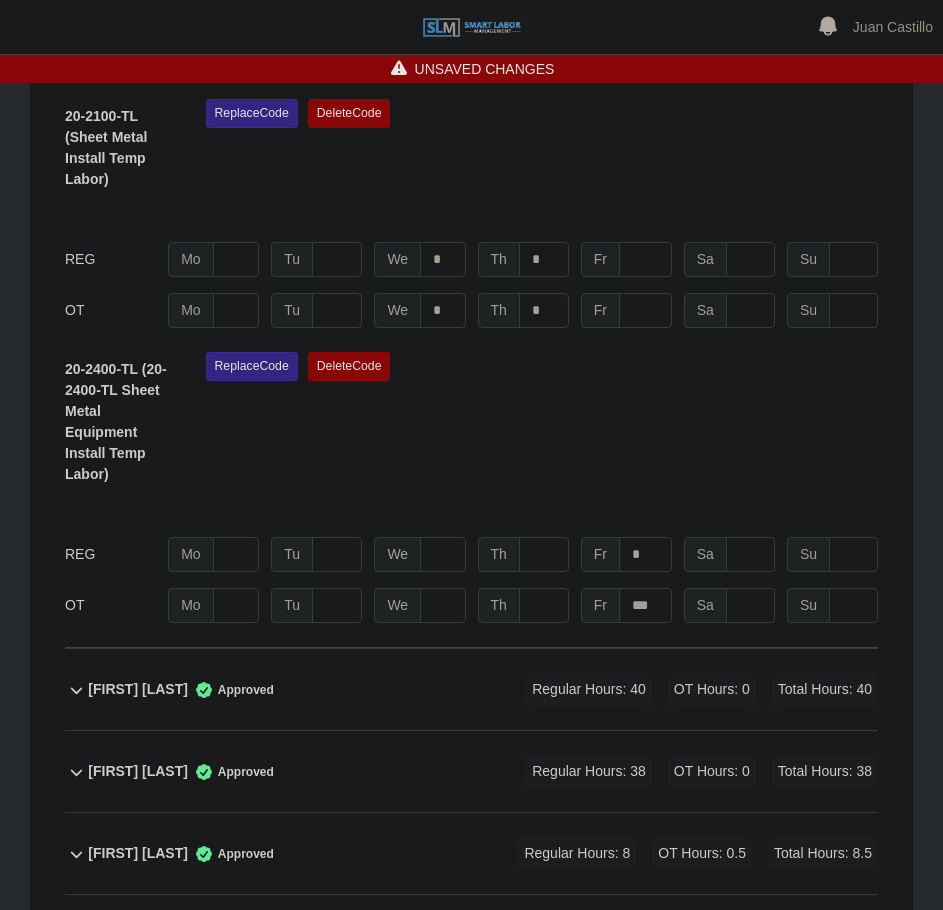 click on "Replace
Code
Delete
Code" at bounding box center [542, 424] 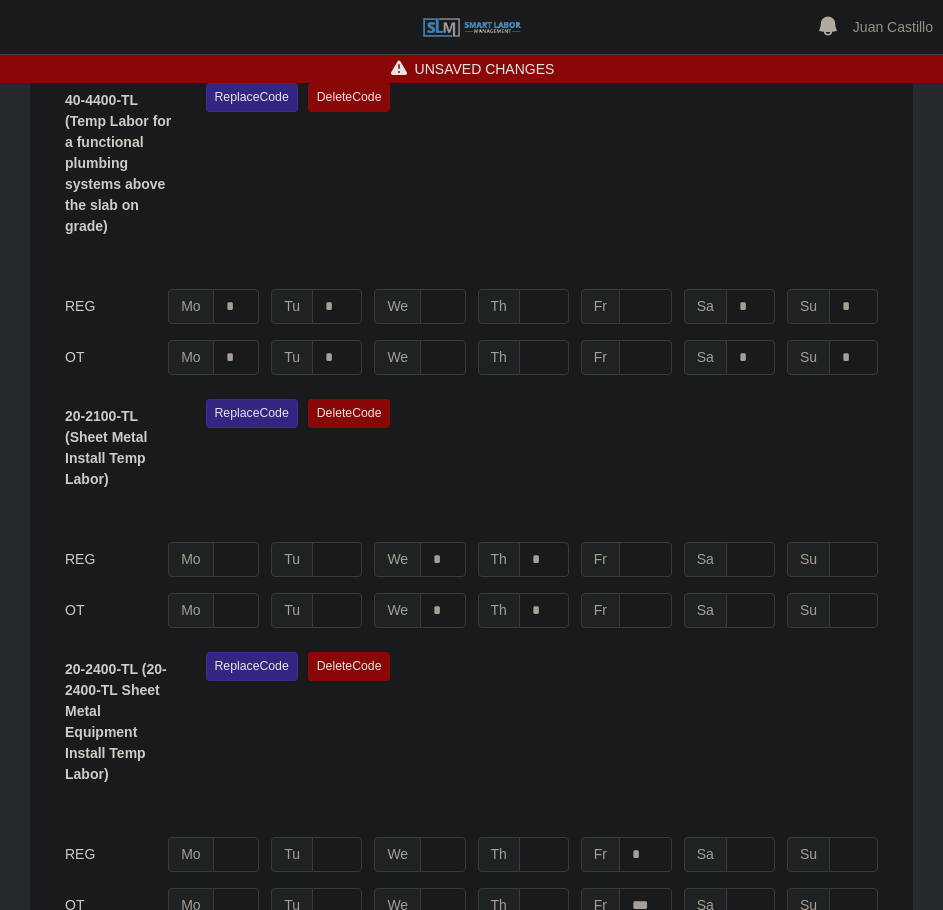 scroll, scrollTop: 2, scrollLeft: 0, axis: vertical 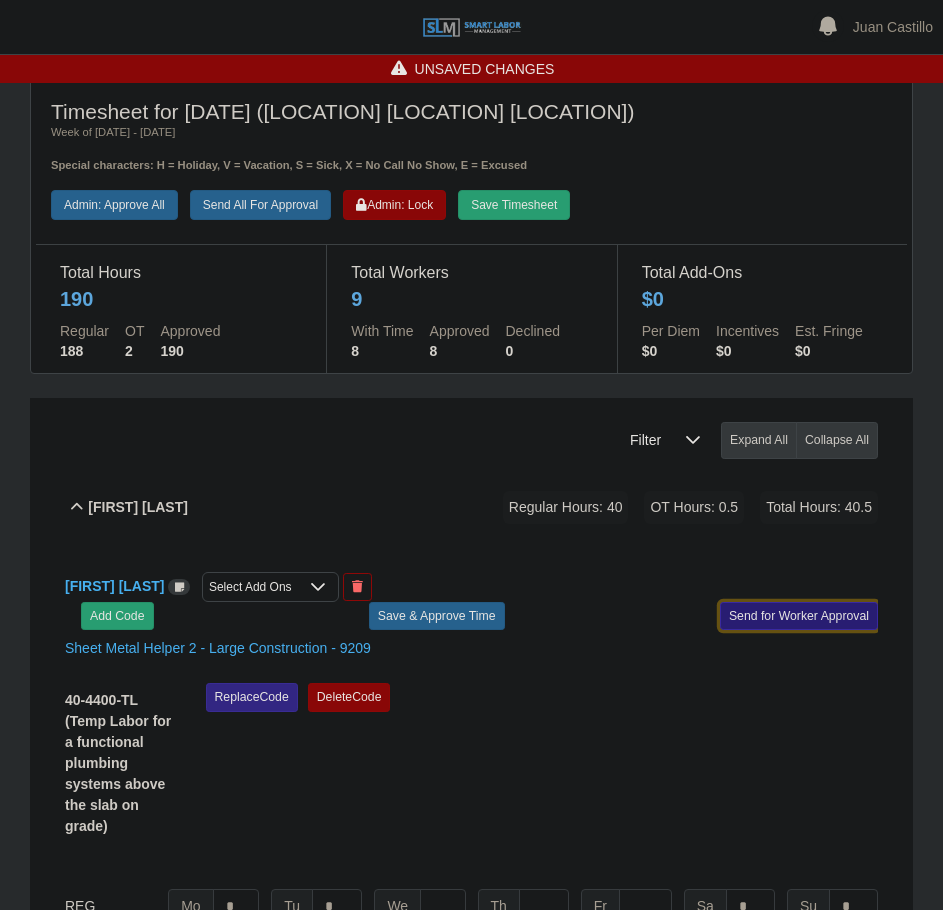 click on "Send for Worker Approval" 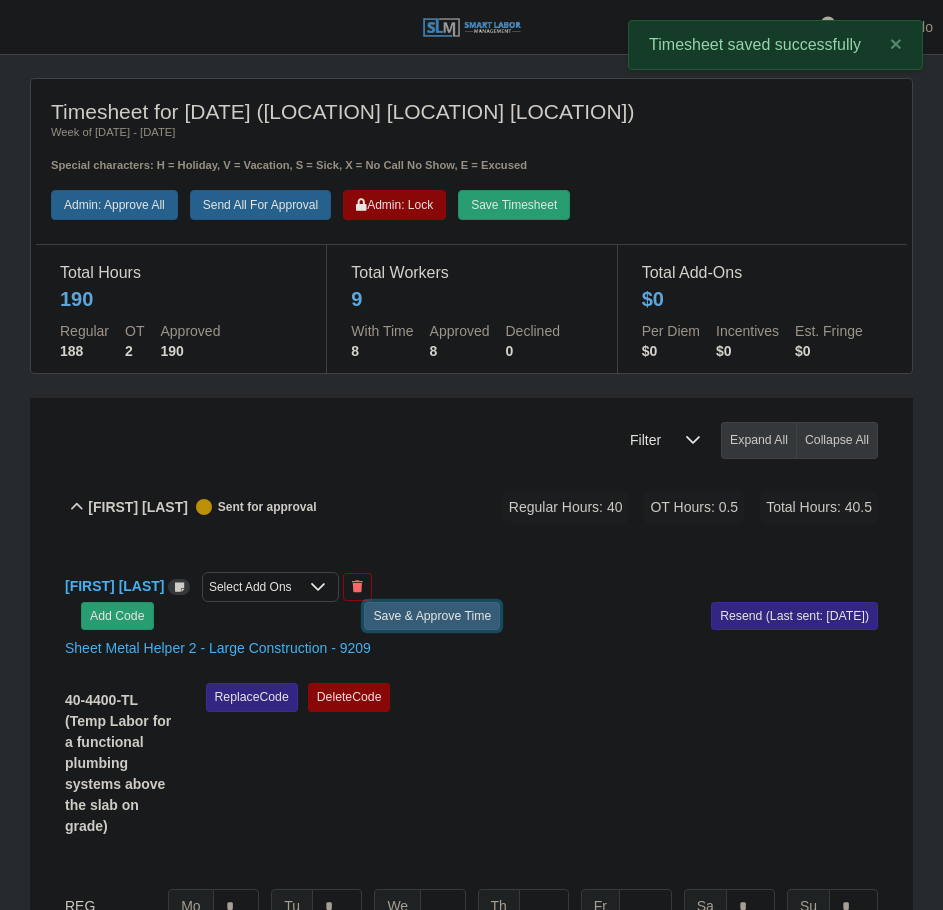 click on "Save & Approve Time" 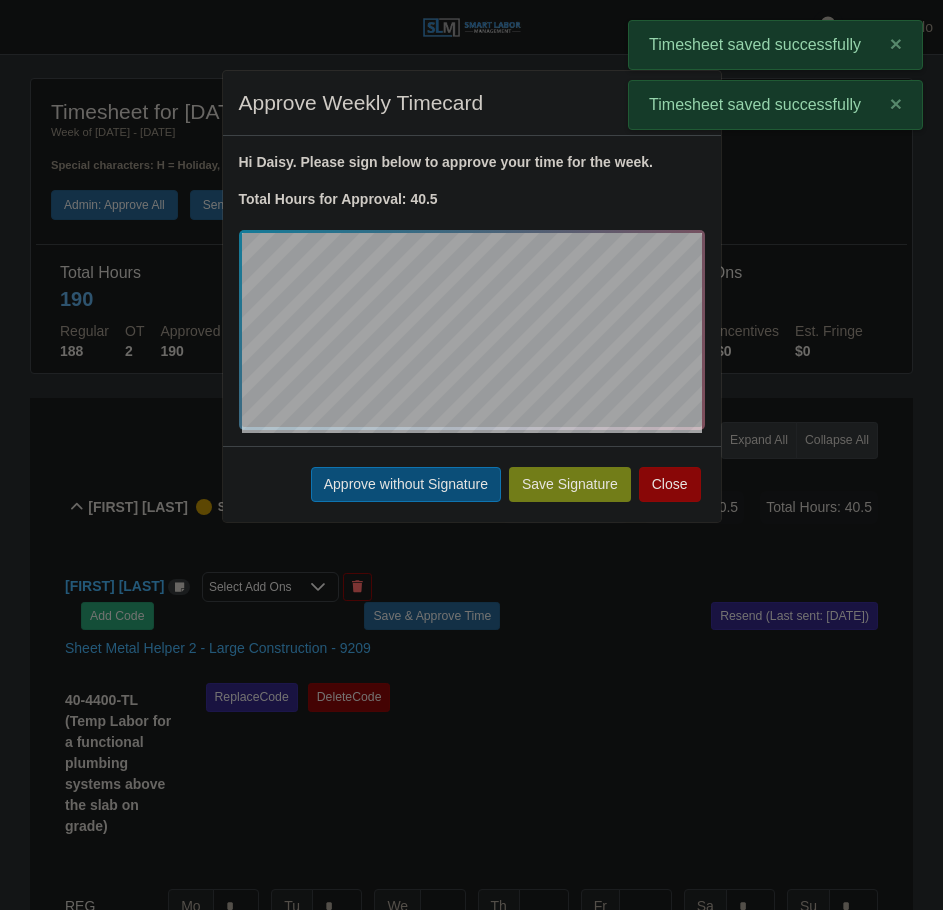 click on "Approve without Signature" at bounding box center [406, 484] 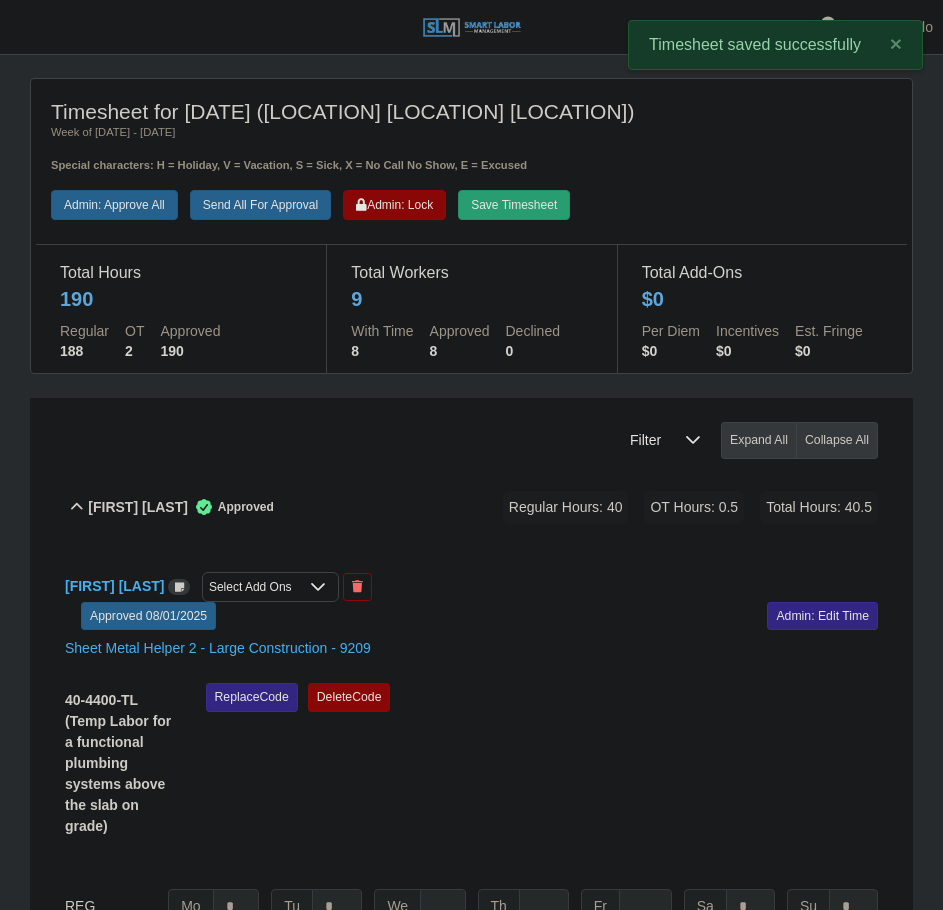 click on "Daisy Gonzalez Perez        Approved
Regular Hours: 40   OT Hours: 0.5   Total Hours: 40.5" 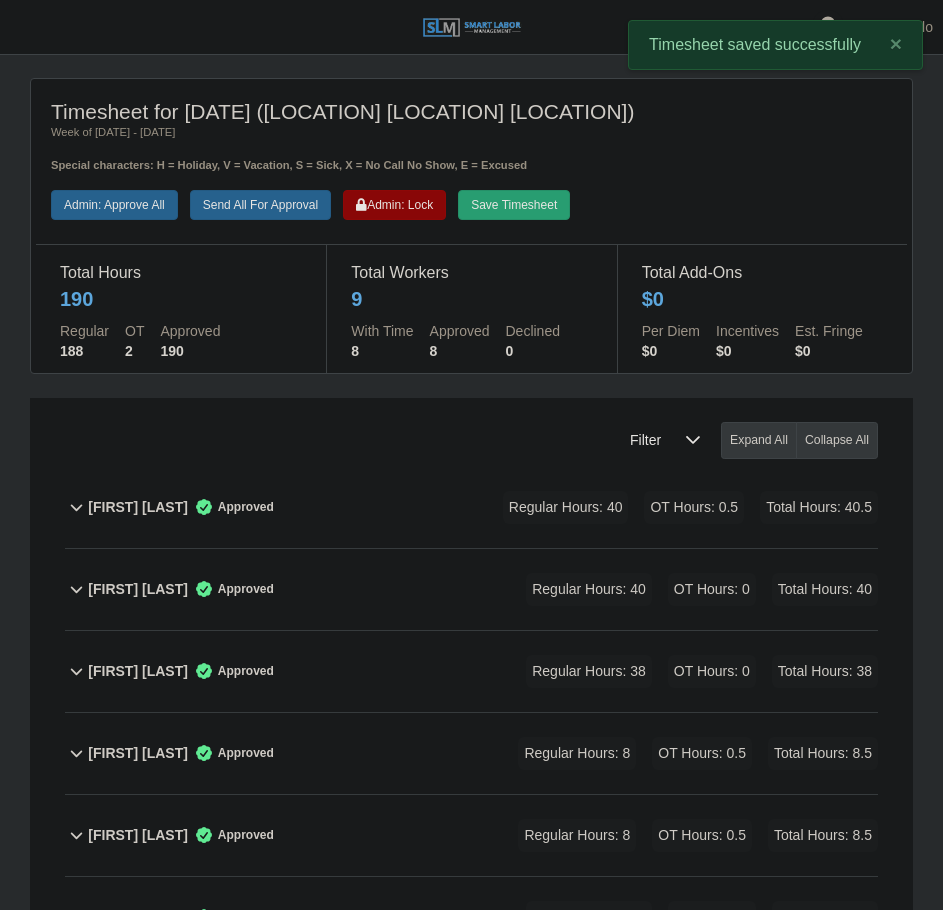 click on "Estuardo Morales Garcia        Approved
Regular Hours: 38   OT Hours: 0   Total Hours: 38" 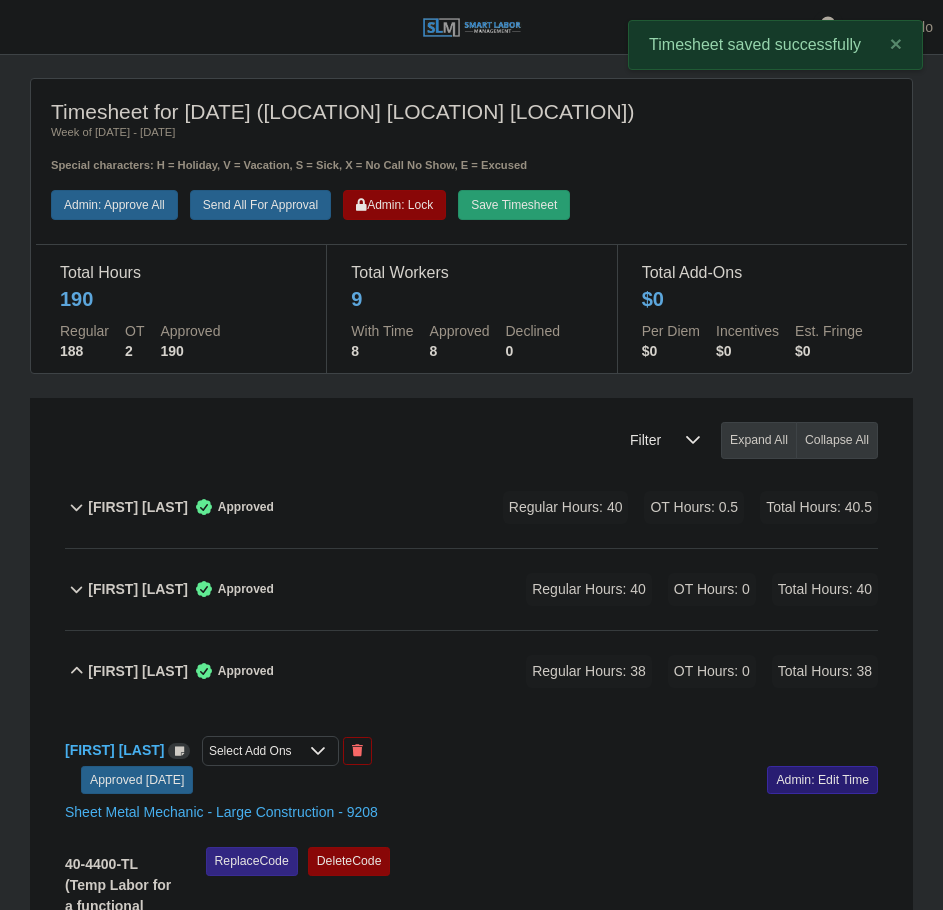 click on "Admin: Edit Time" 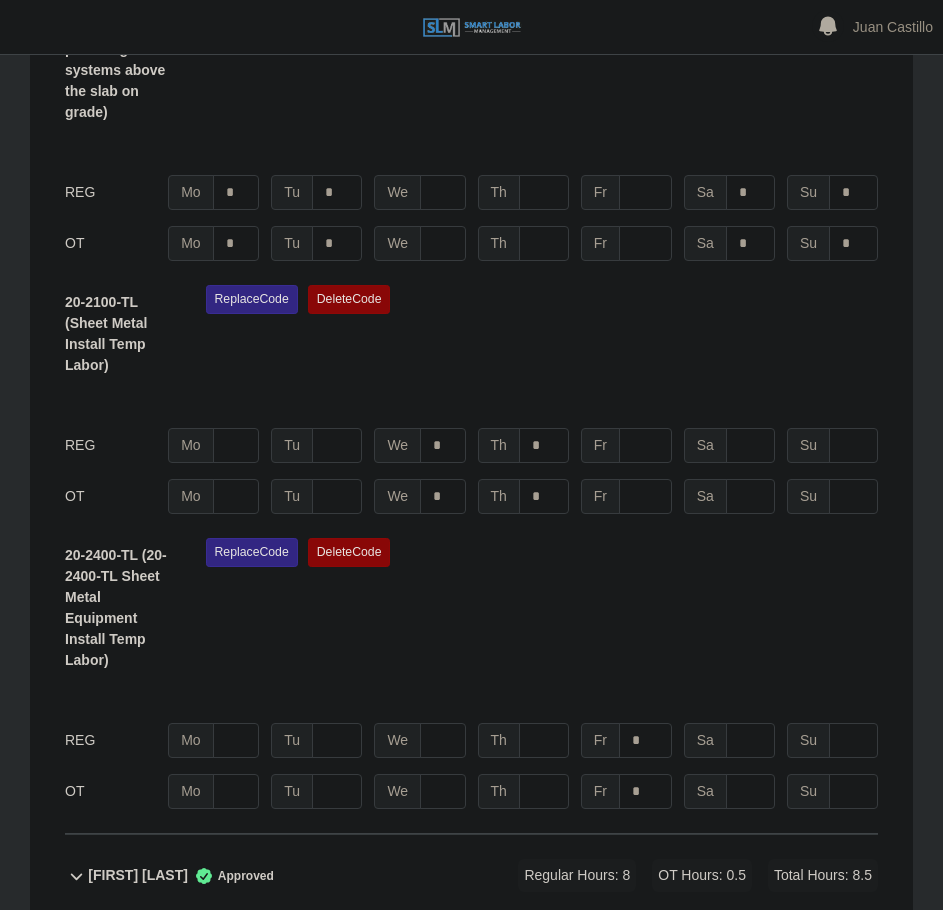 scroll, scrollTop: 902, scrollLeft: 0, axis: vertical 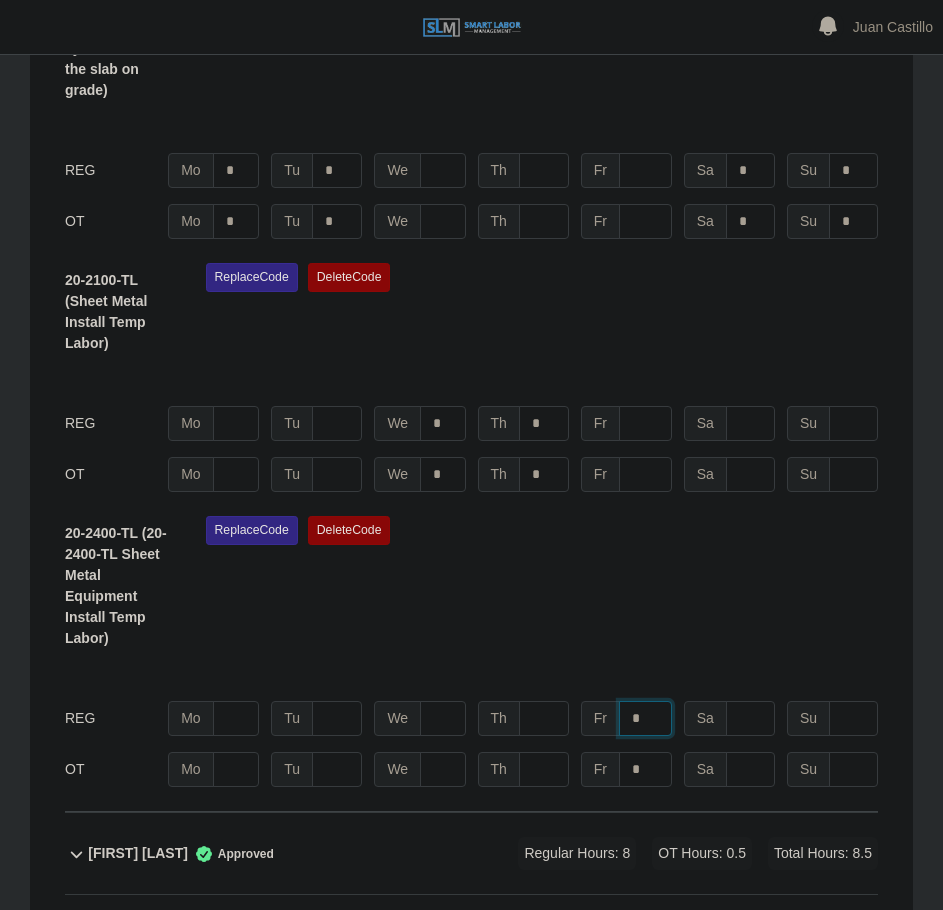 drag, startPoint x: 645, startPoint y: 720, endPoint x: 630, endPoint y: 716, distance: 15.524175 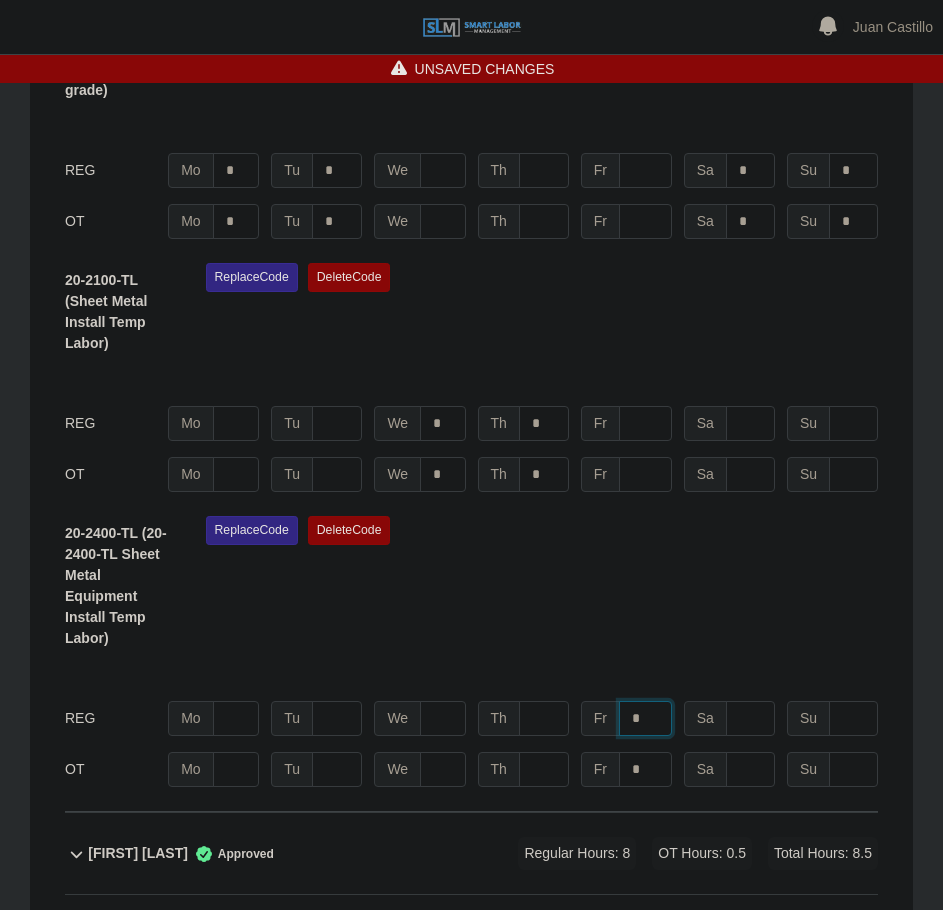 type on "*" 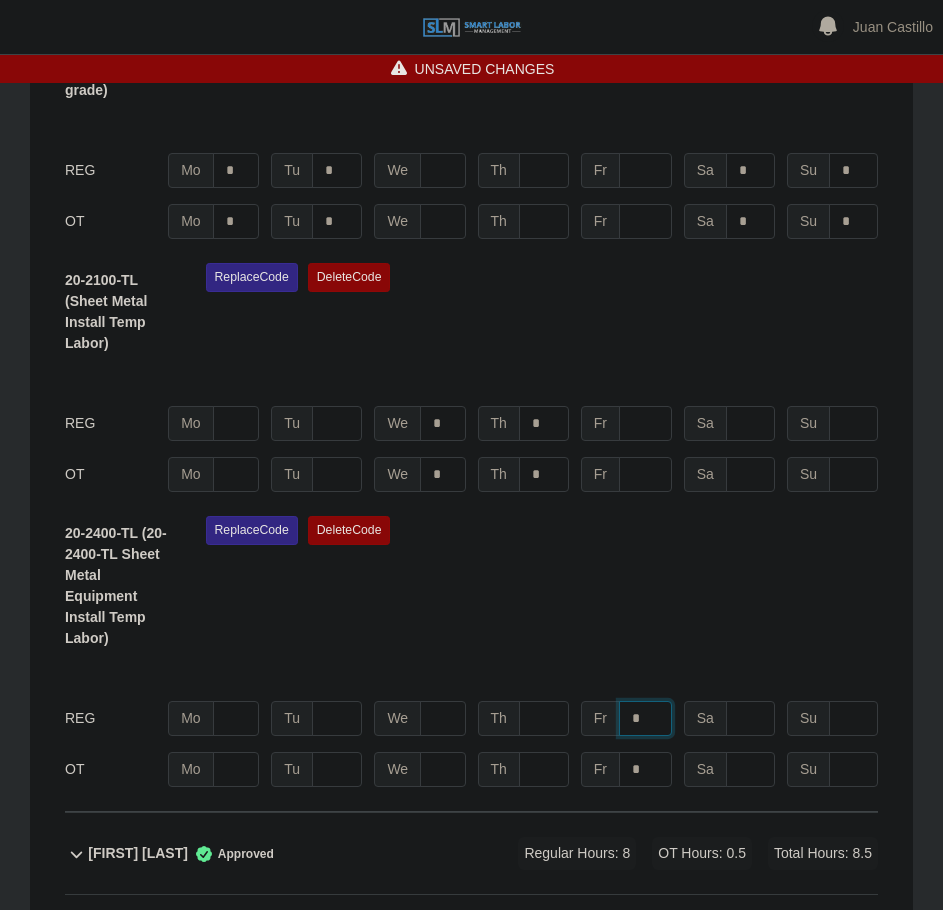 type on "*" 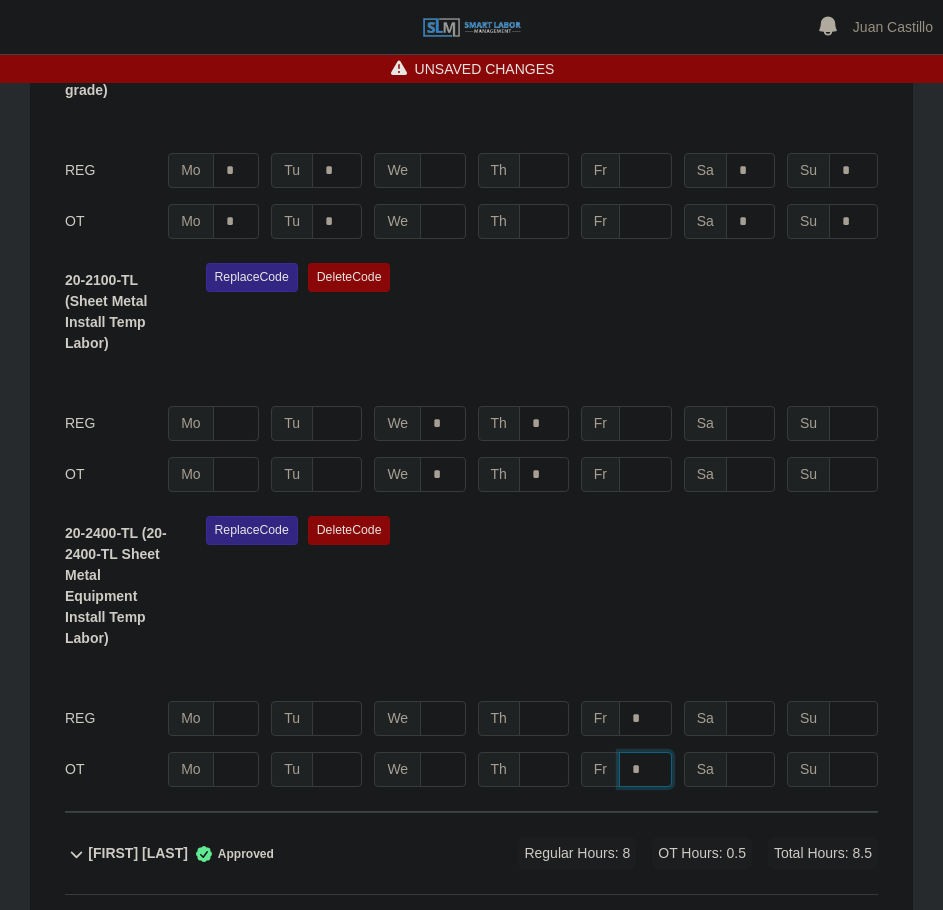 click on "*" at bounding box center [0, 0] 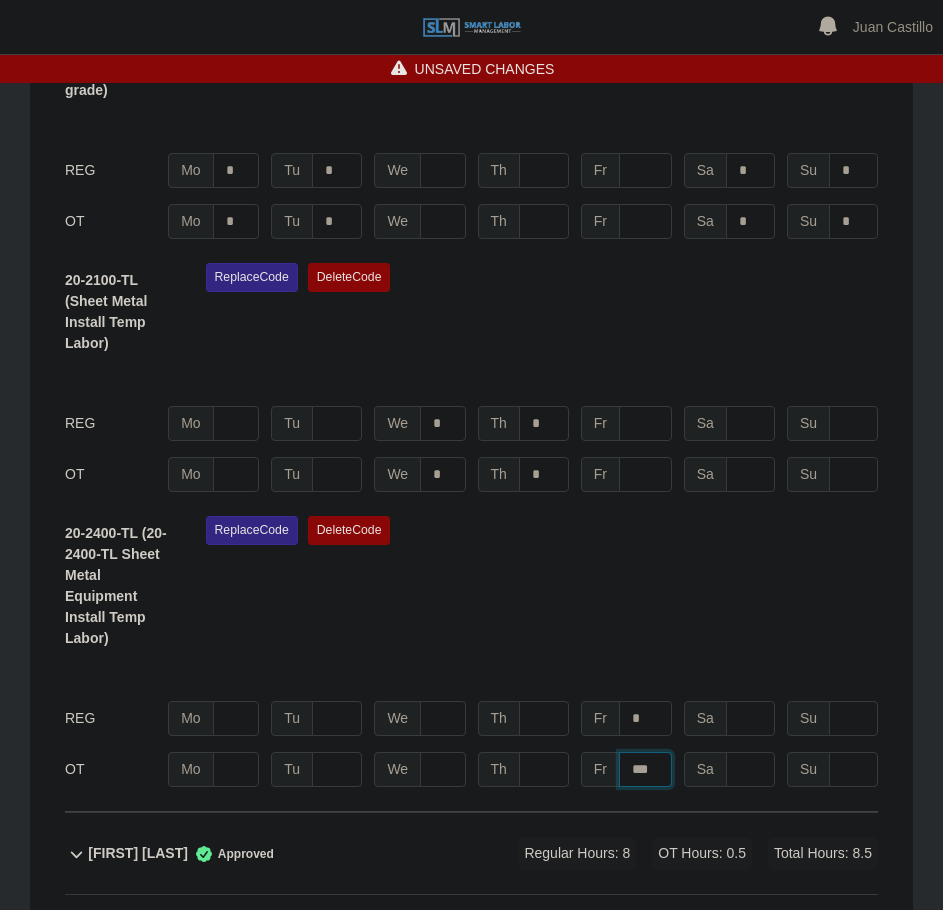 type on "***" 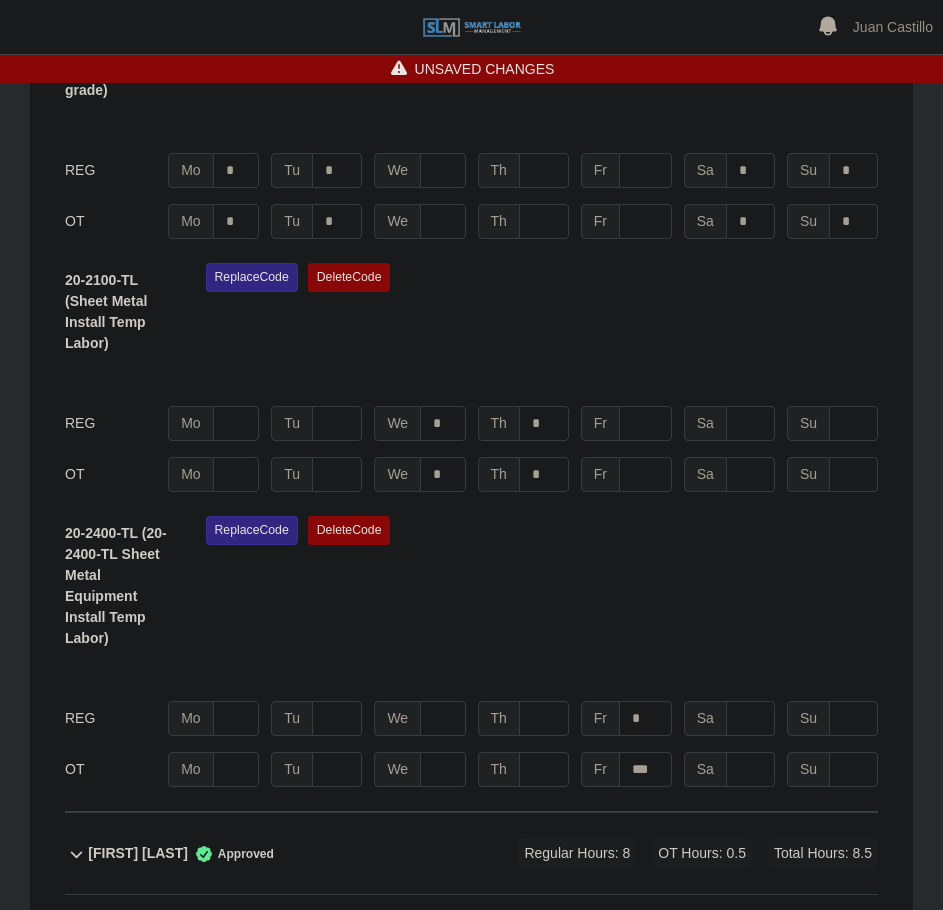 click on "Replace
Code
Delete
Code" at bounding box center [542, 588] 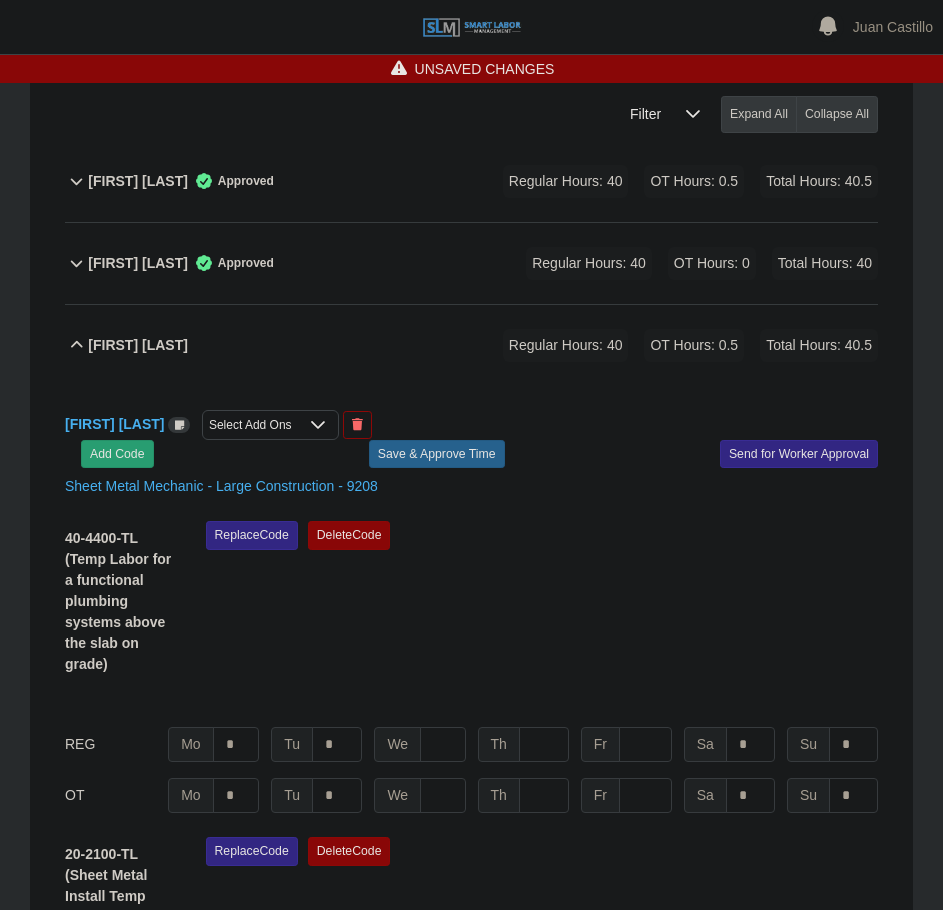 scroll, scrollTop: 302, scrollLeft: 0, axis: vertical 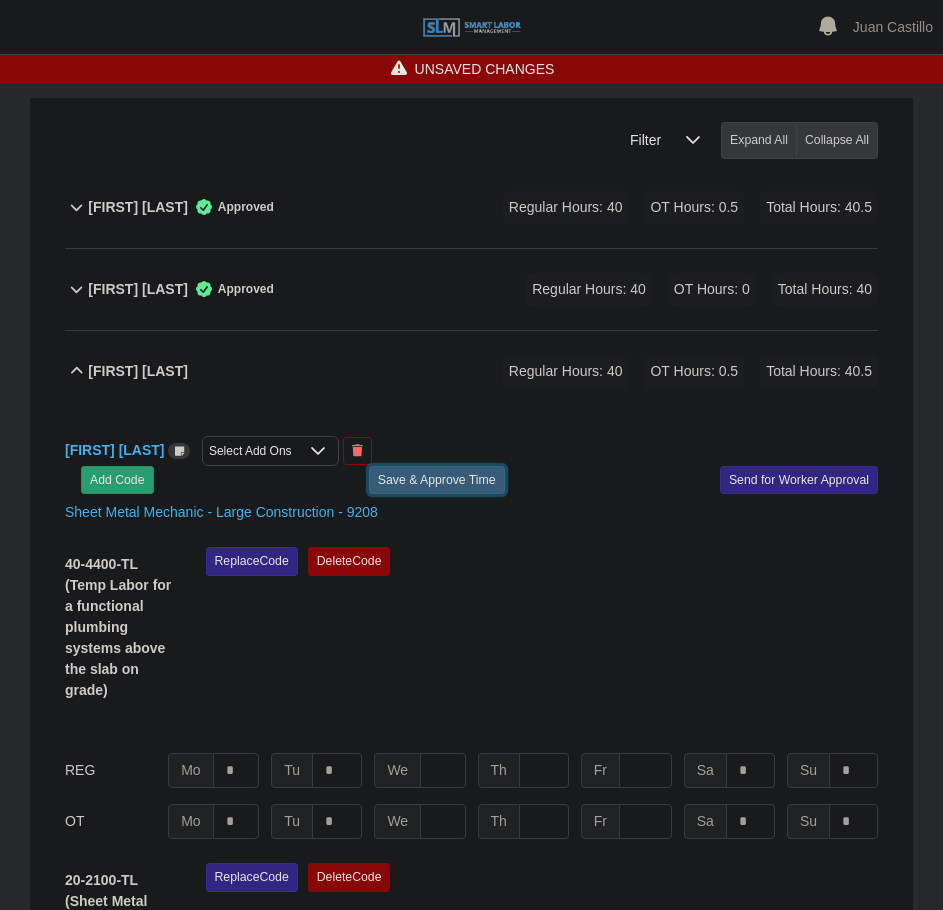 click on "Save & Approve Time" 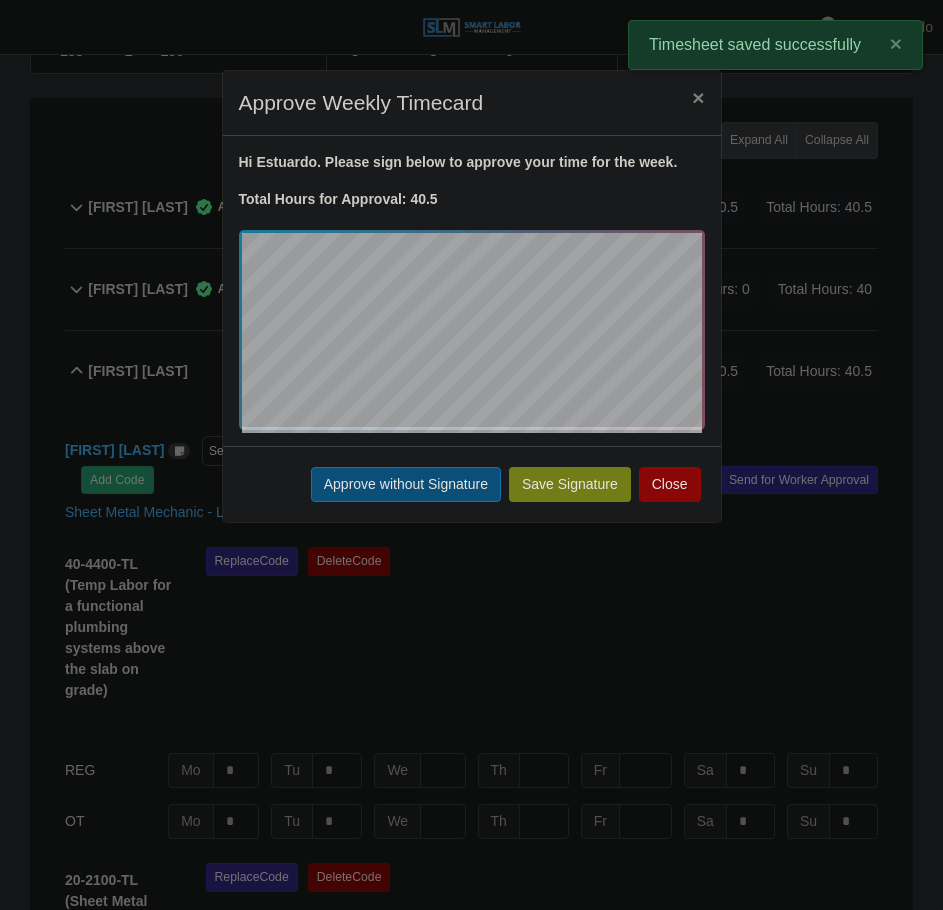 click on "Approve without Signature" at bounding box center [406, 484] 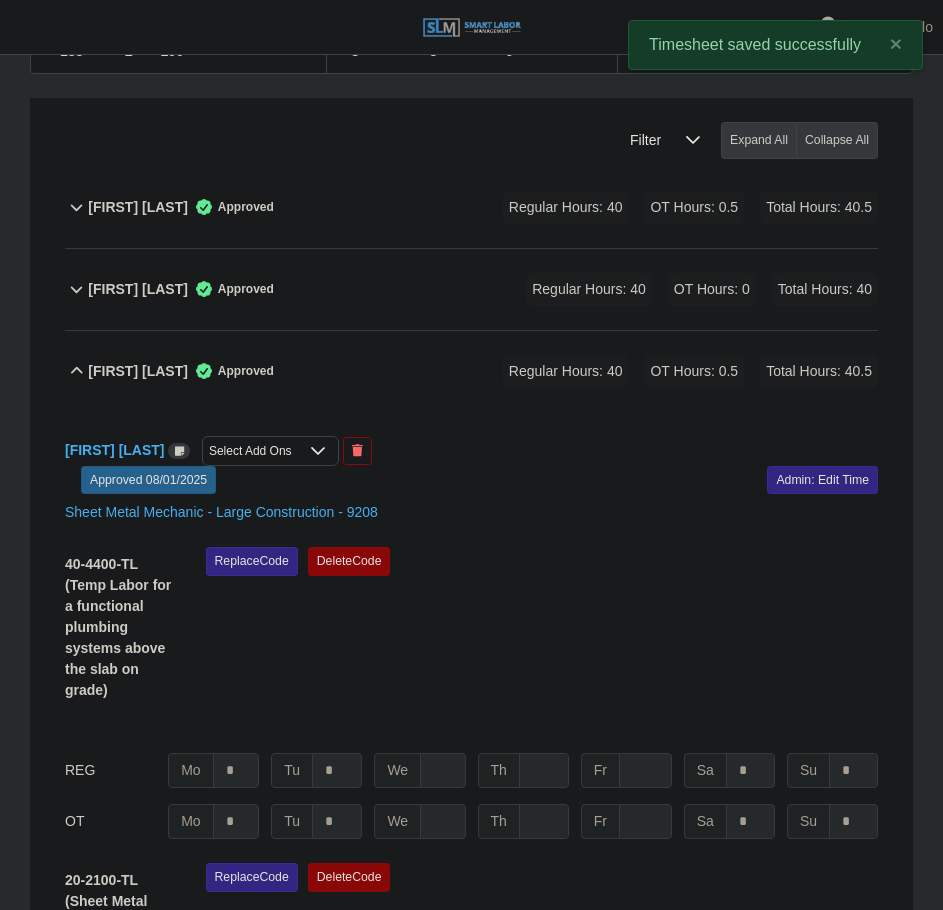 click on "Estuardo Morales Garcia        Approved
Regular Hours: 40   OT Hours: 0.5   Total Hours: 40.5" 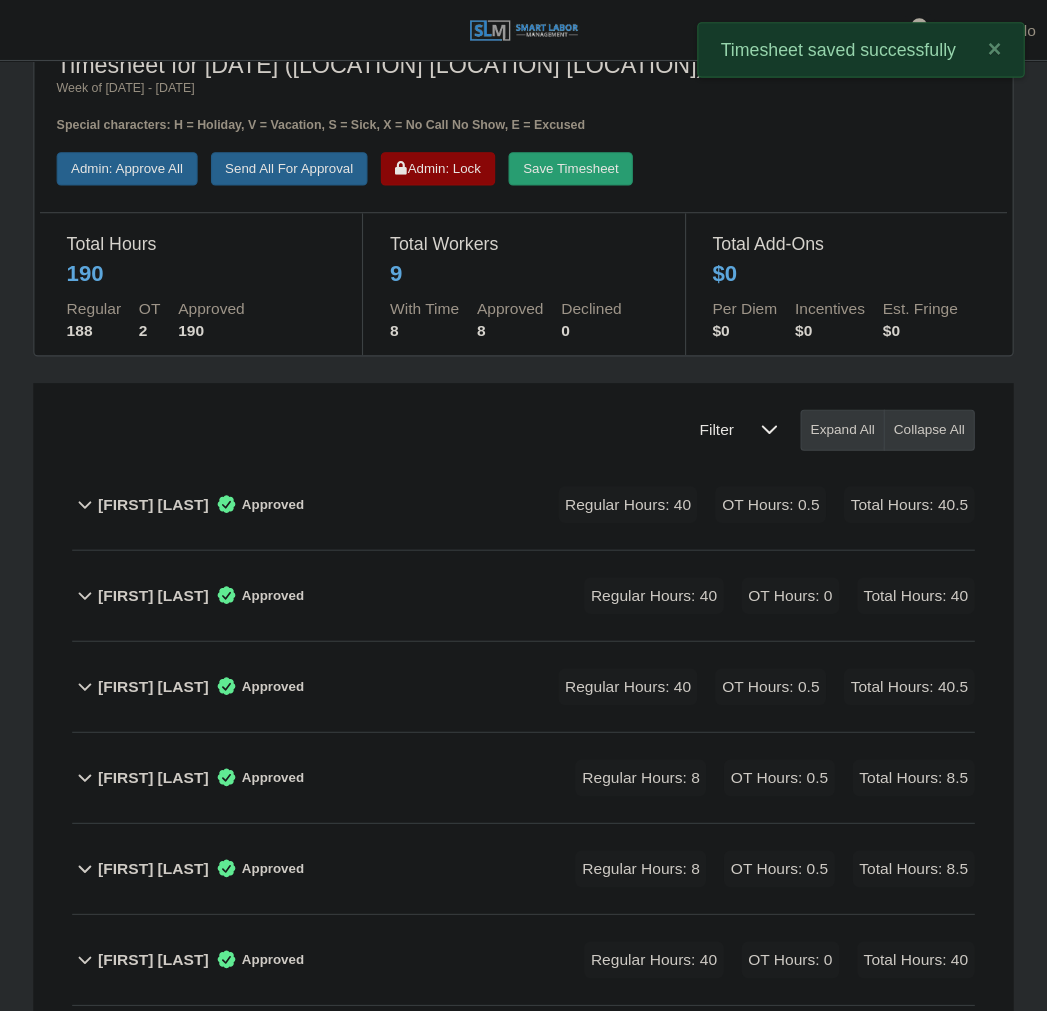 scroll, scrollTop: 0, scrollLeft: 0, axis: both 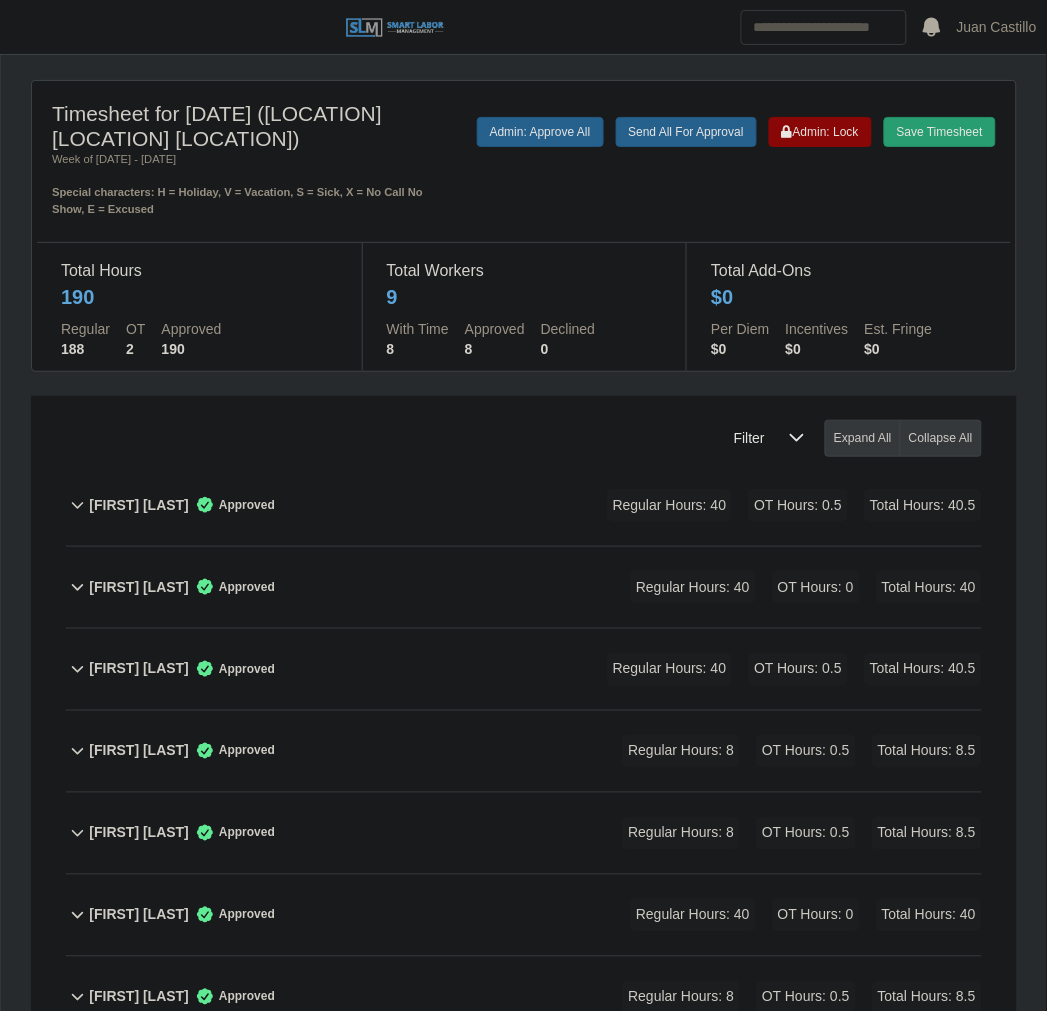 drag, startPoint x: 880, startPoint y: 0, endPoint x: 218, endPoint y: 450, distance: 800.46484 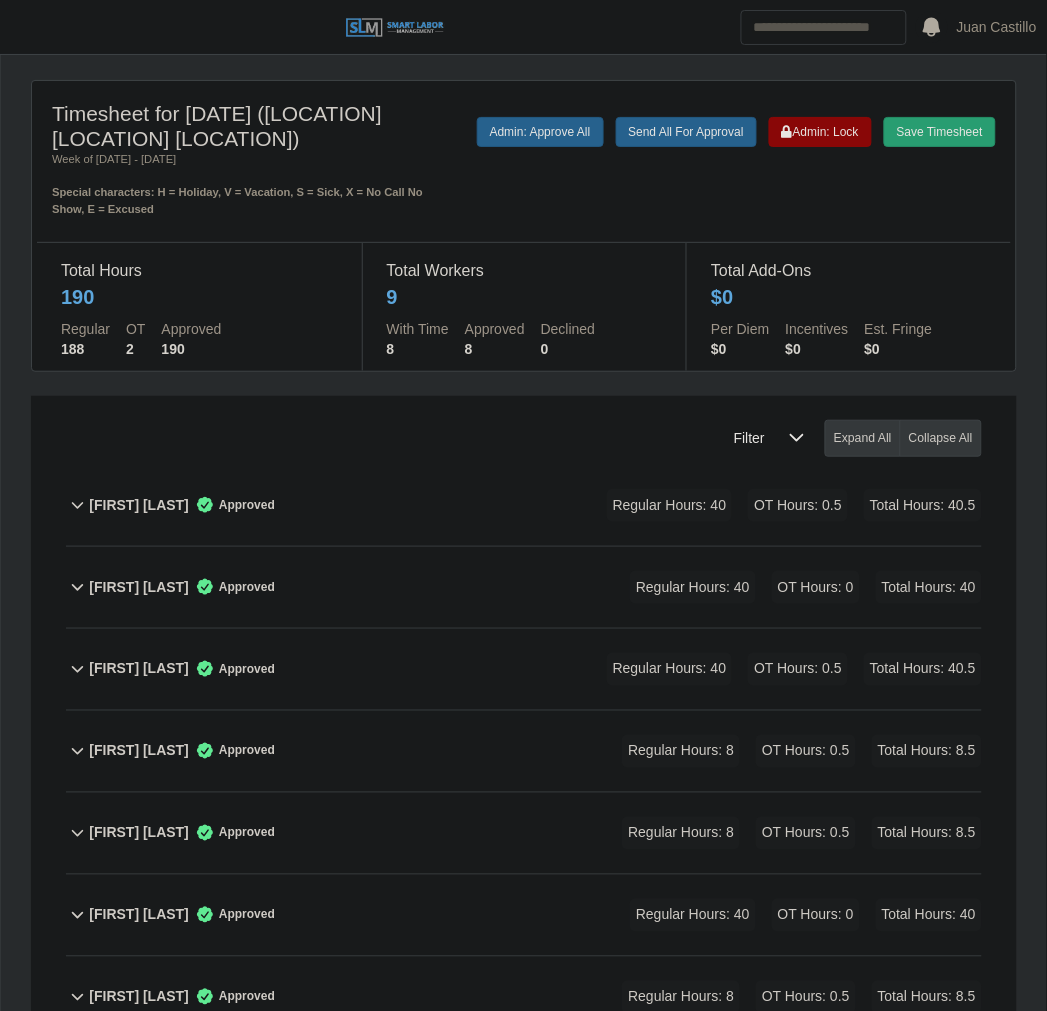 click on "Filter
Expand All
Collapse All" at bounding box center [524, 430] 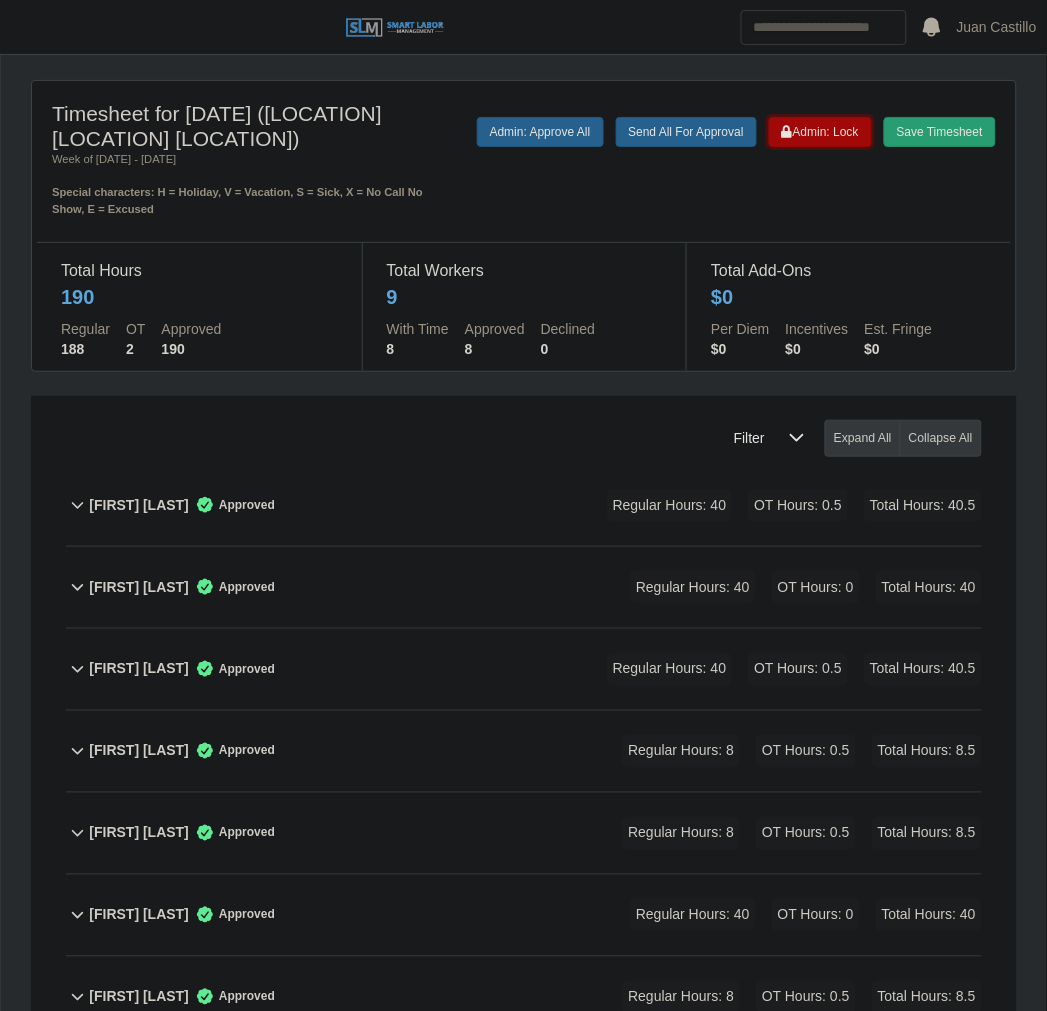 click on "Admin: Lock" 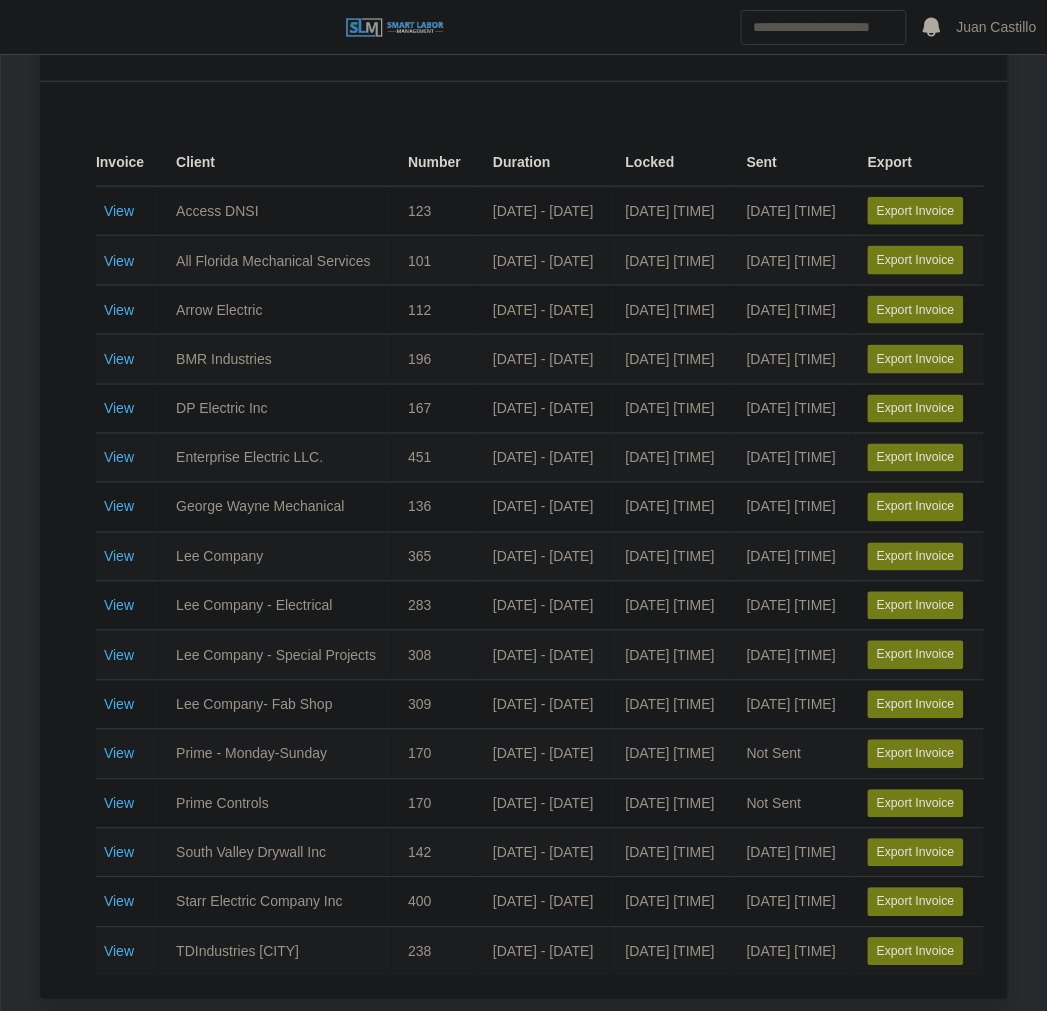 scroll, scrollTop: 333, scrollLeft: 0, axis: vertical 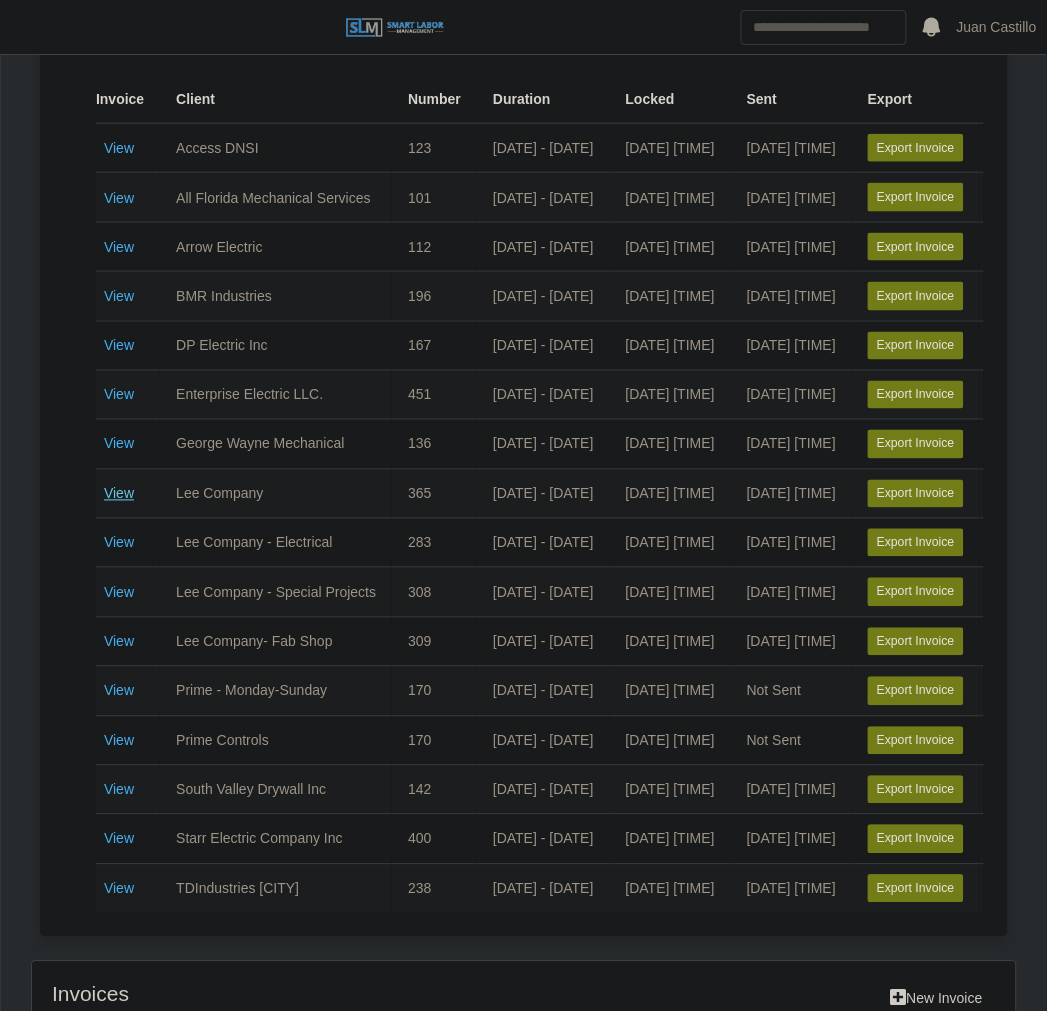 click on "View" at bounding box center [119, 494] 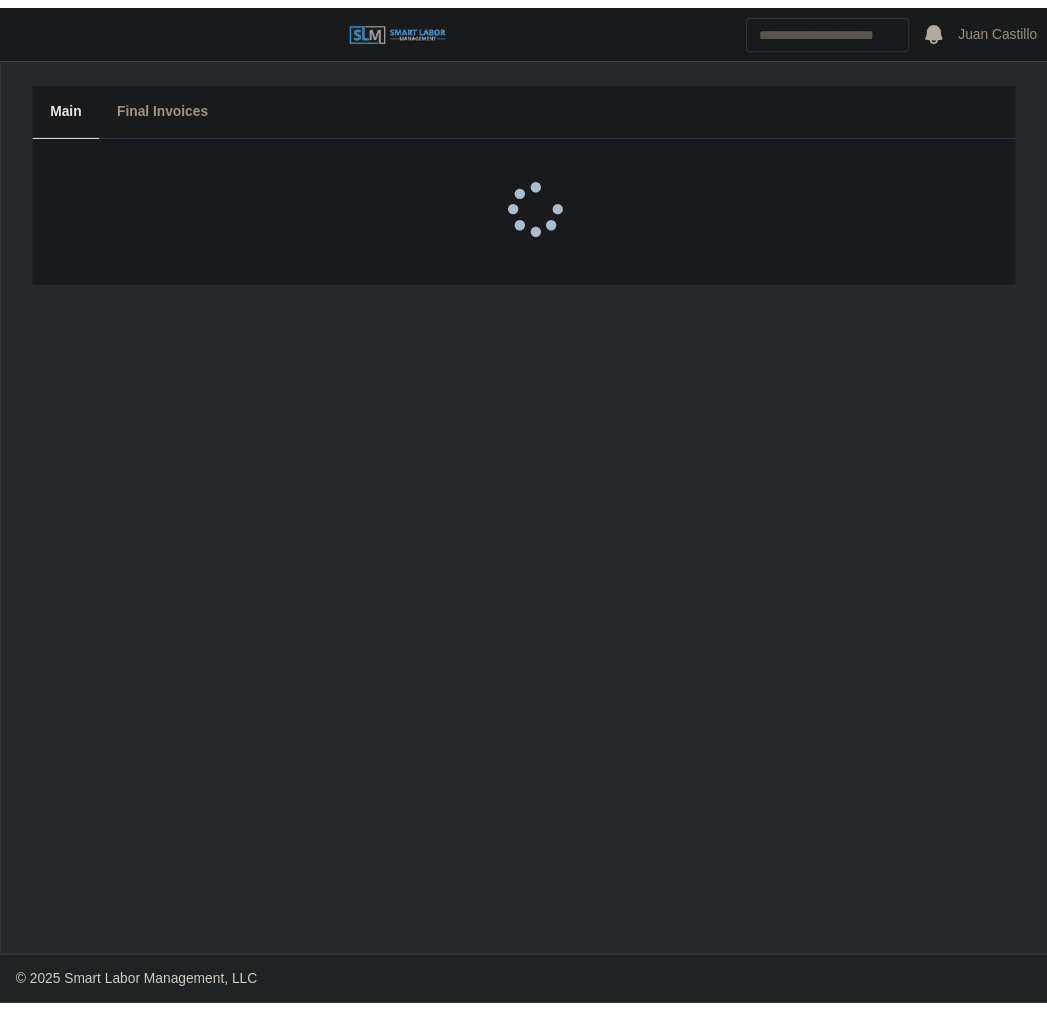 scroll, scrollTop: 0, scrollLeft: 0, axis: both 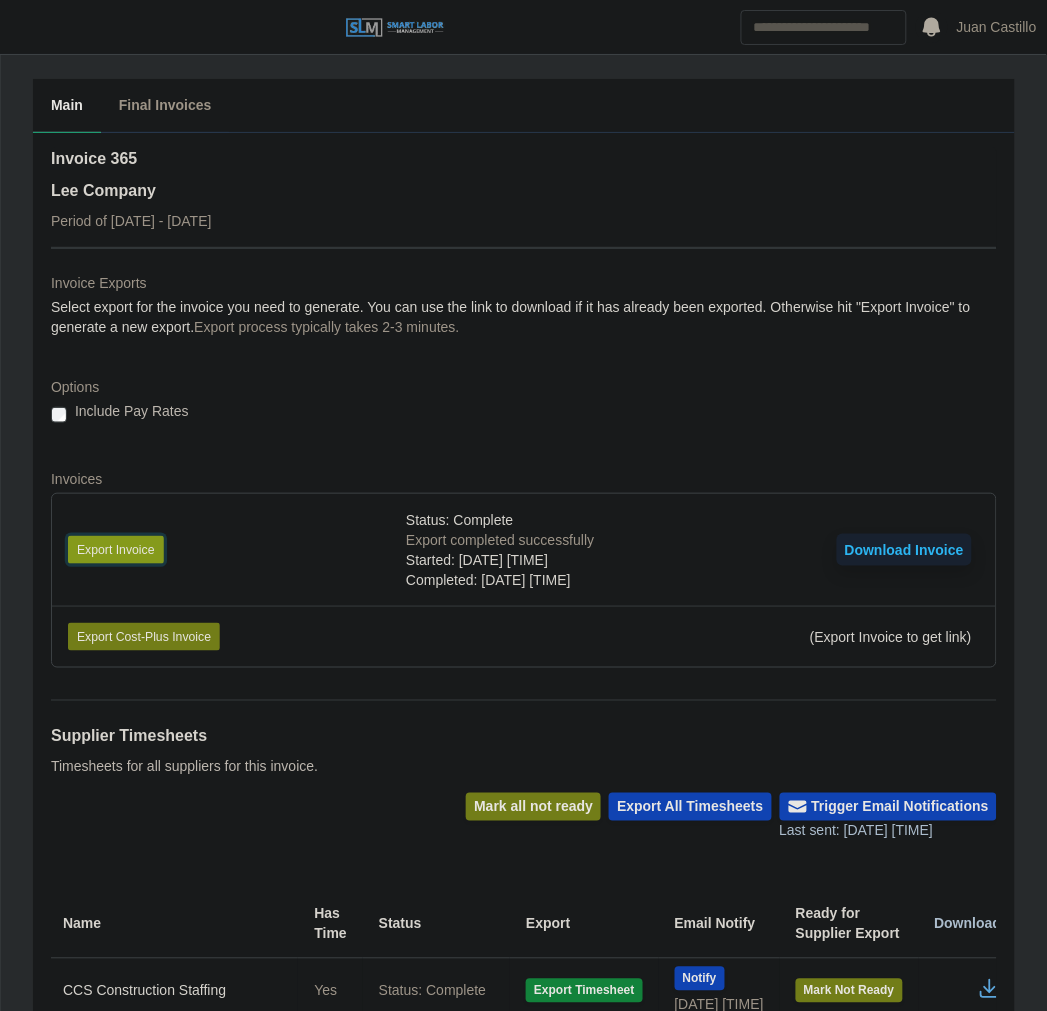 click on "Export Invoice" at bounding box center (116, 550) 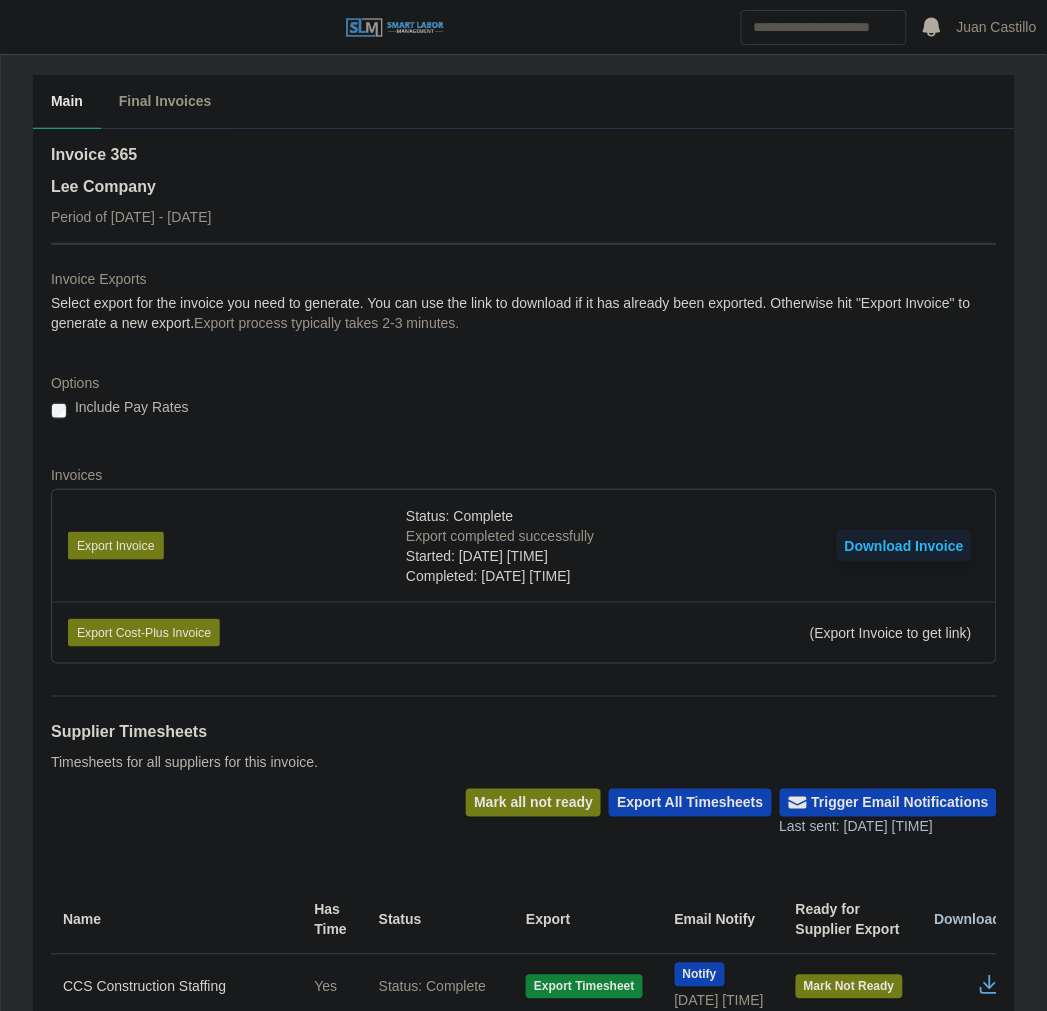 scroll, scrollTop: 0, scrollLeft: 0, axis: both 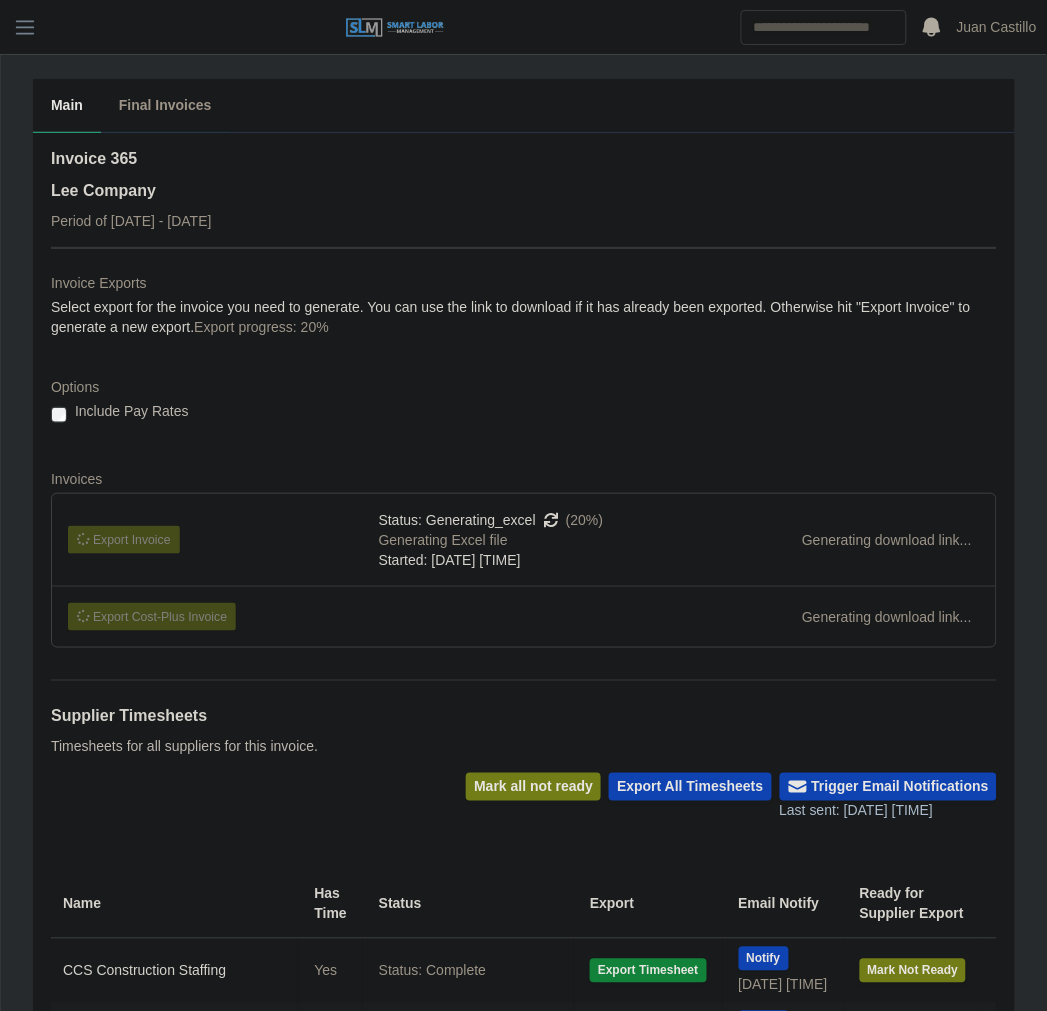 click on "Invoice Exports
Select export for the invoice you need to generate.
You can use the link to download if it has already been exported.
Otherwise hit "Export Invoice" to generate a new export.
Export progress: 20%
Options
Include Pay Rates
Invoices
Export Invoice
Status: Generating_excel
(20%)
Generating Excel file   Started: 08/01/2025 08:51 AM
Generating download link...
Export Cost-Plus Invoice
Generating download link..." at bounding box center (524, 468) 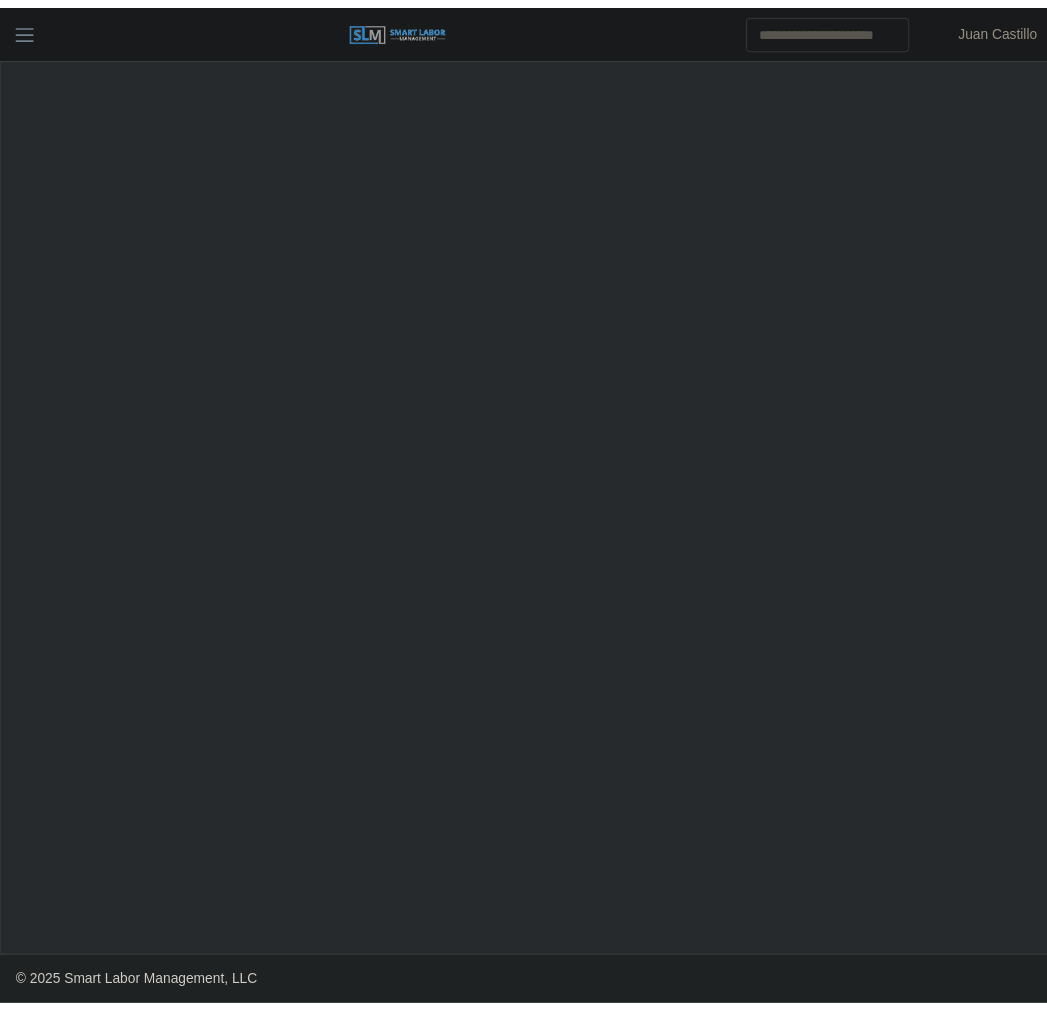 scroll, scrollTop: 0, scrollLeft: 0, axis: both 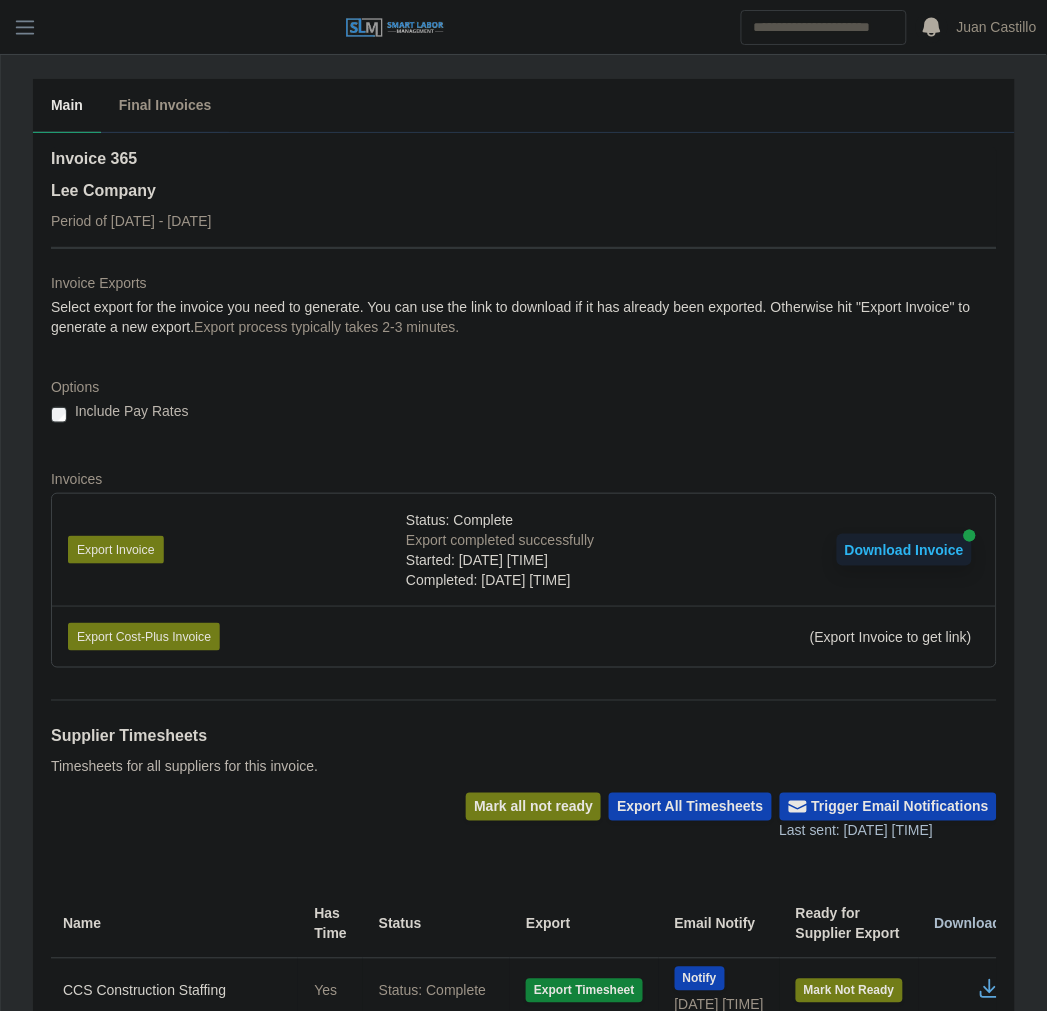 click on "Download Invoice" at bounding box center [904, 550] 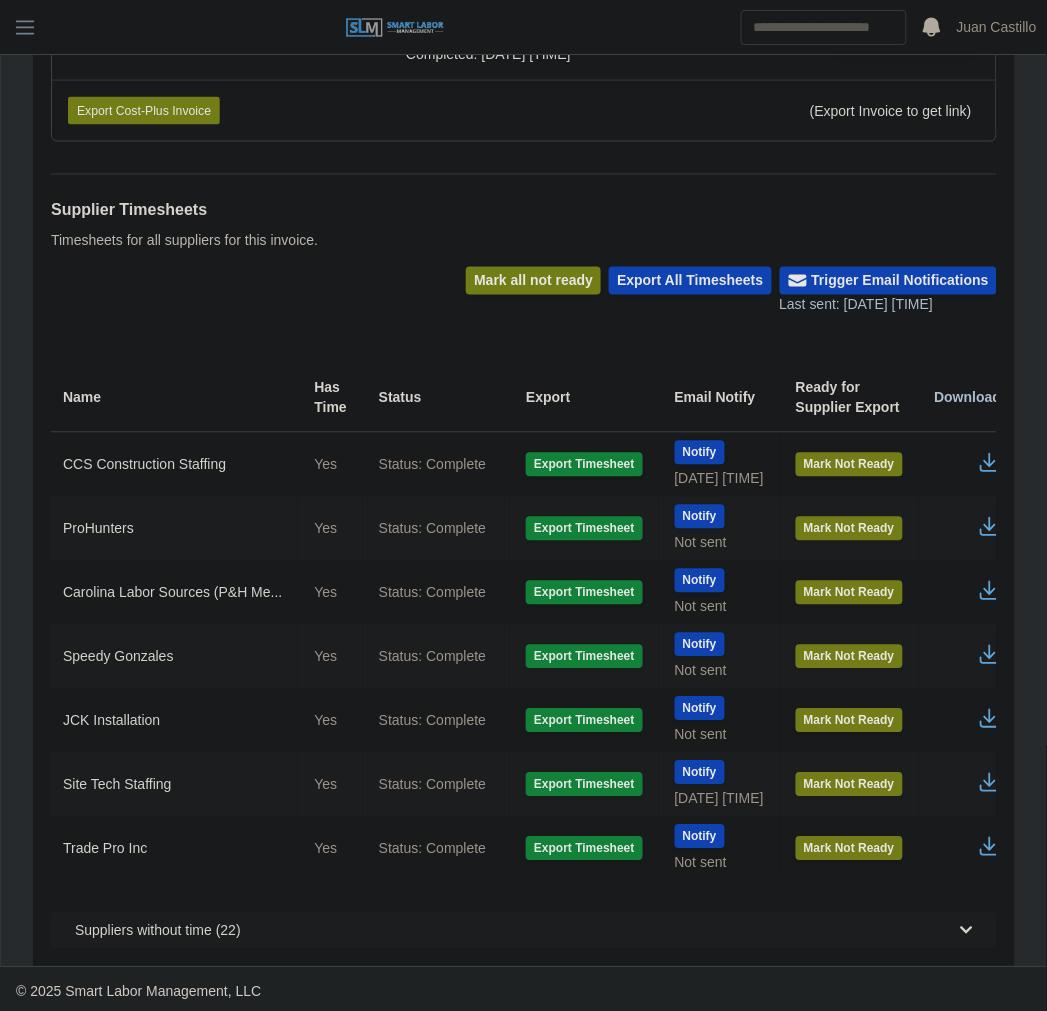 scroll, scrollTop: 550, scrollLeft: 0, axis: vertical 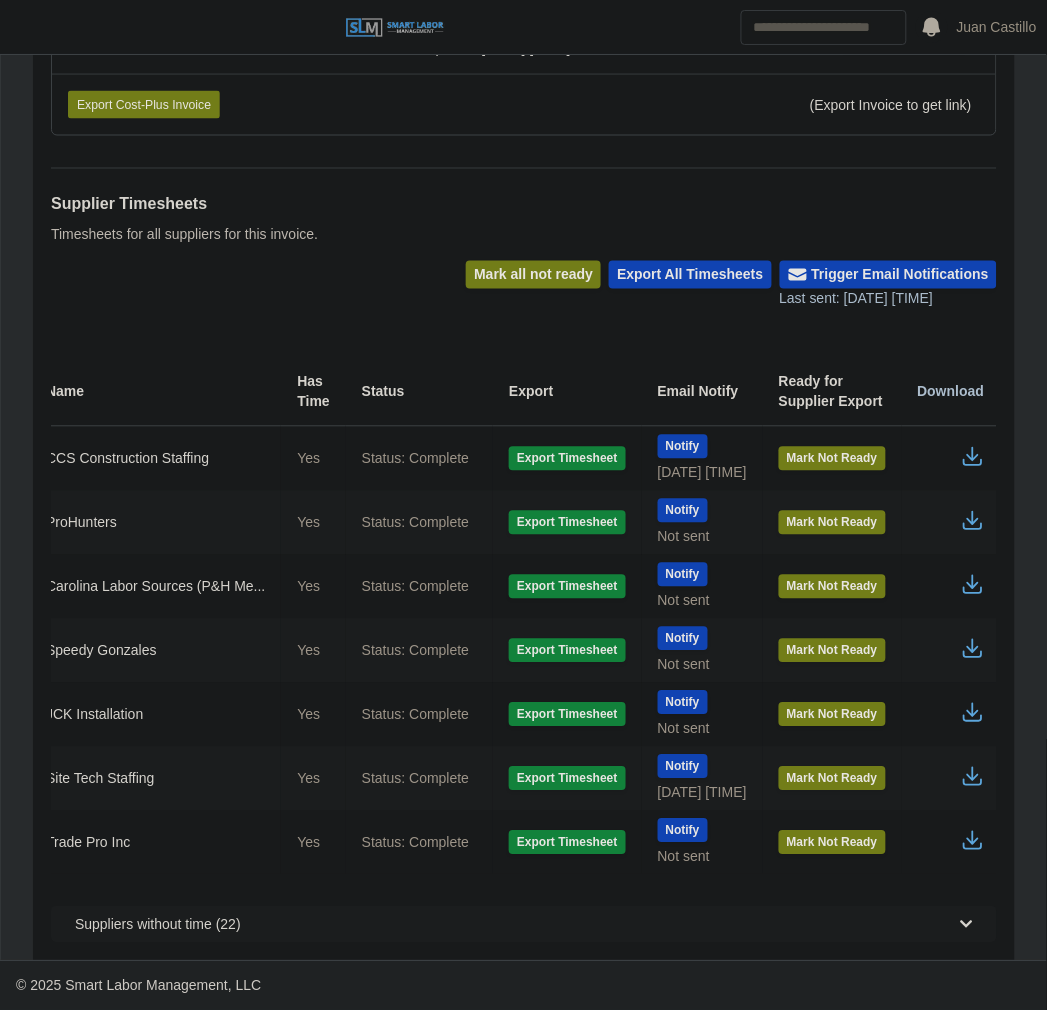 click 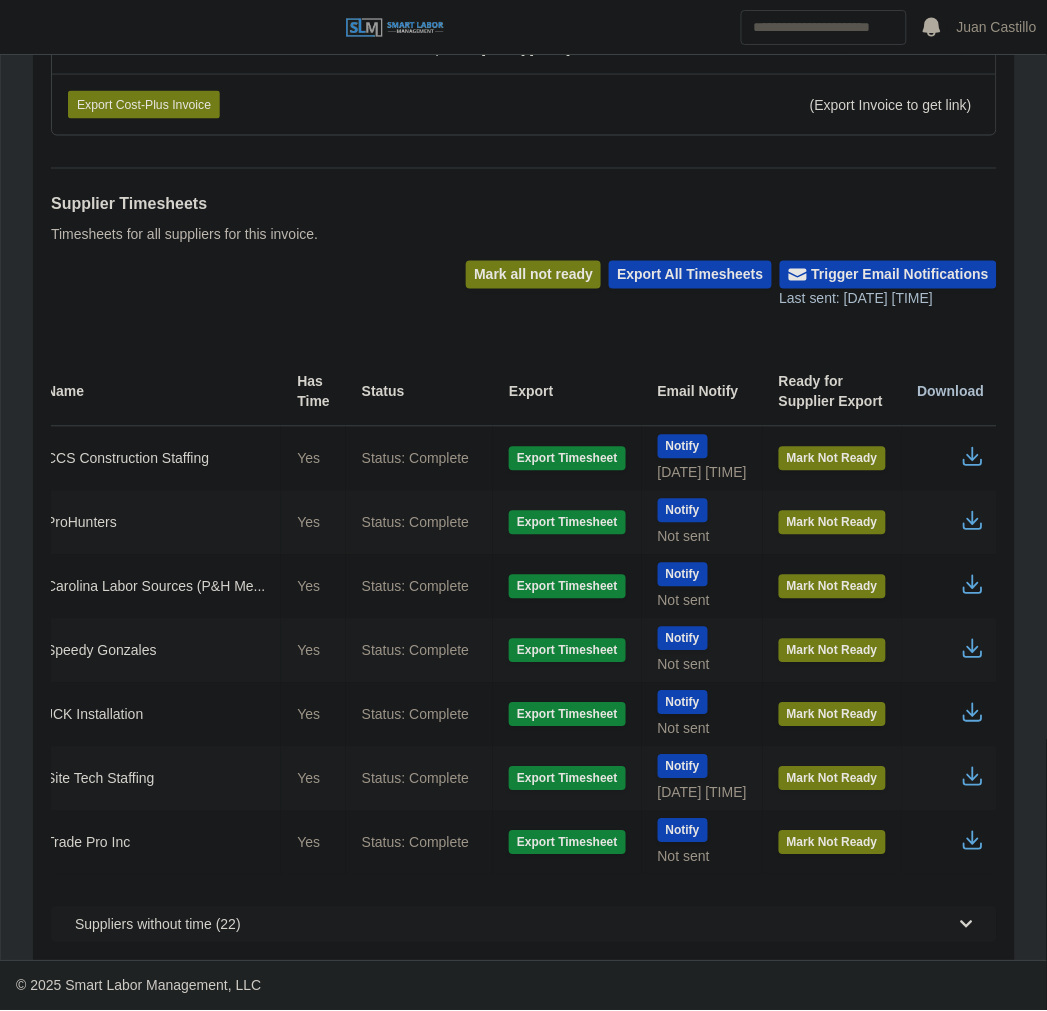 scroll, scrollTop: 0, scrollLeft: 0, axis: both 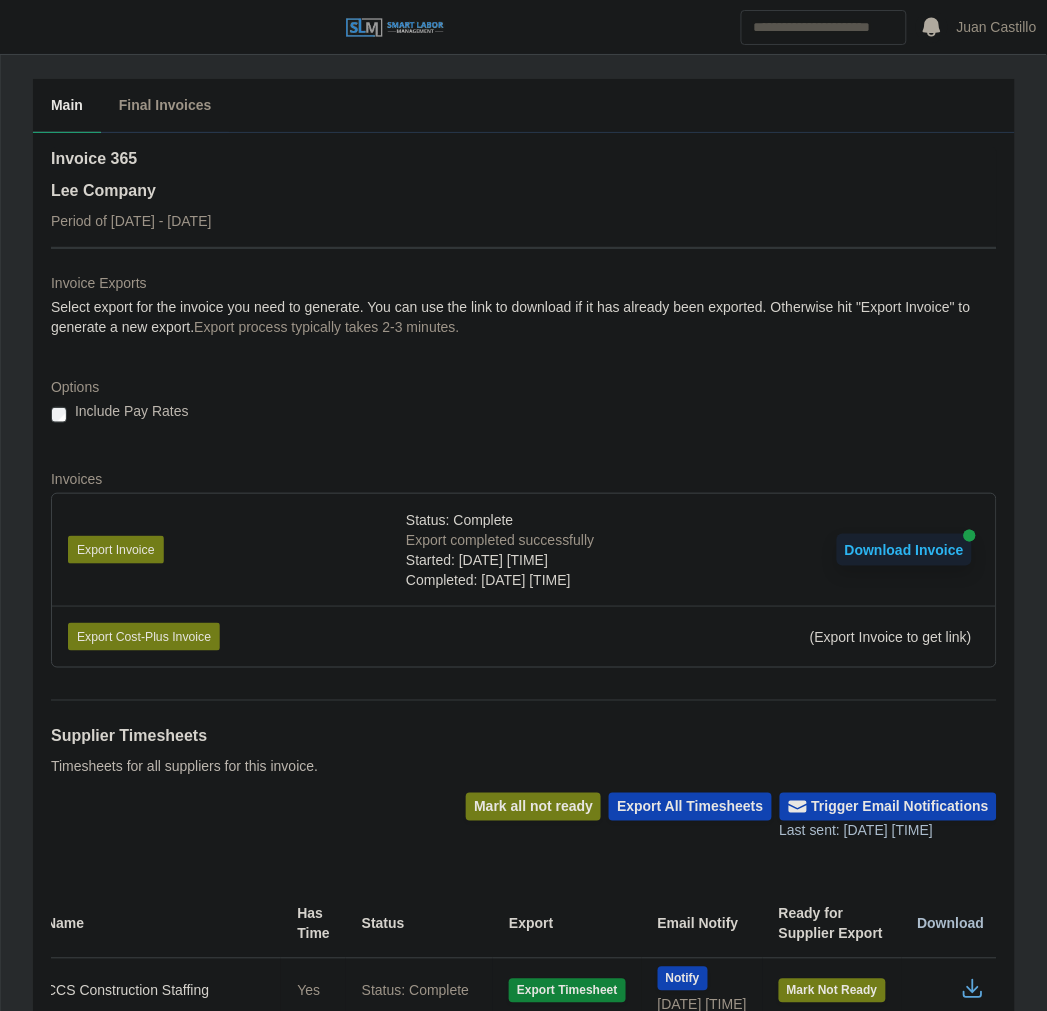 drag, startPoint x: 23, startPoint y: 14, endPoint x: 45, endPoint y: 94, distance: 82.96987 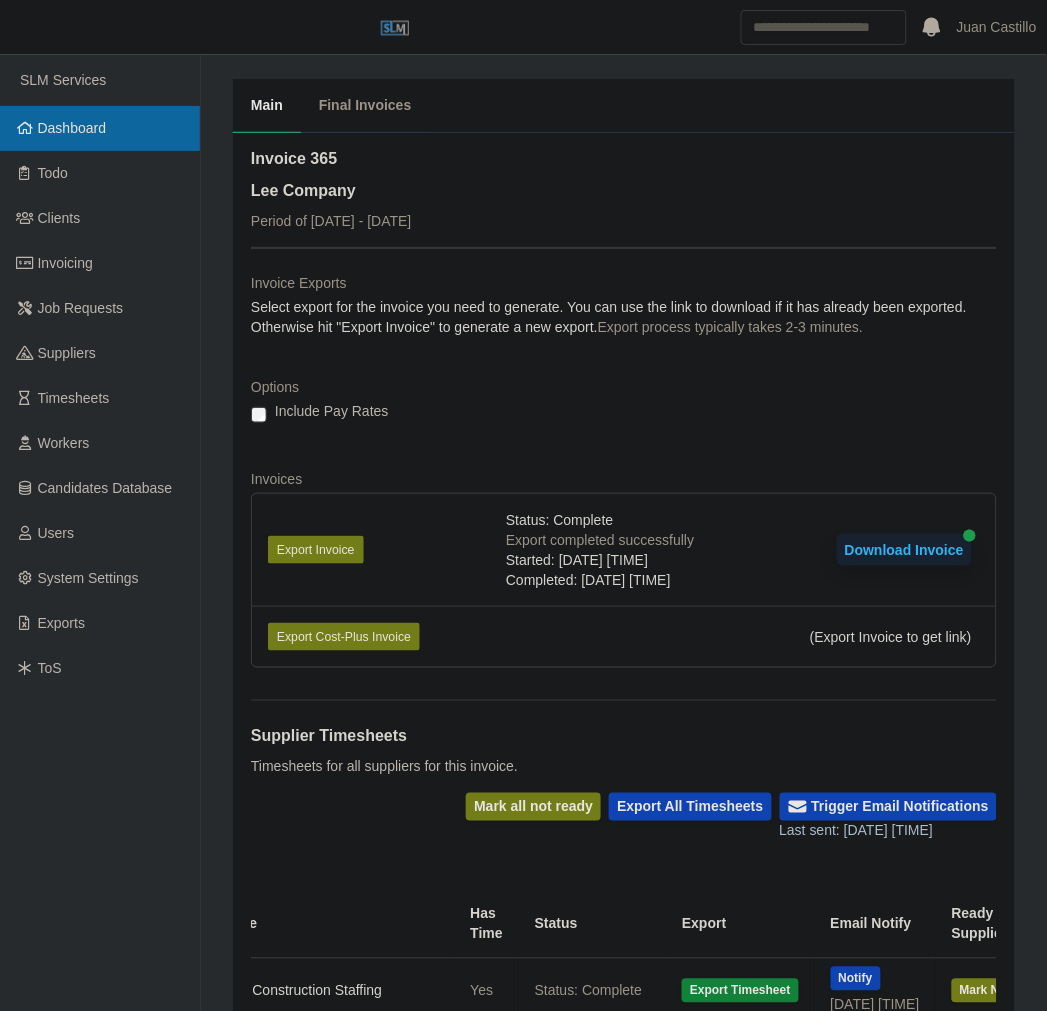 click on "Dashboard" at bounding box center (72, 128) 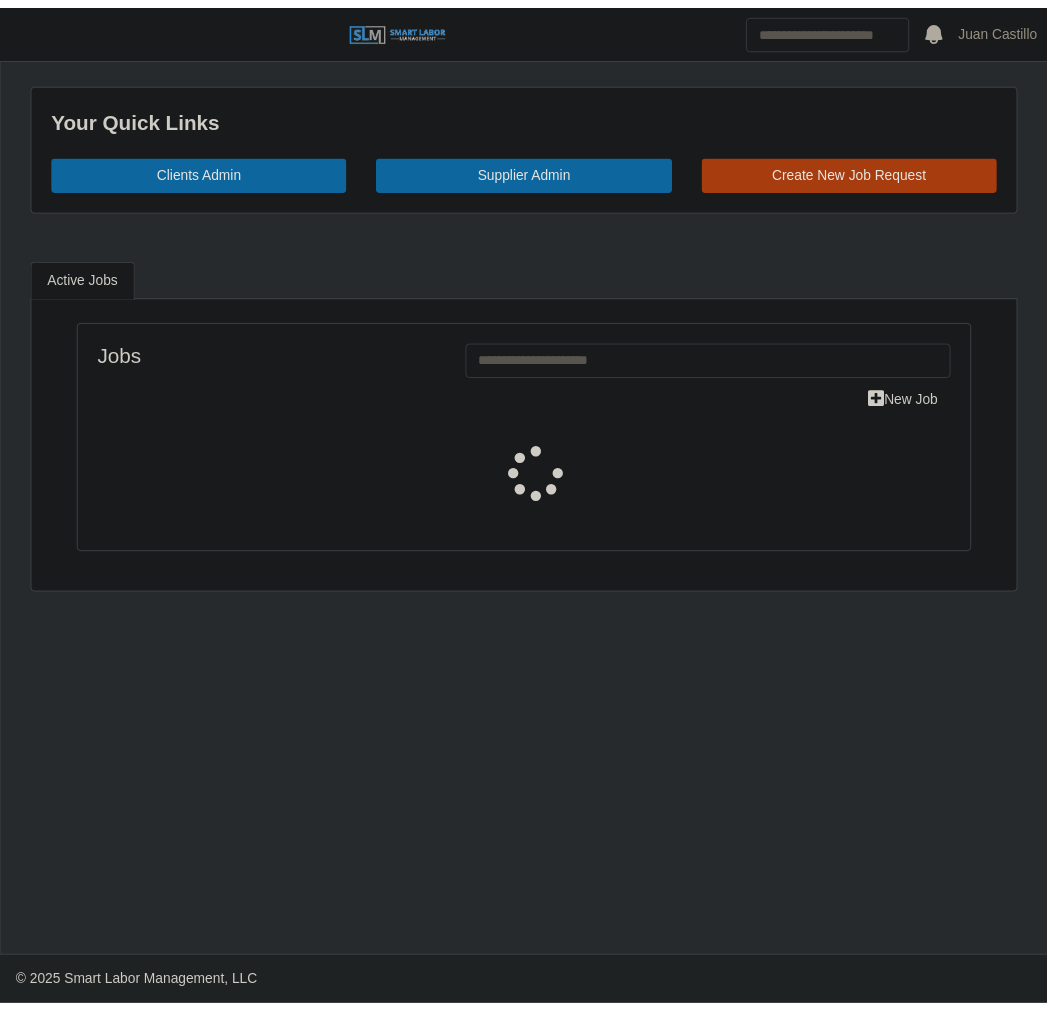 scroll, scrollTop: 0, scrollLeft: 0, axis: both 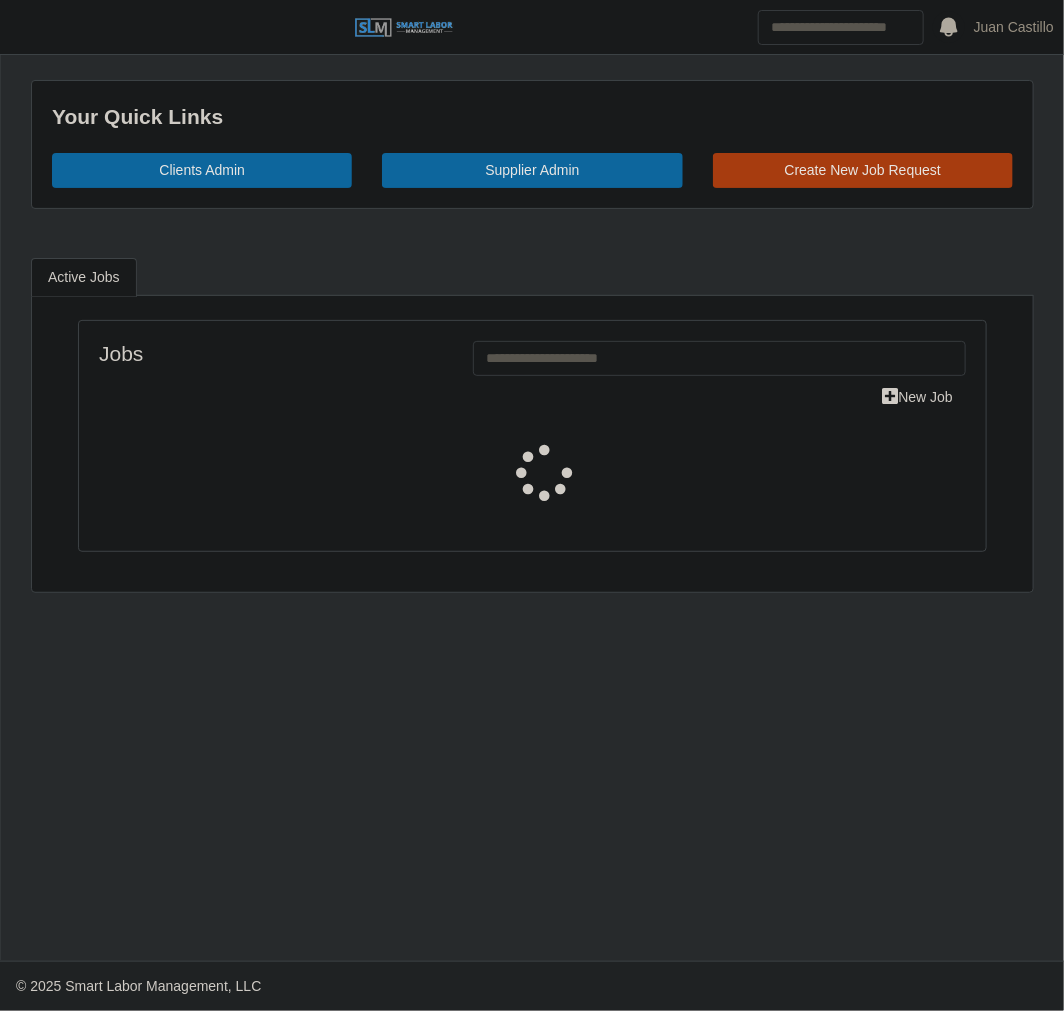 select on "****" 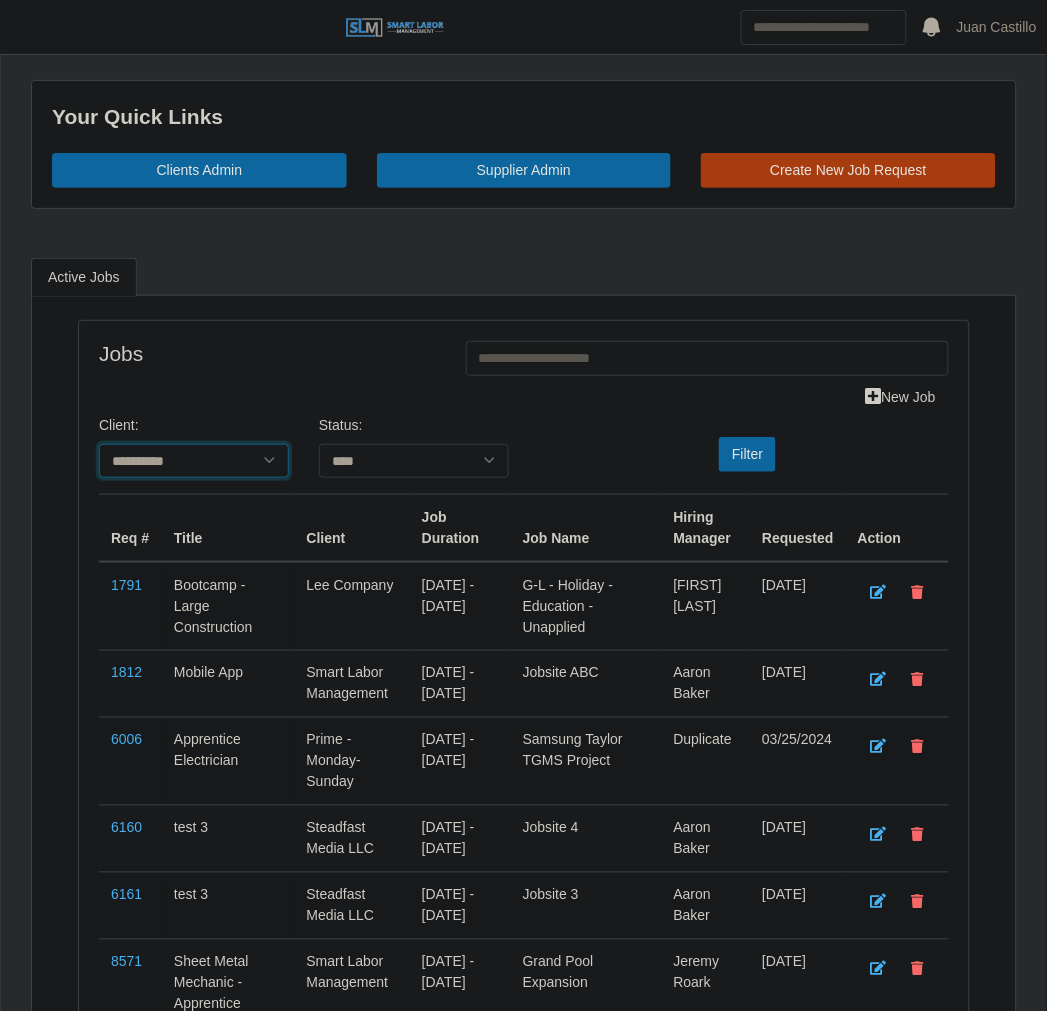 click on "**********" at bounding box center (194, 461) 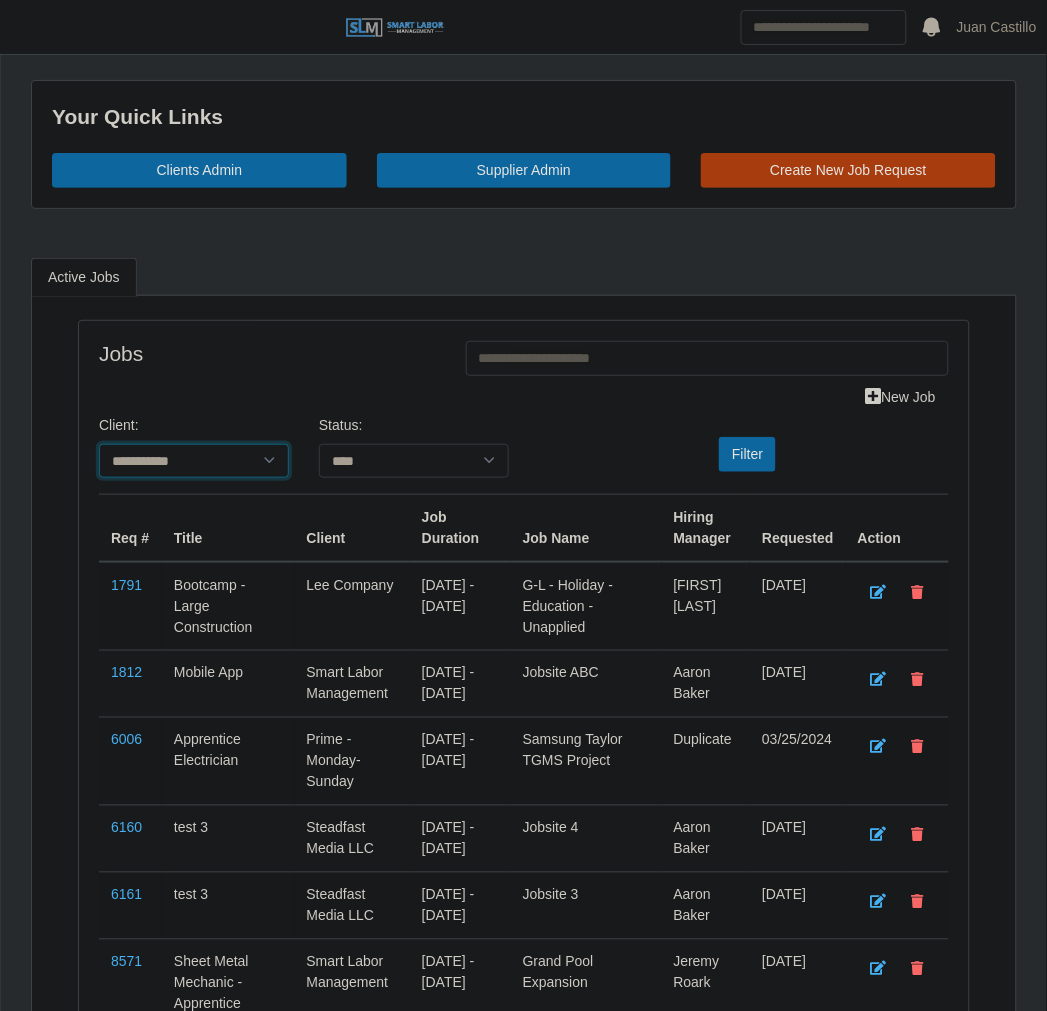 click on "**********" at bounding box center [194, 461] 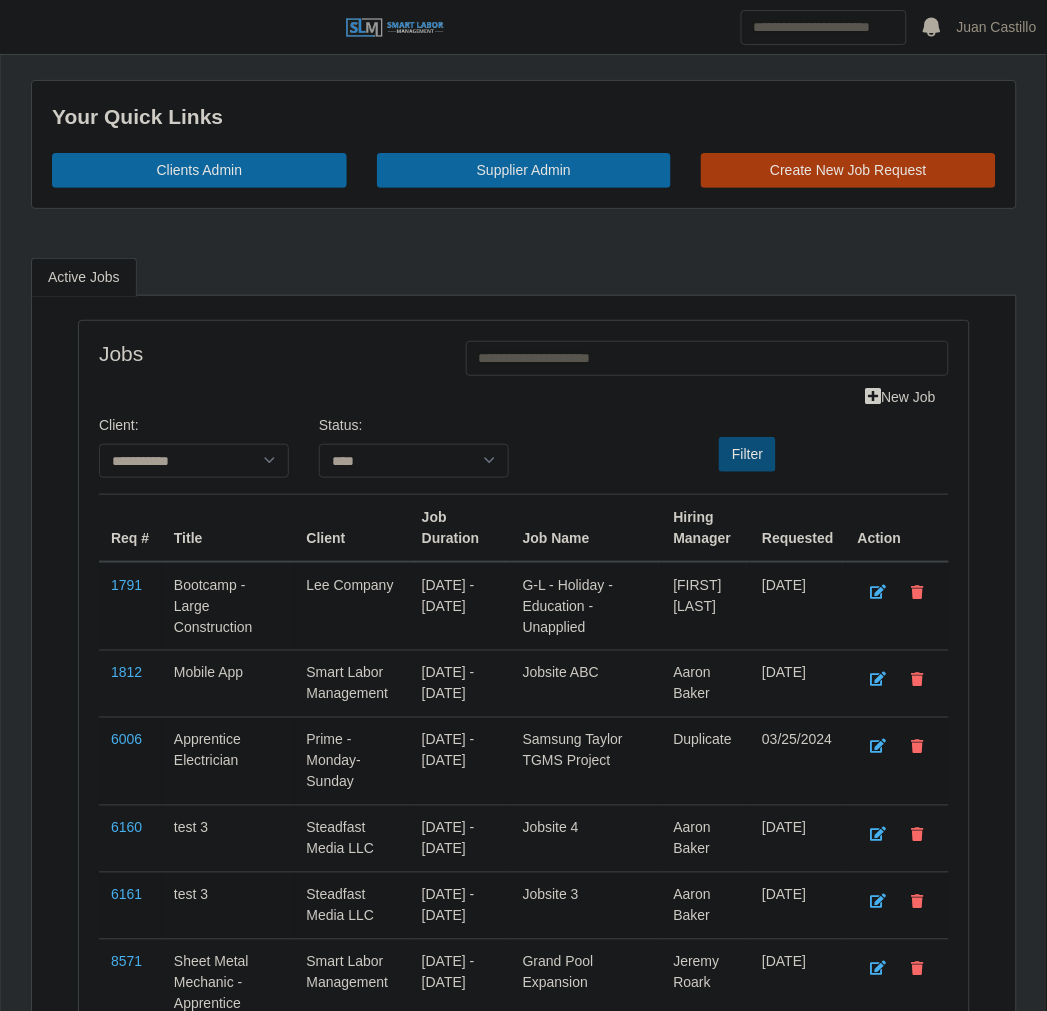 click on "Filter" at bounding box center (747, 454) 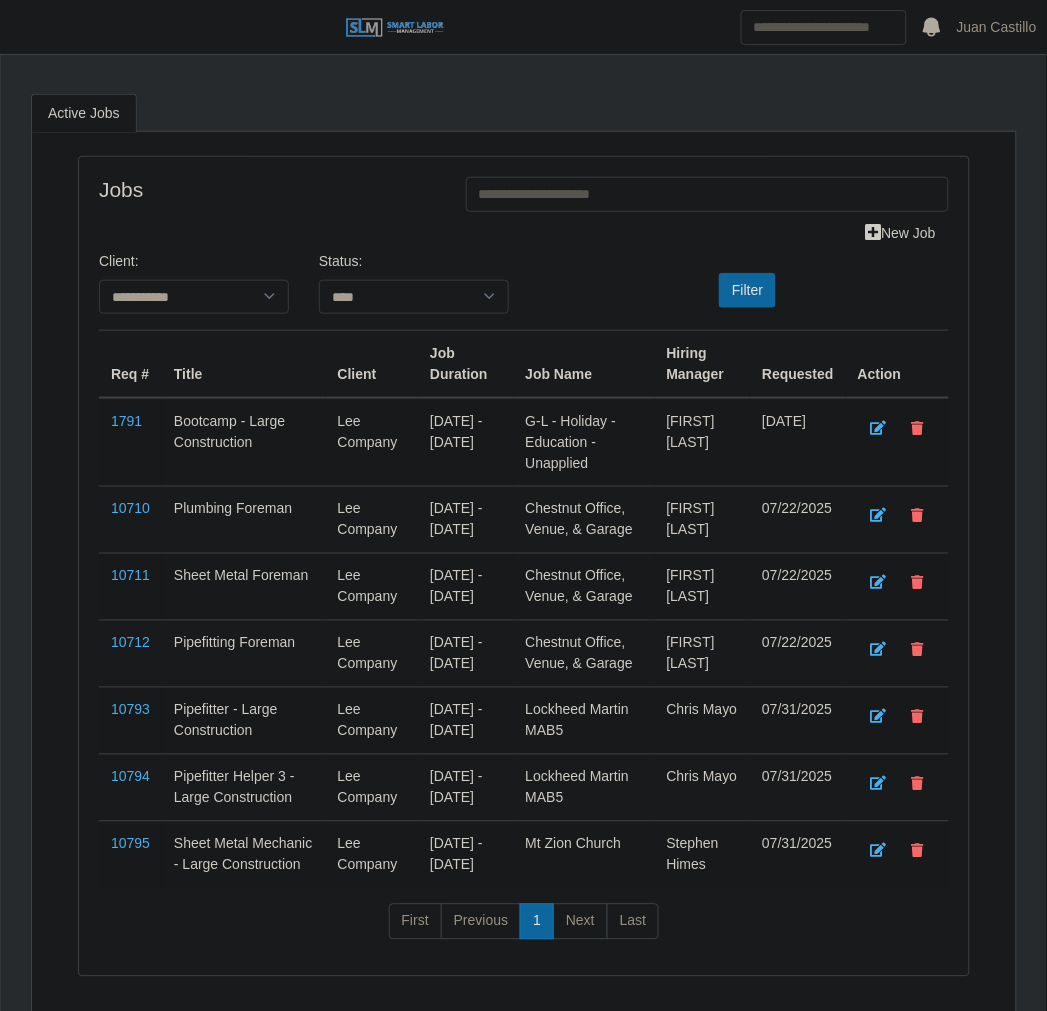 scroll, scrollTop: 243, scrollLeft: 0, axis: vertical 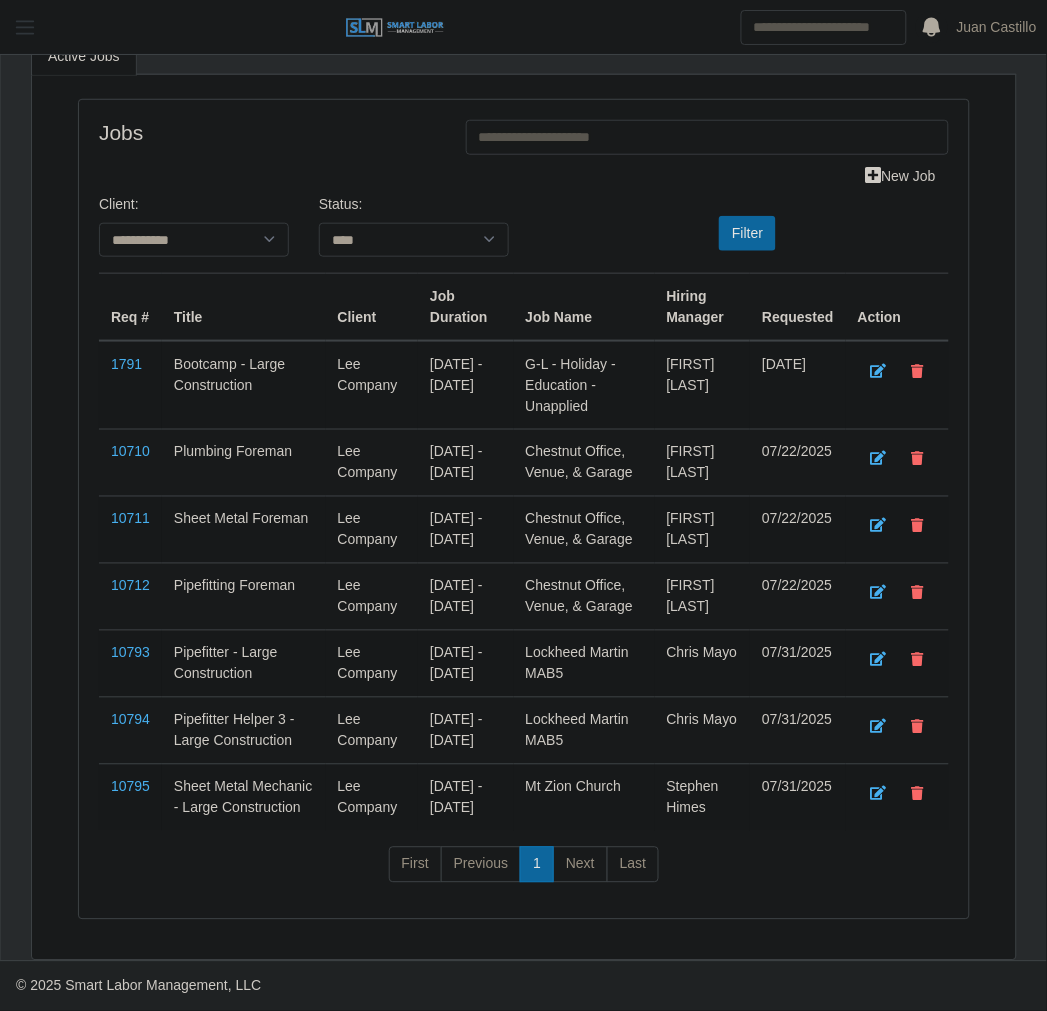 click at bounding box center [25, 27] 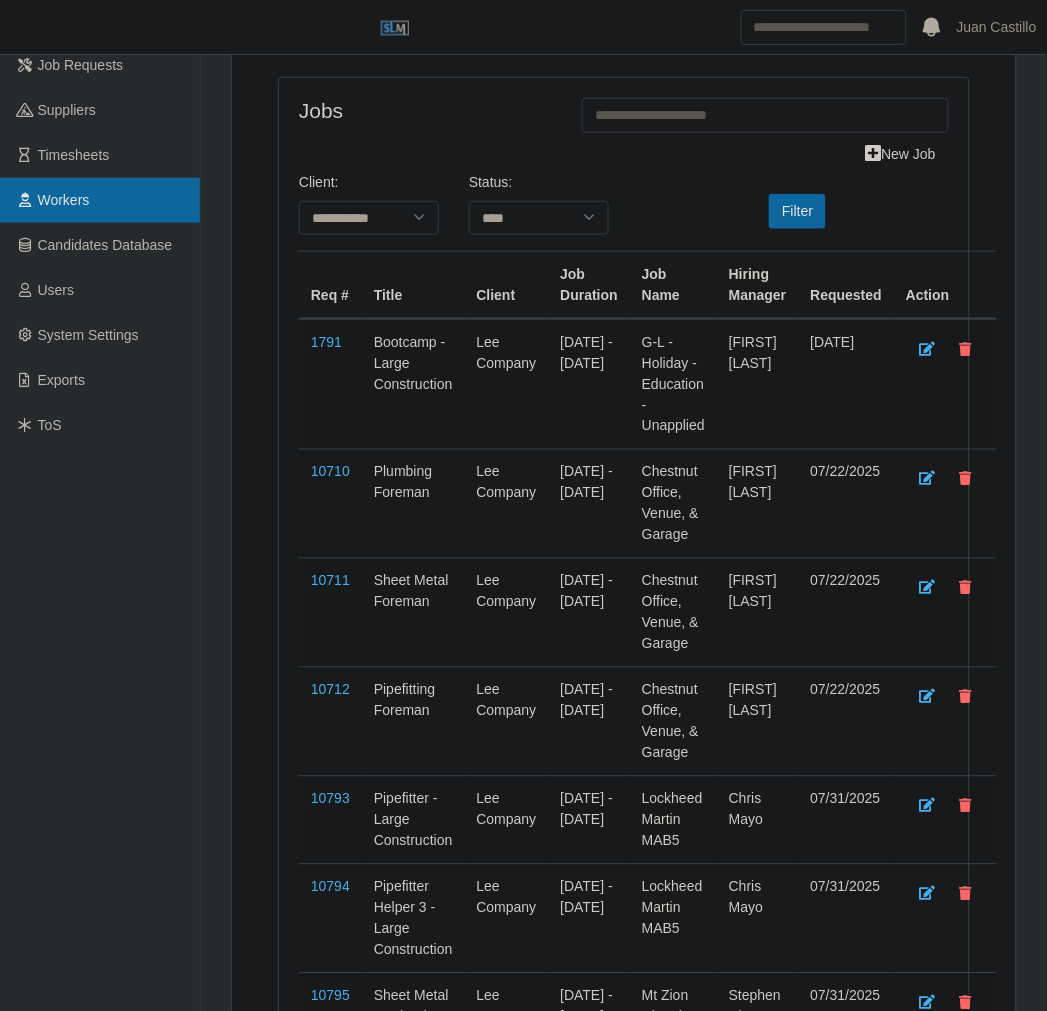 click on "Workers" at bounding box center [100, 200] 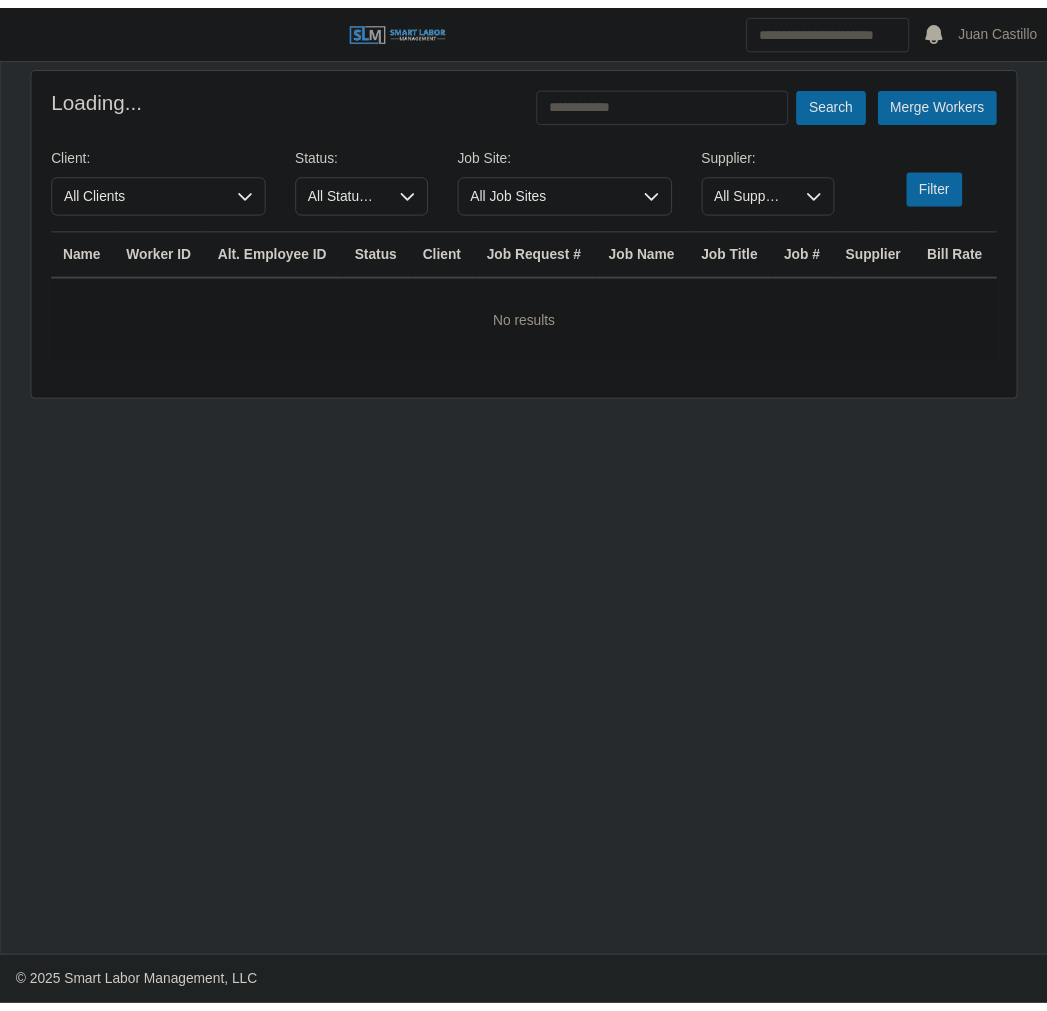 scroll, scrollTop: 0, scrollLeft: 0, axis: both 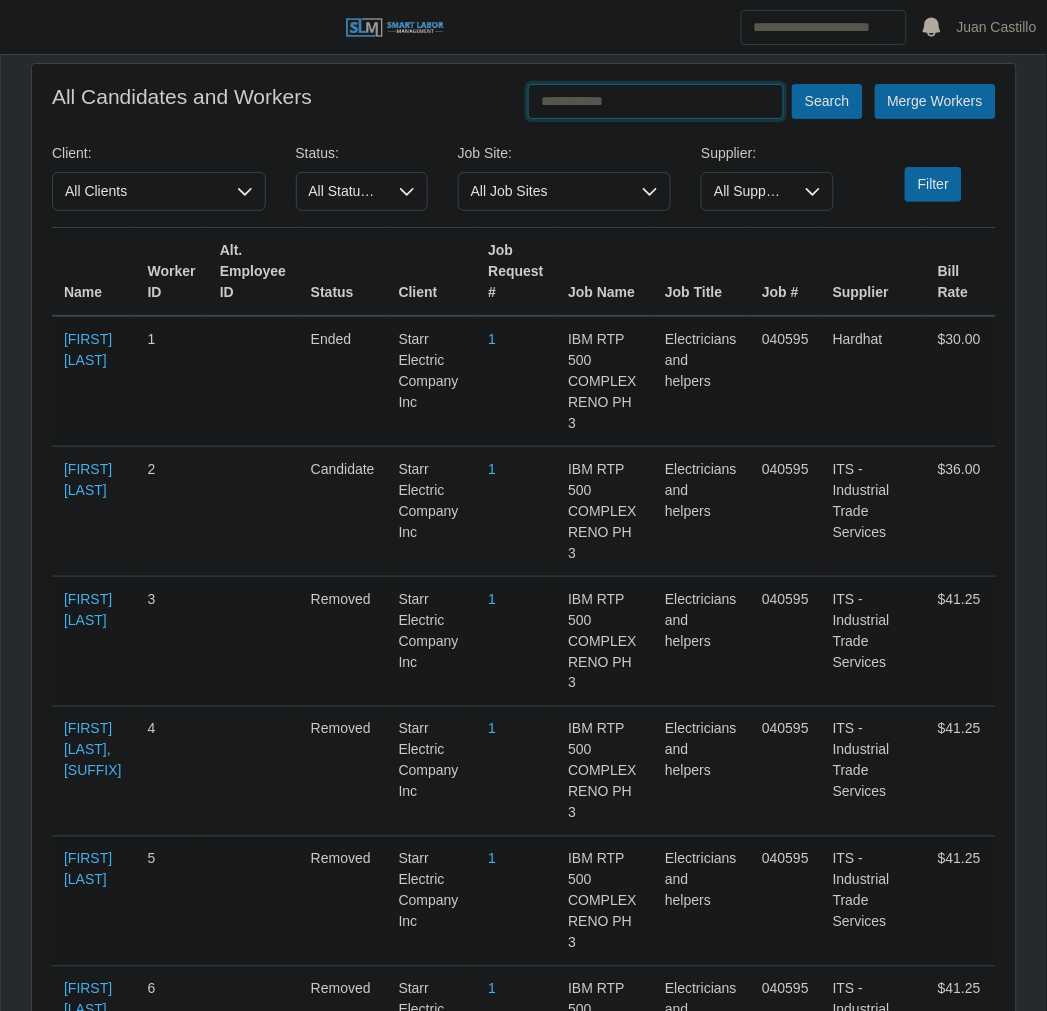 click at bounding box center [656, 101] 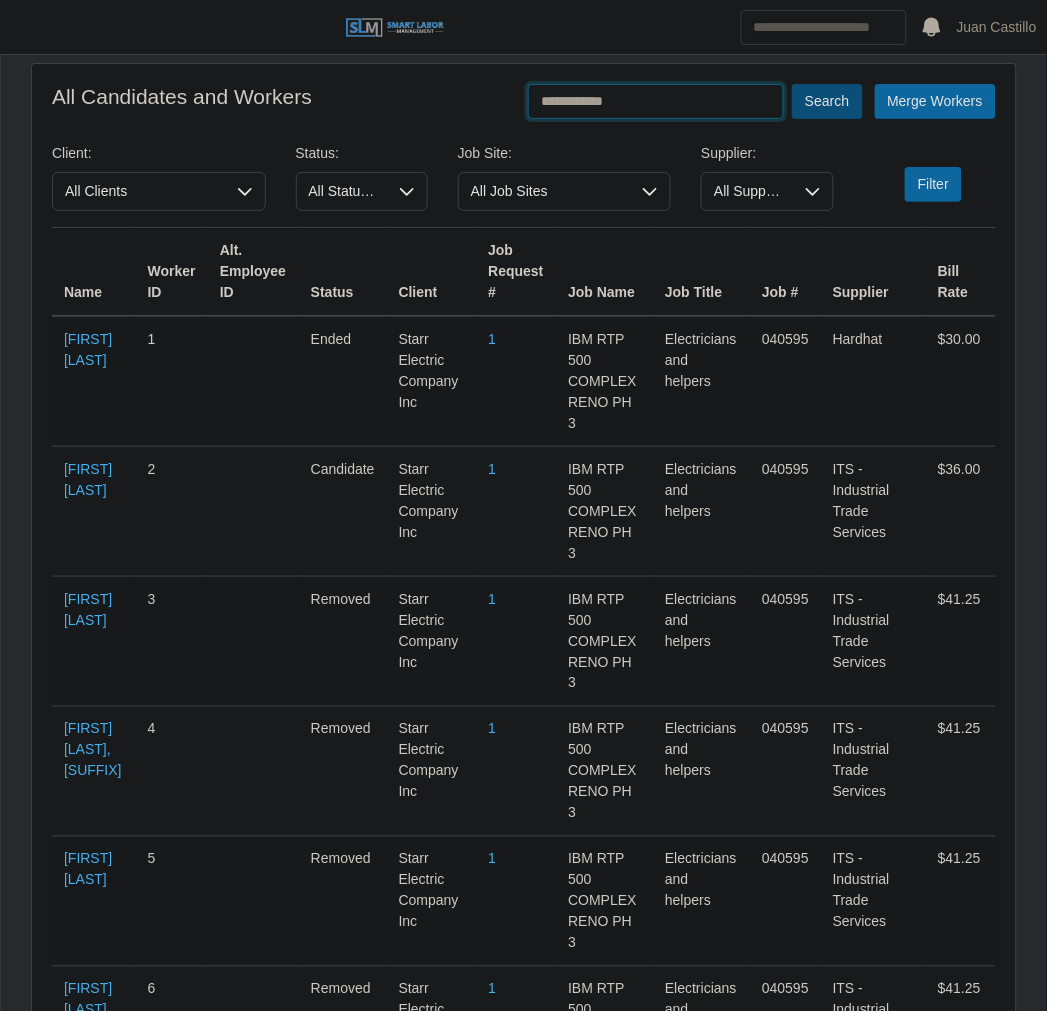 type on "**********" 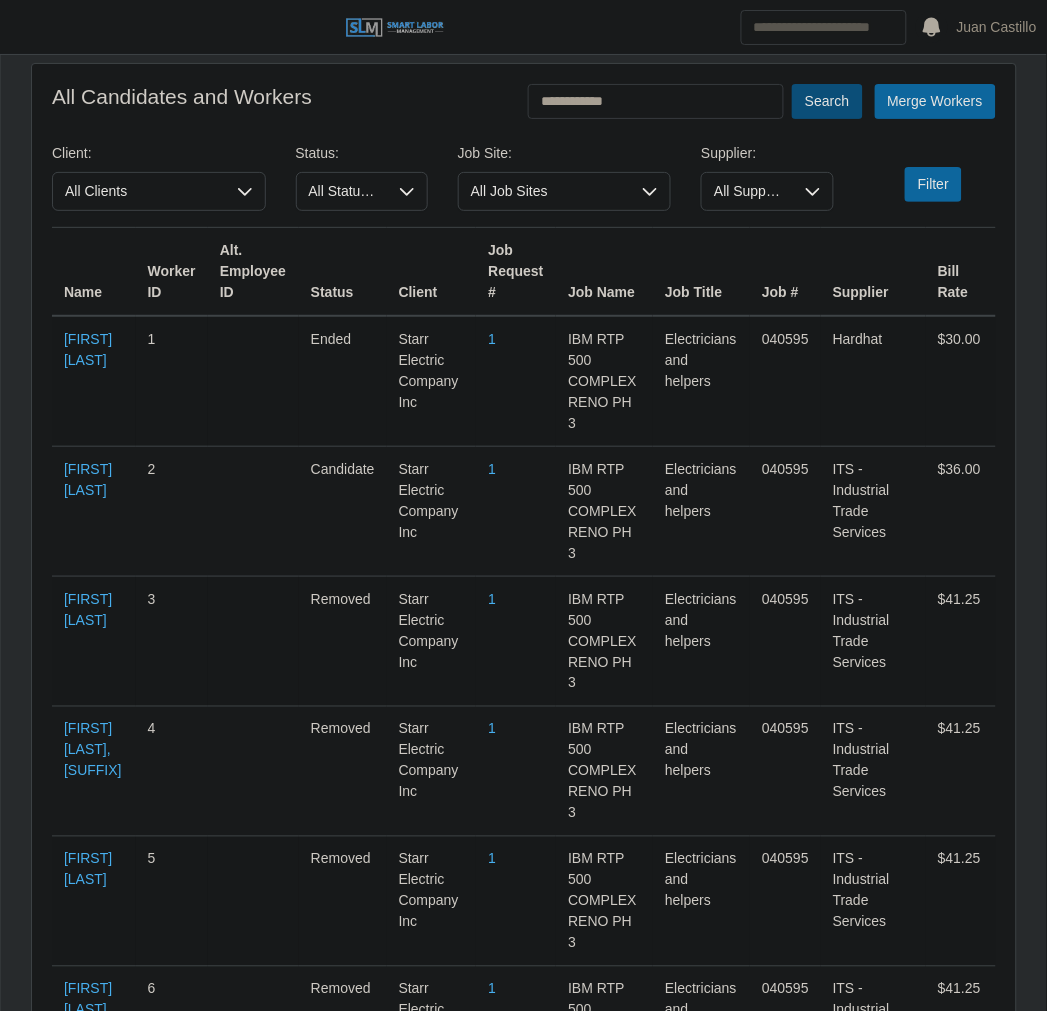 click on "Search" at bounding box center (827, 101) 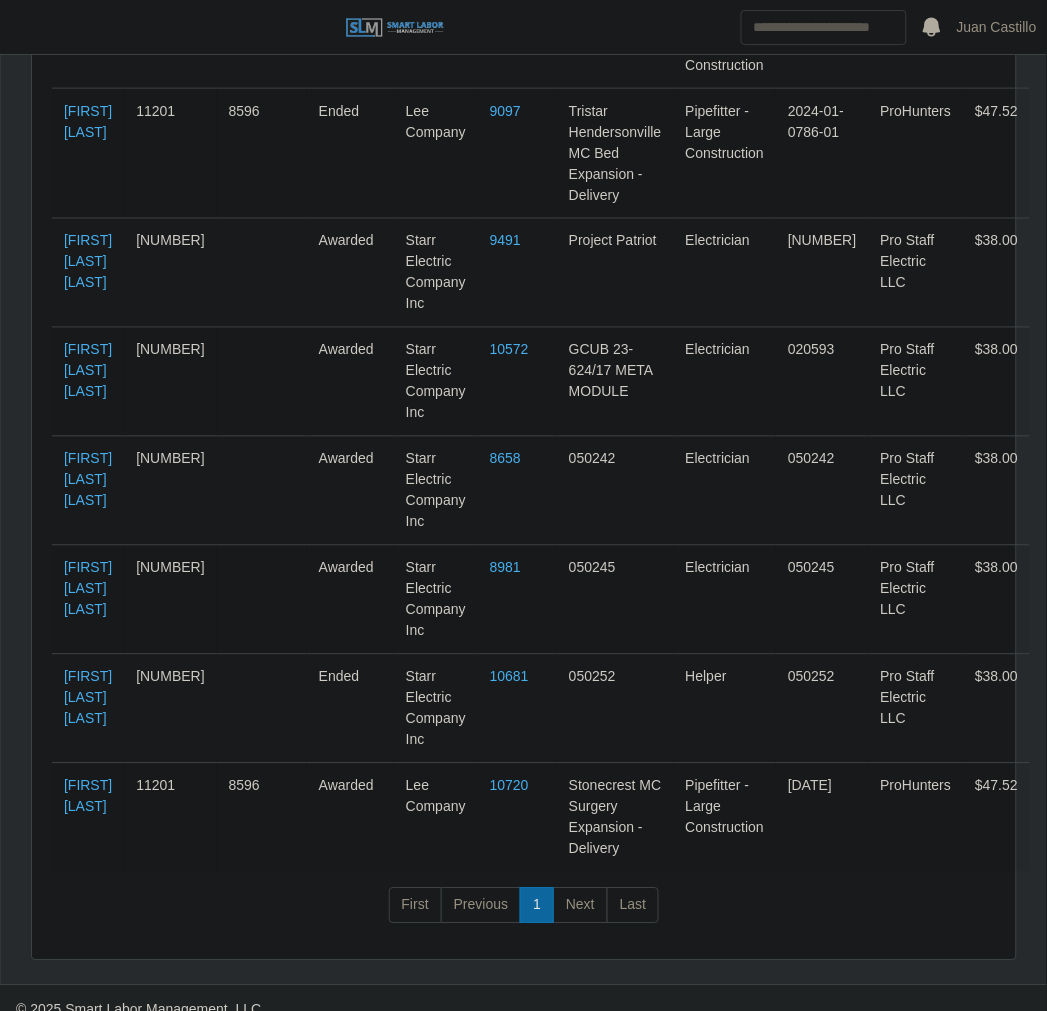 scroll, scrollTop: 470, scrollLeft: 0, axis: vertical 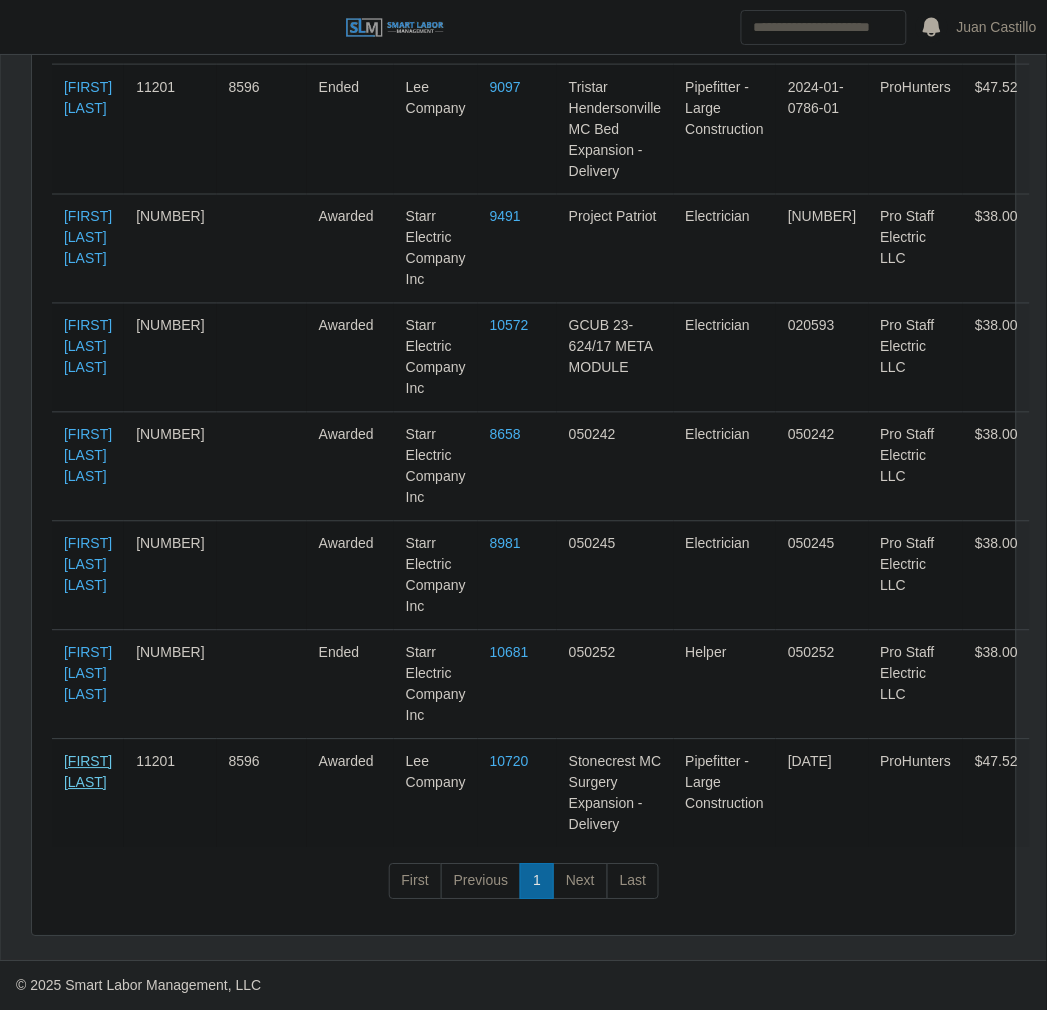 click on "[FIRST] [LAST]" at bounding box center [88, 772] 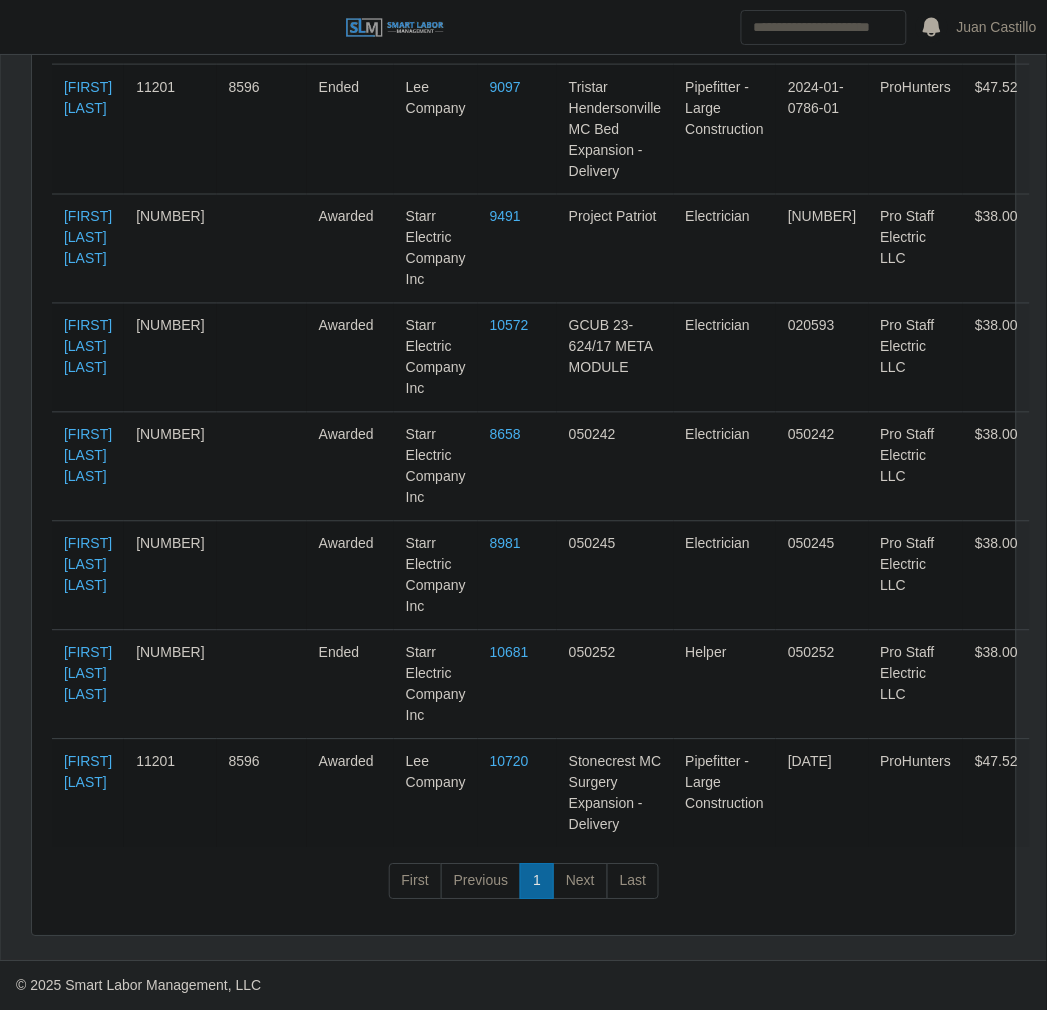 scroll, scrollTop: 0, scrollLeft: 0, axis: both 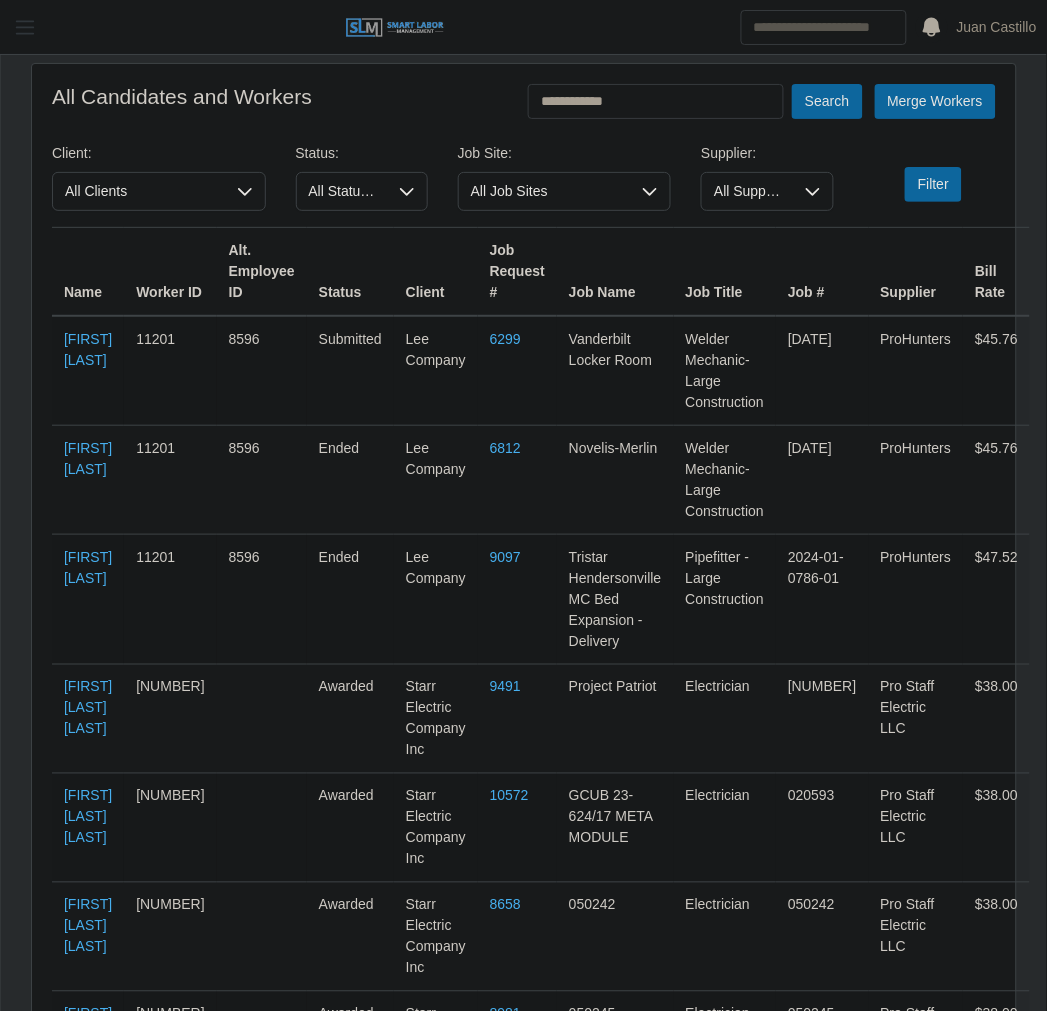drag, startPoint x: 36, startPoint y: 15, endPoint x: 35, endPoint y: 40, distance: 25.019993 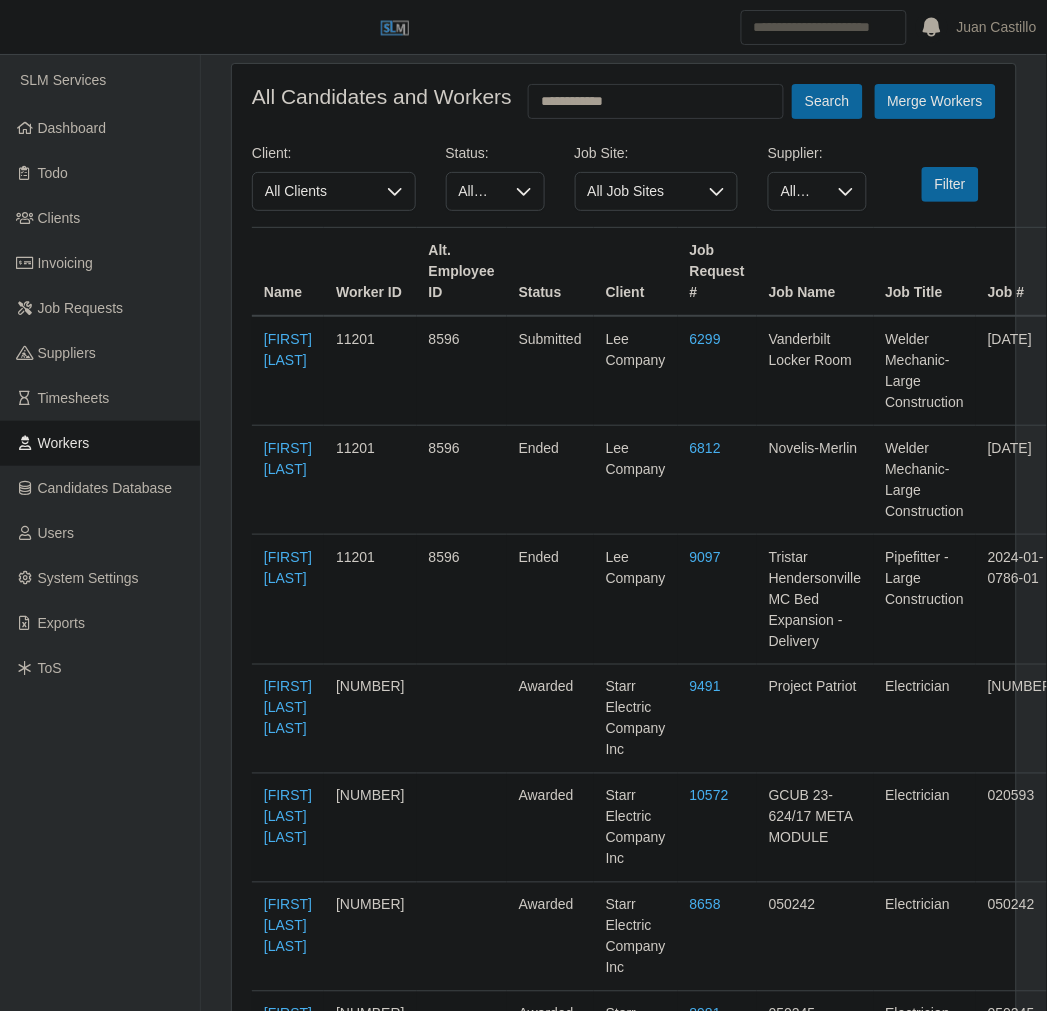 click on "Workers" at bounding box center (100, 443) 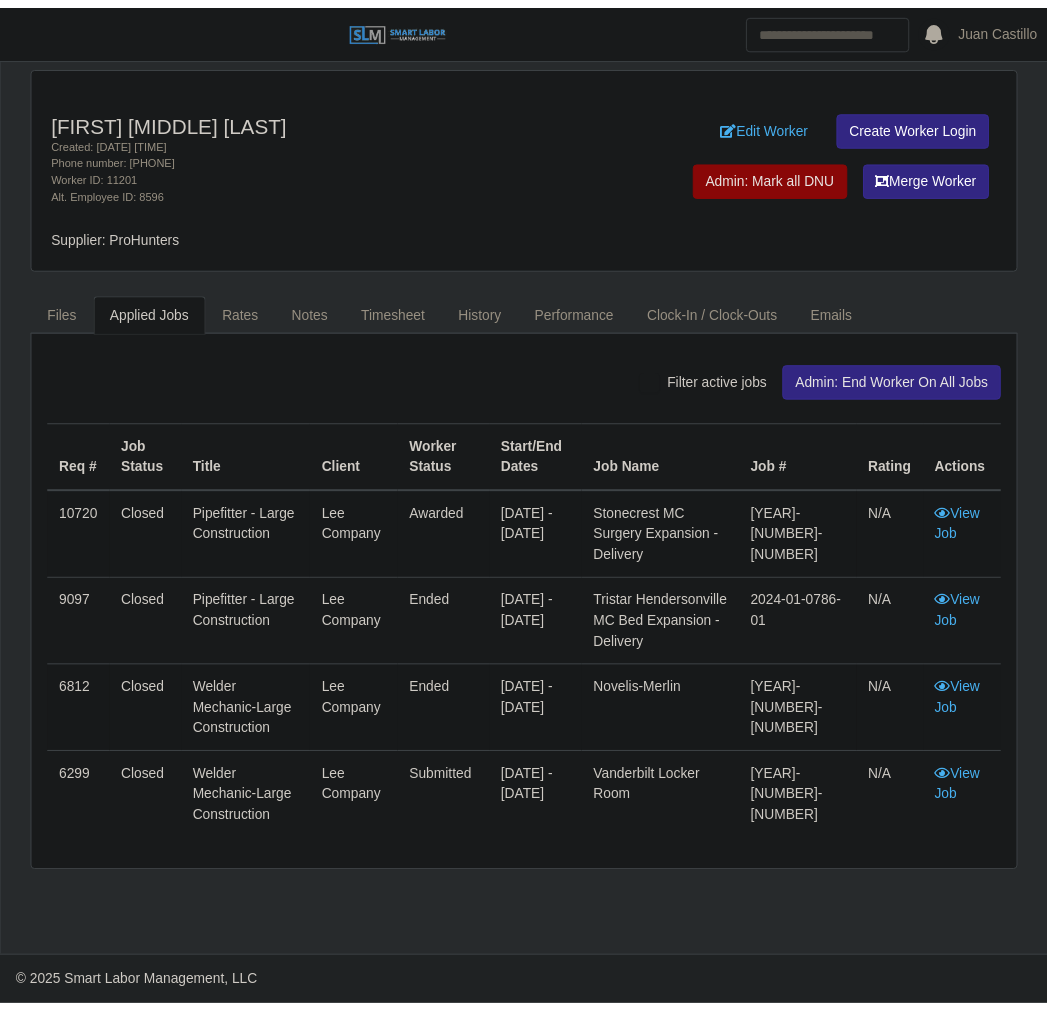 scroll, scrollTop: 0, scrollLeft: 0, axis: both 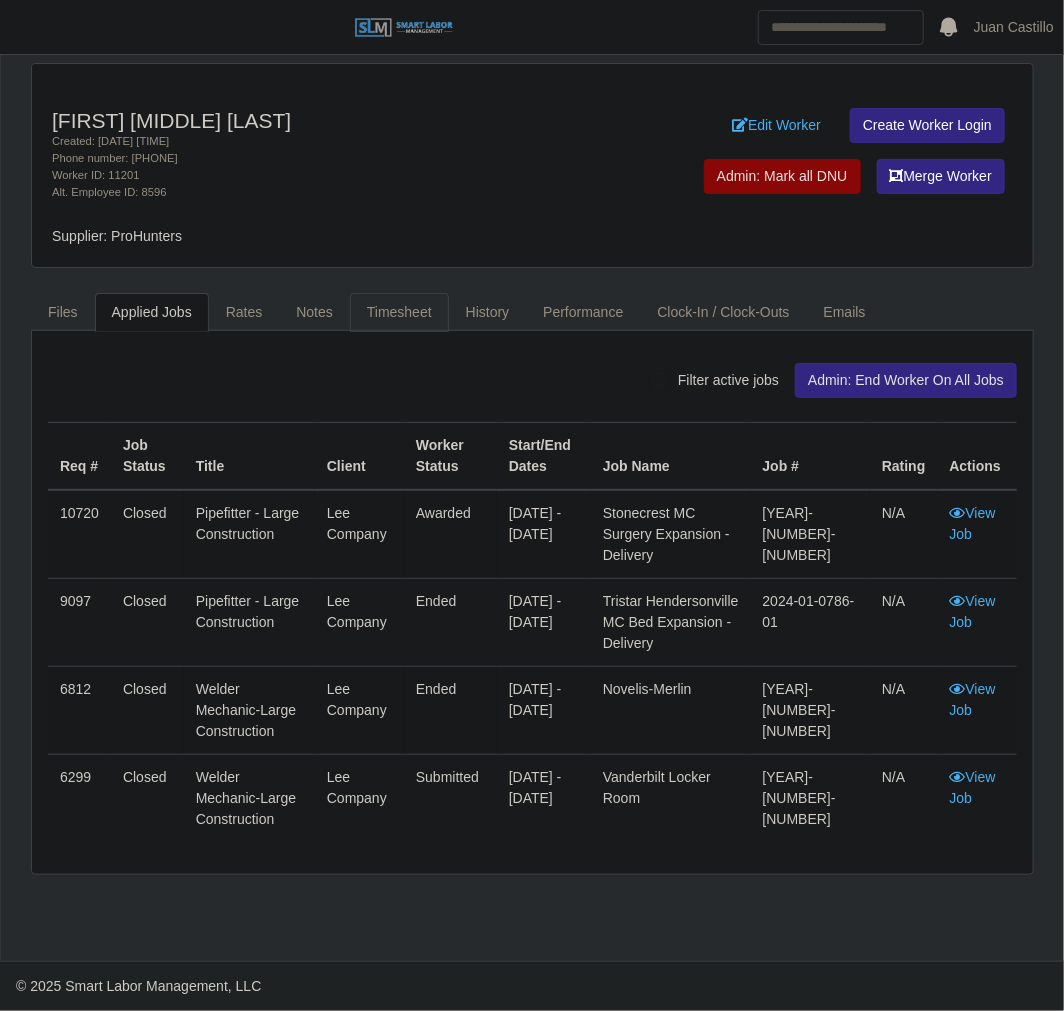 click on "Timesheet" at bounding box center [399, 312] 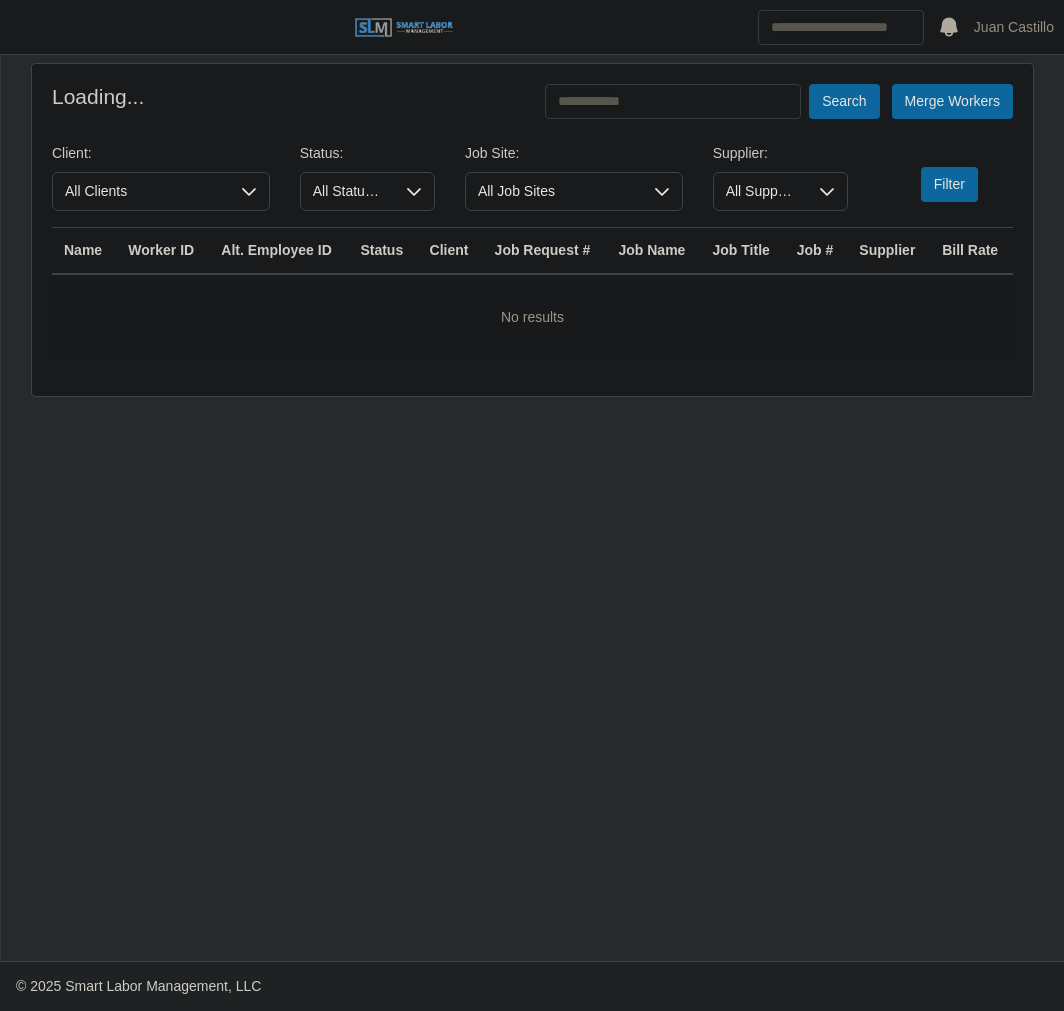 scroll, scrollTop: 0, scrollLeft: 0, axis: both 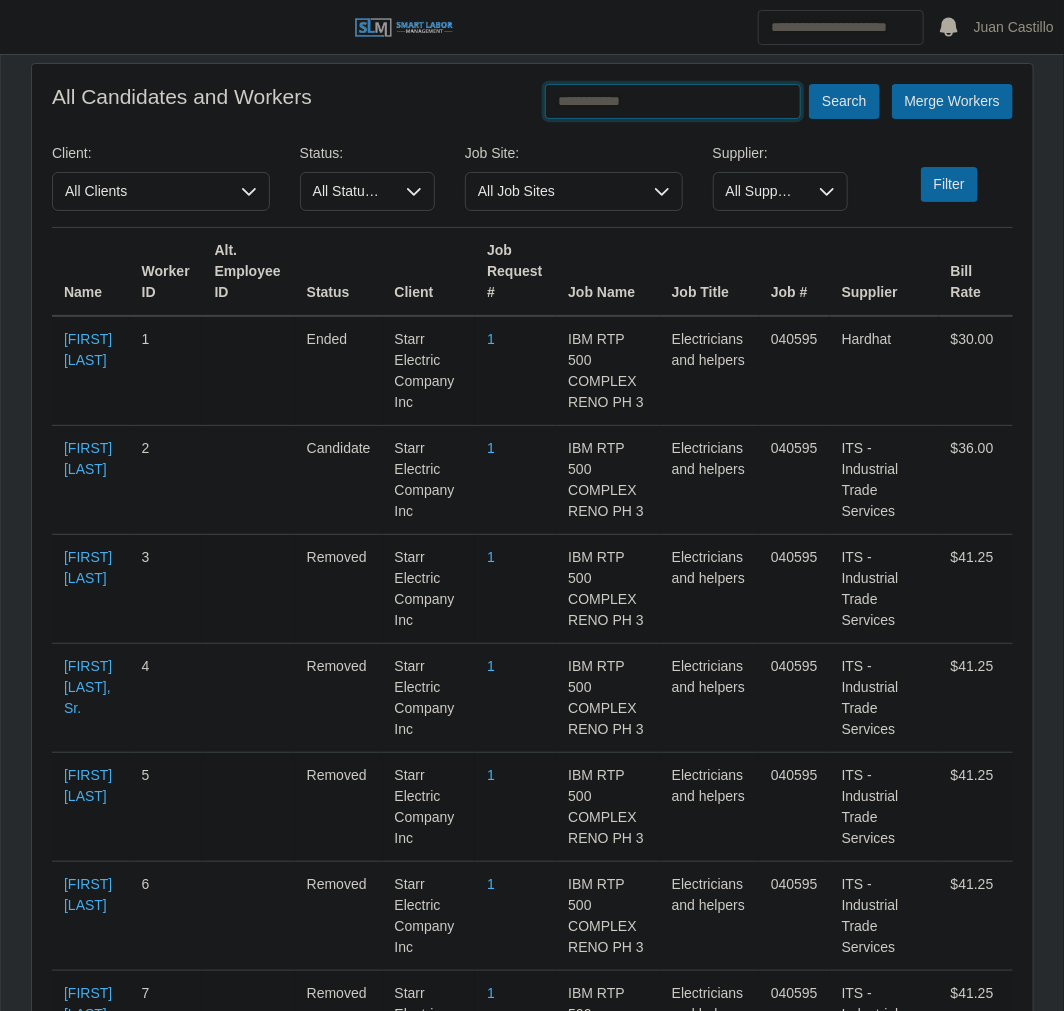 click at bounding box center [673, 101] 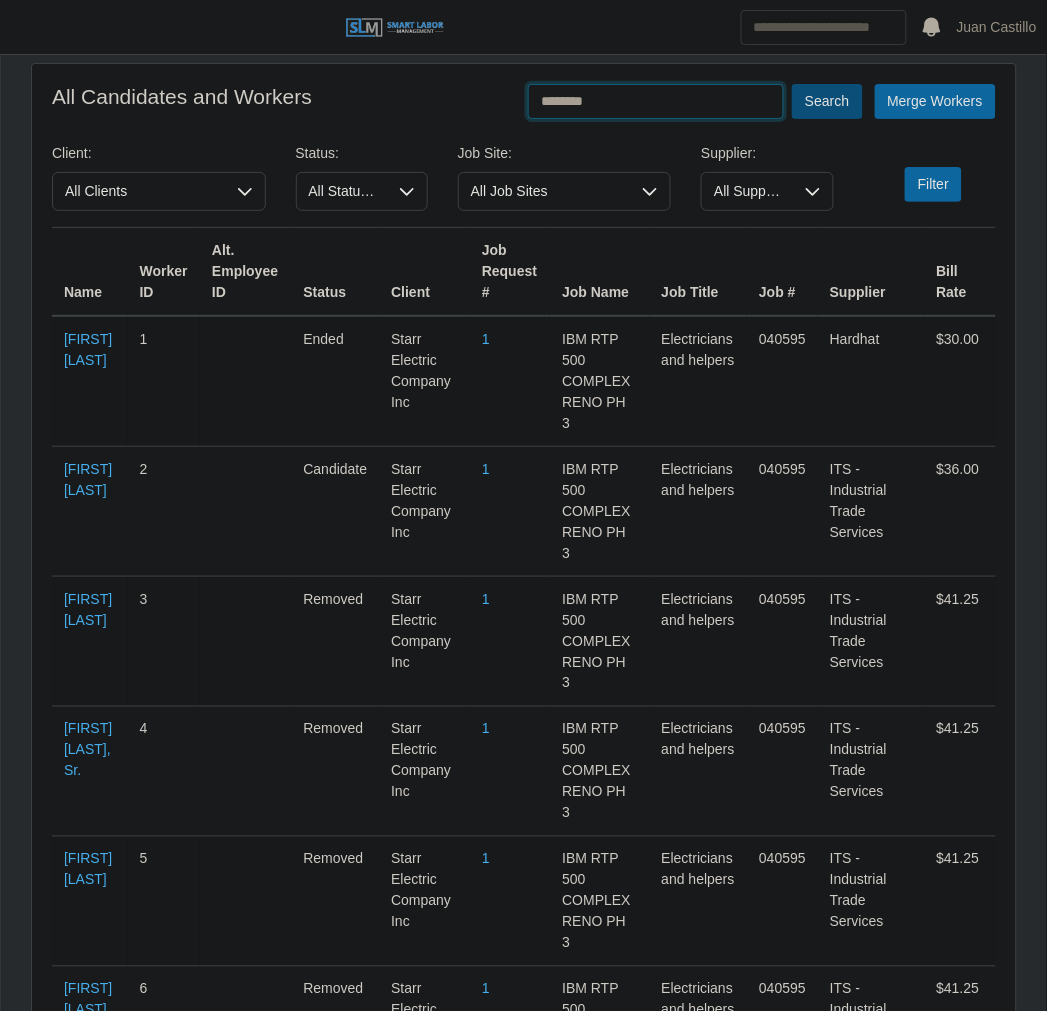 type on "*******" 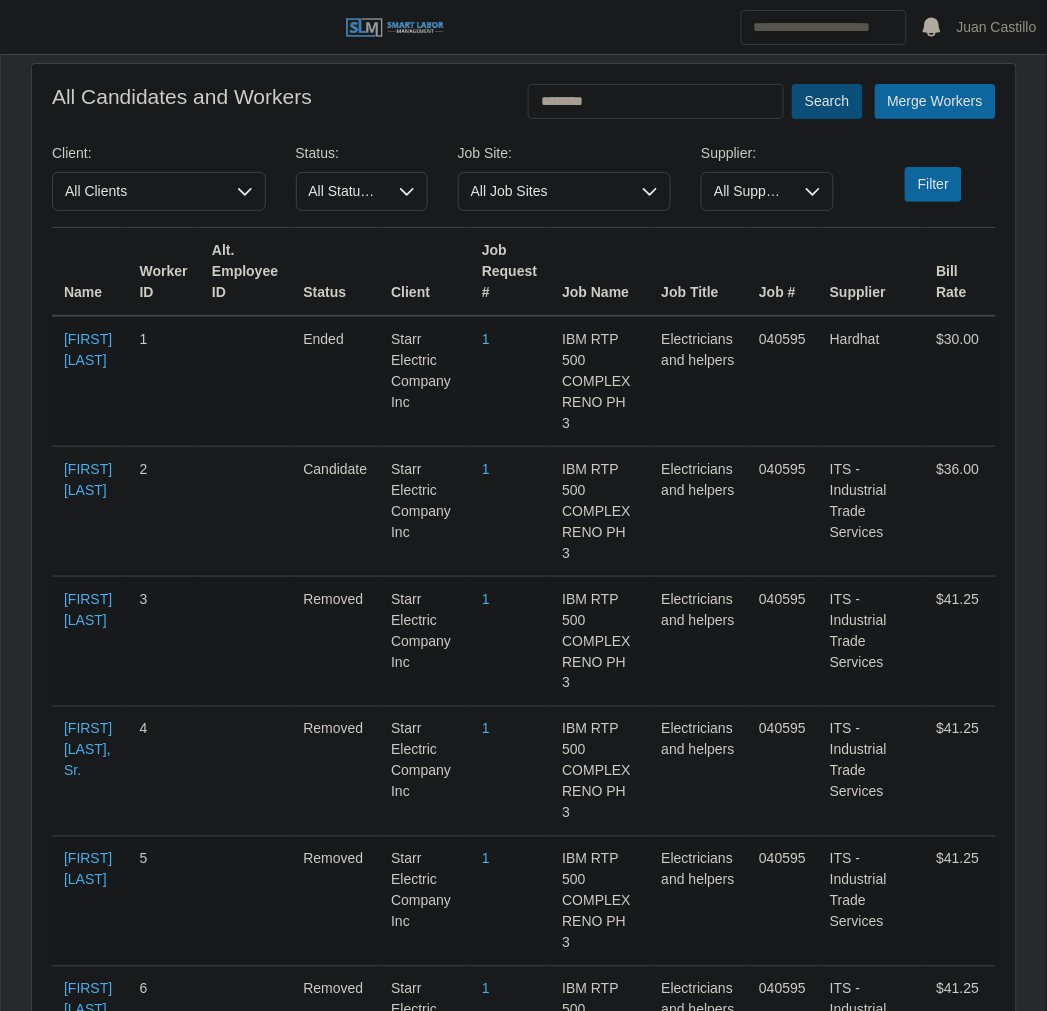 click on "Search" at bounding box center (827, 101) 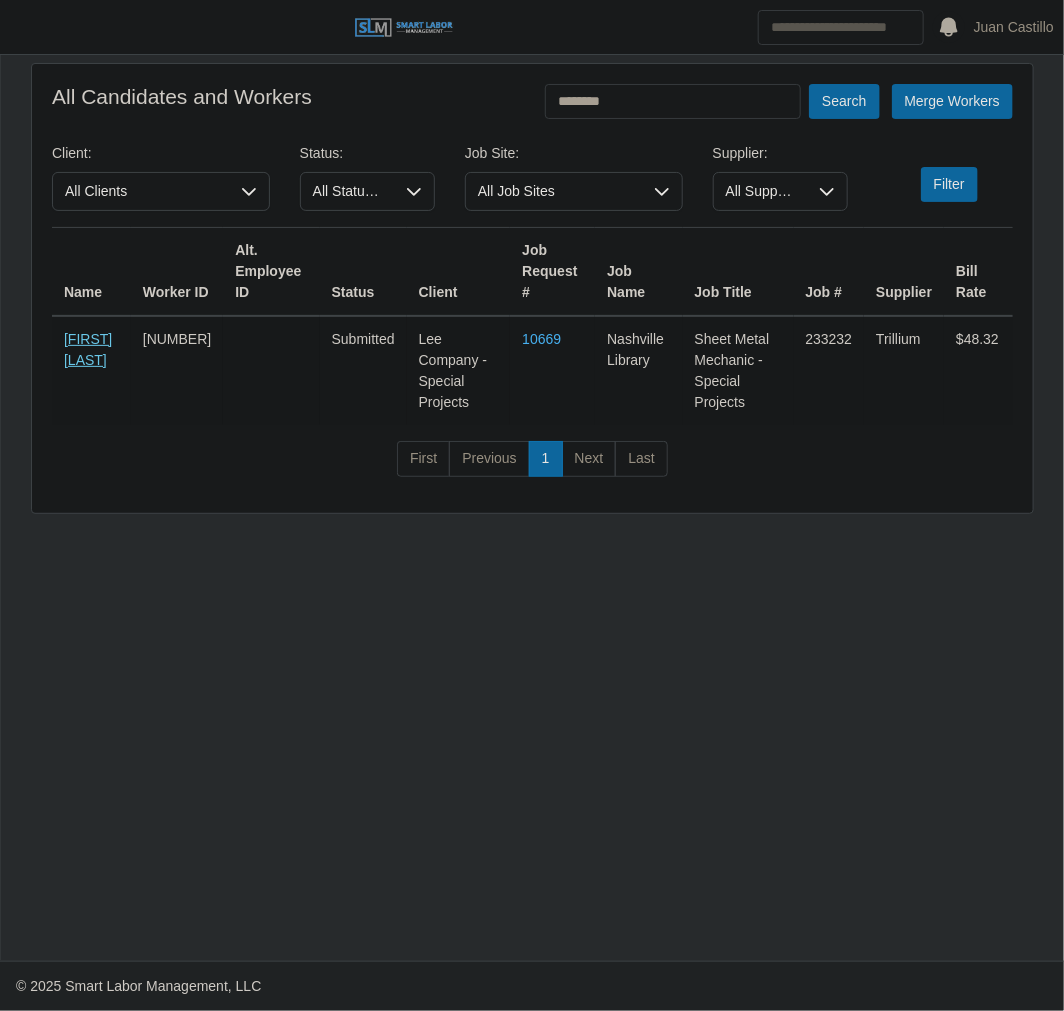 click on "Lavance Carter" at bounding box center [88, 349] 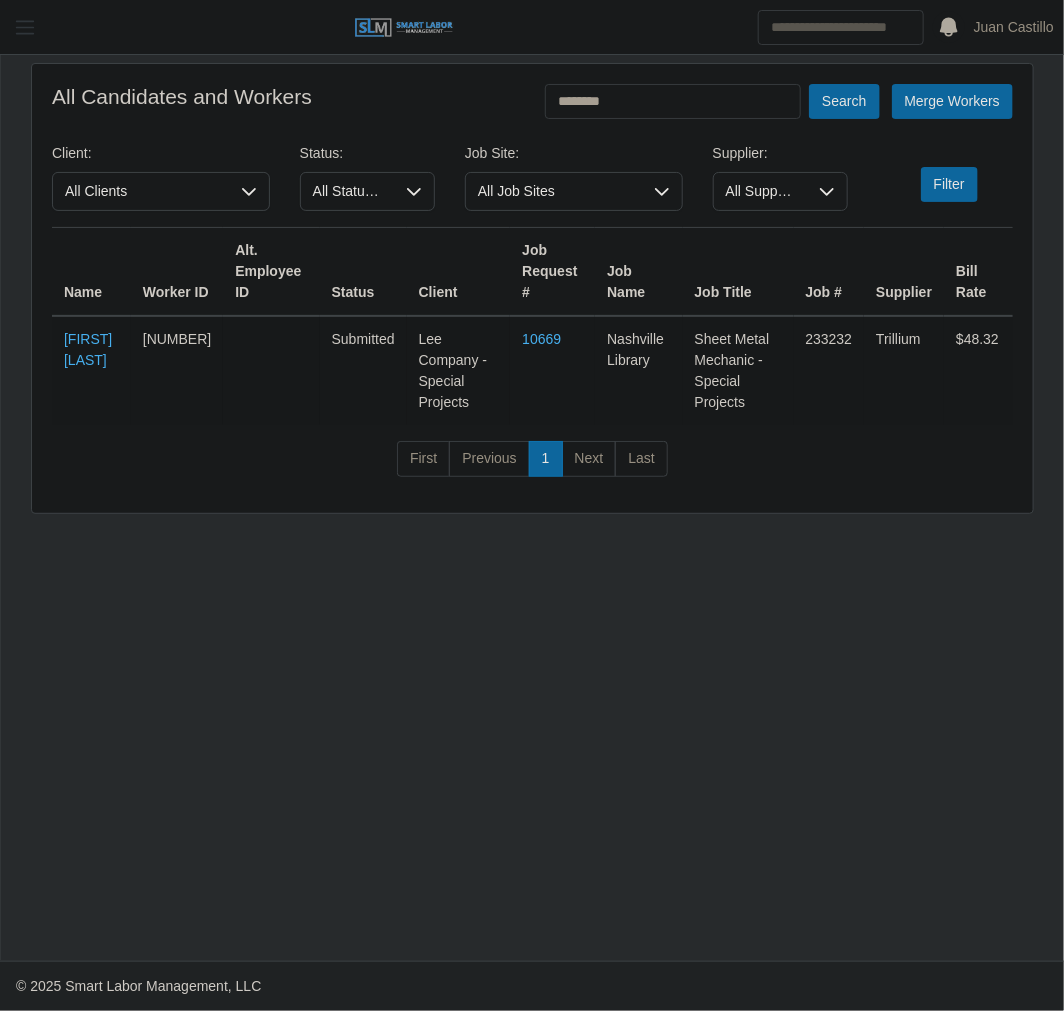 click at bounding box center (25, 27) 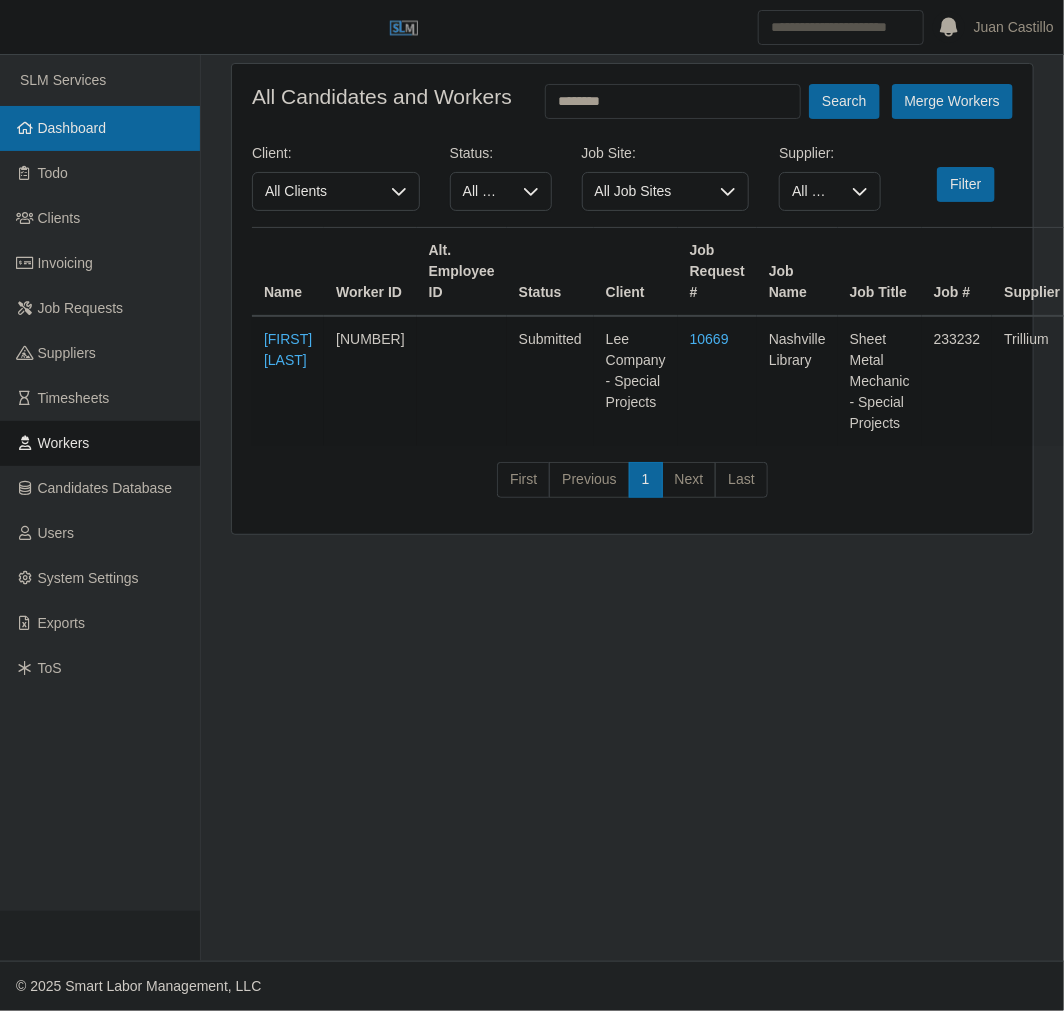 click on "Dashboard" at bounding box center [72, 128] 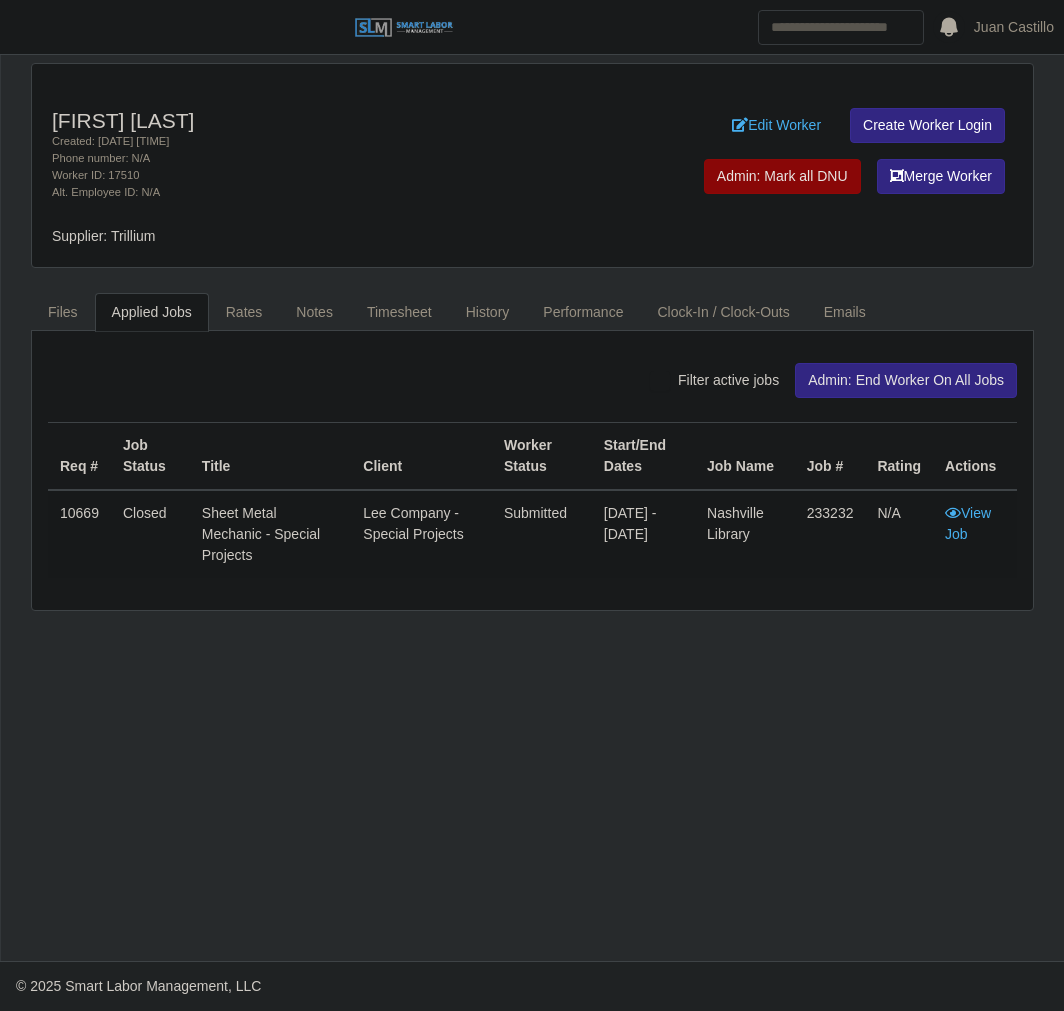 scroll, scrollTop: 0, scrollLeft: 0, axis: both 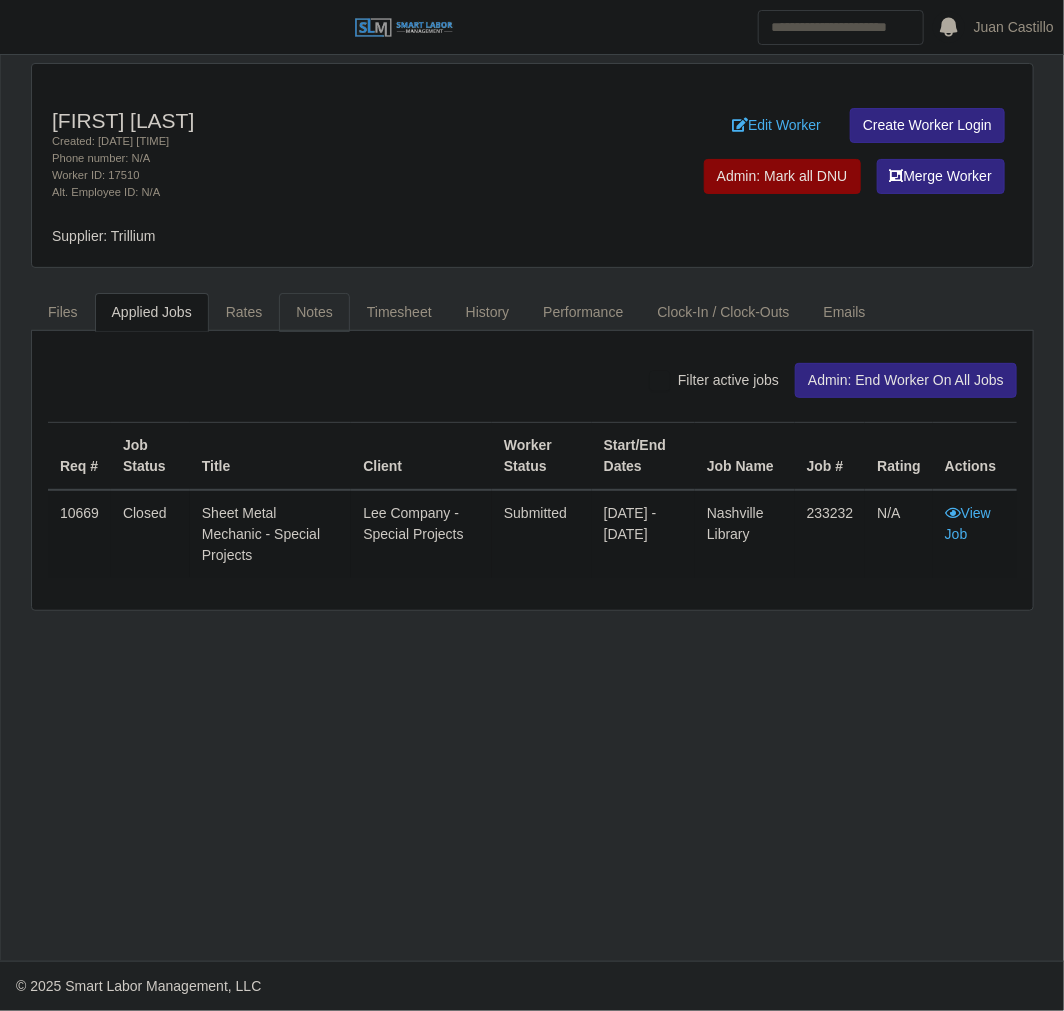 click on "Notes" at bounding box center [314, 312] 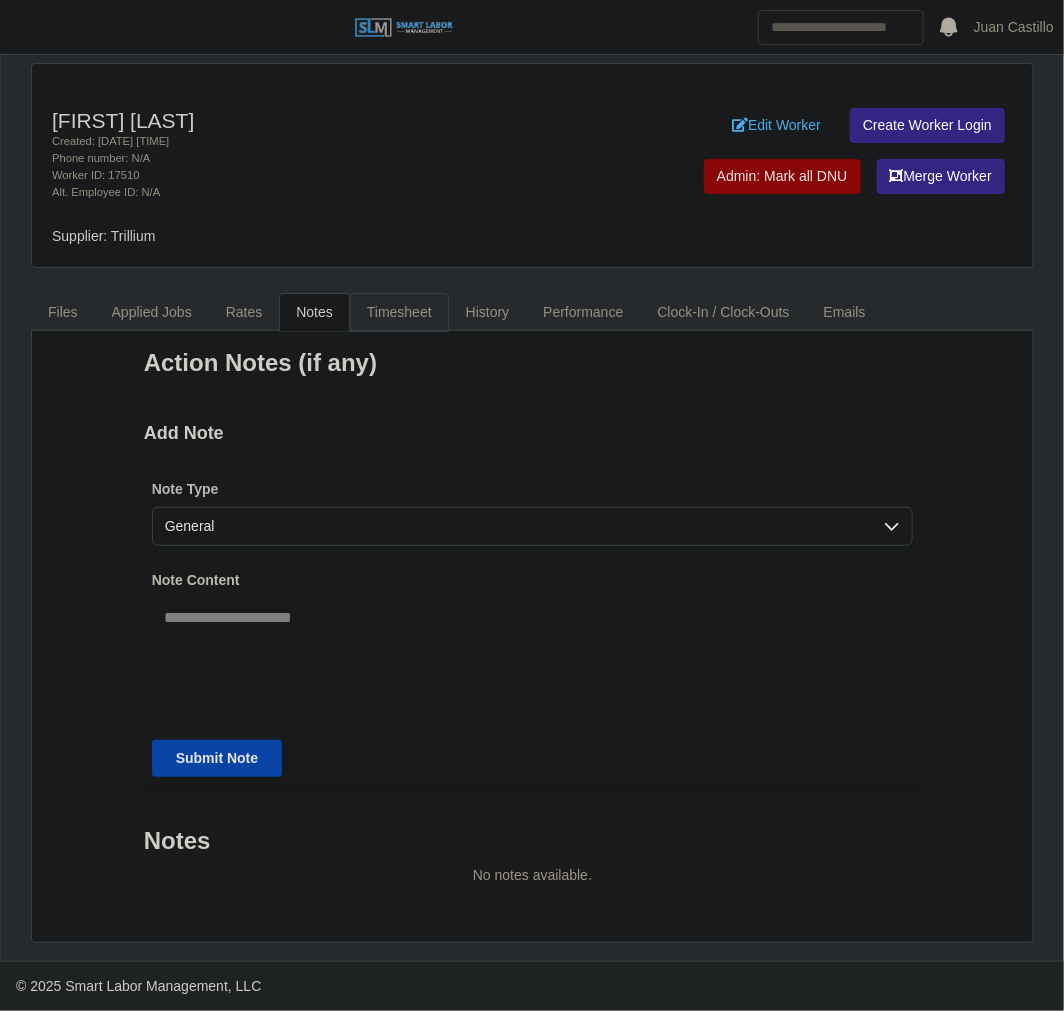 click on "Timesheet" at bounding box center (399, 312) 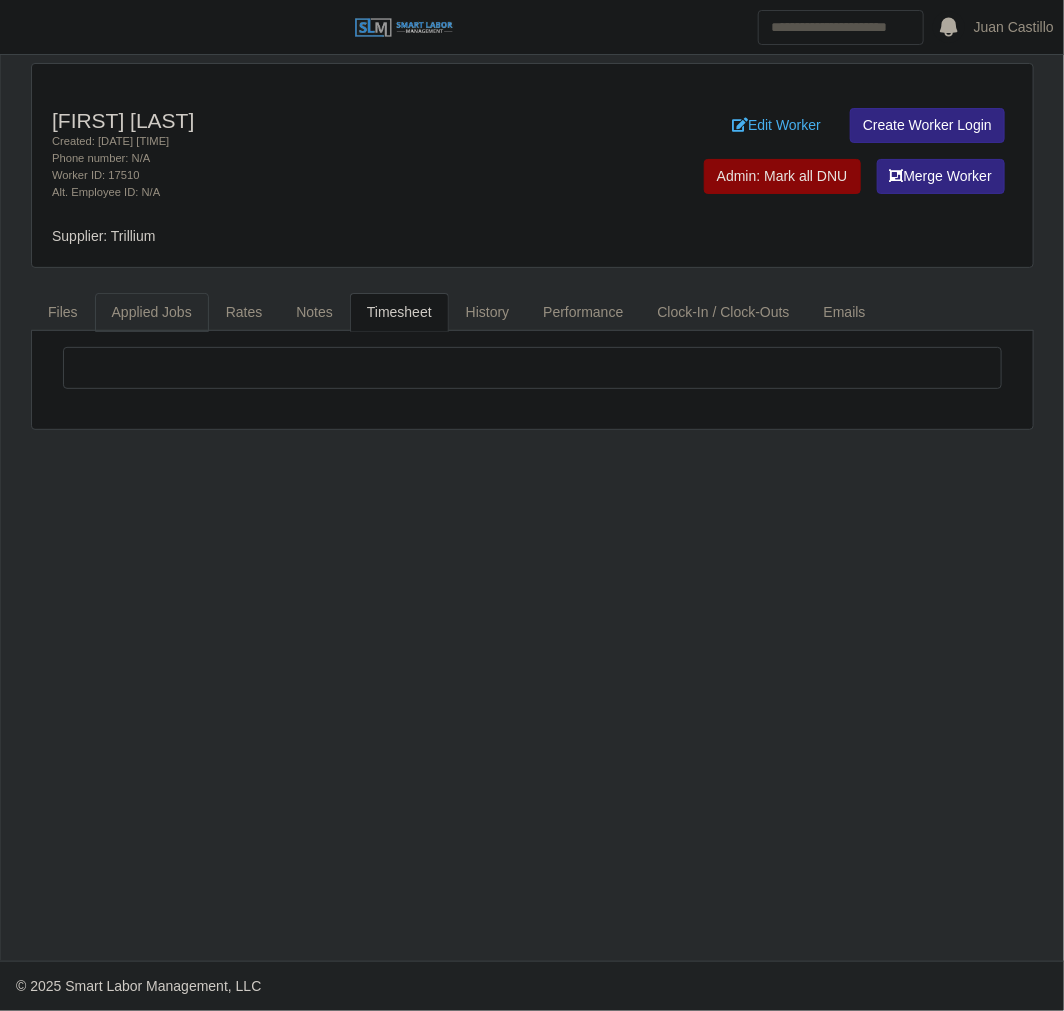 click on "Applied Jobs" at bounding box center (152, 312) 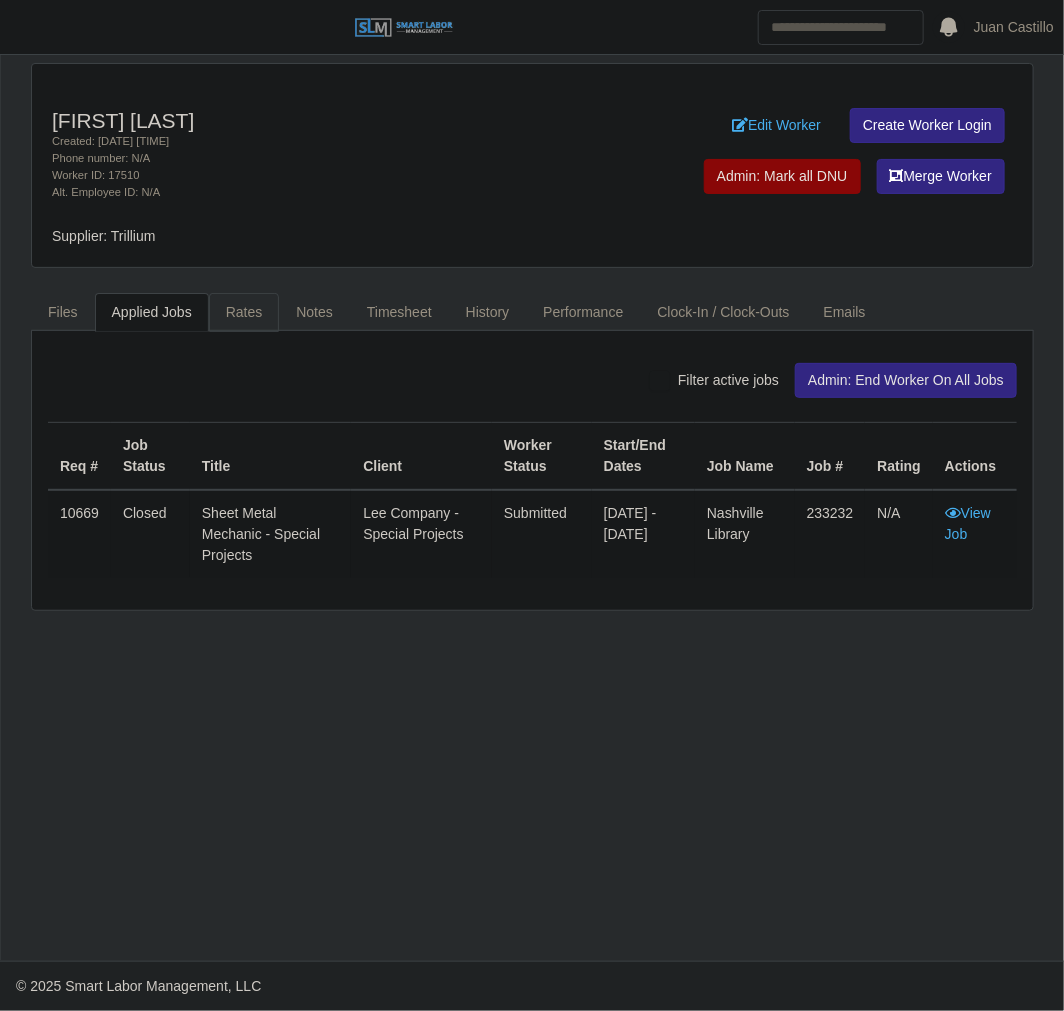 click on "Rates" at bounding box center (244, 312) 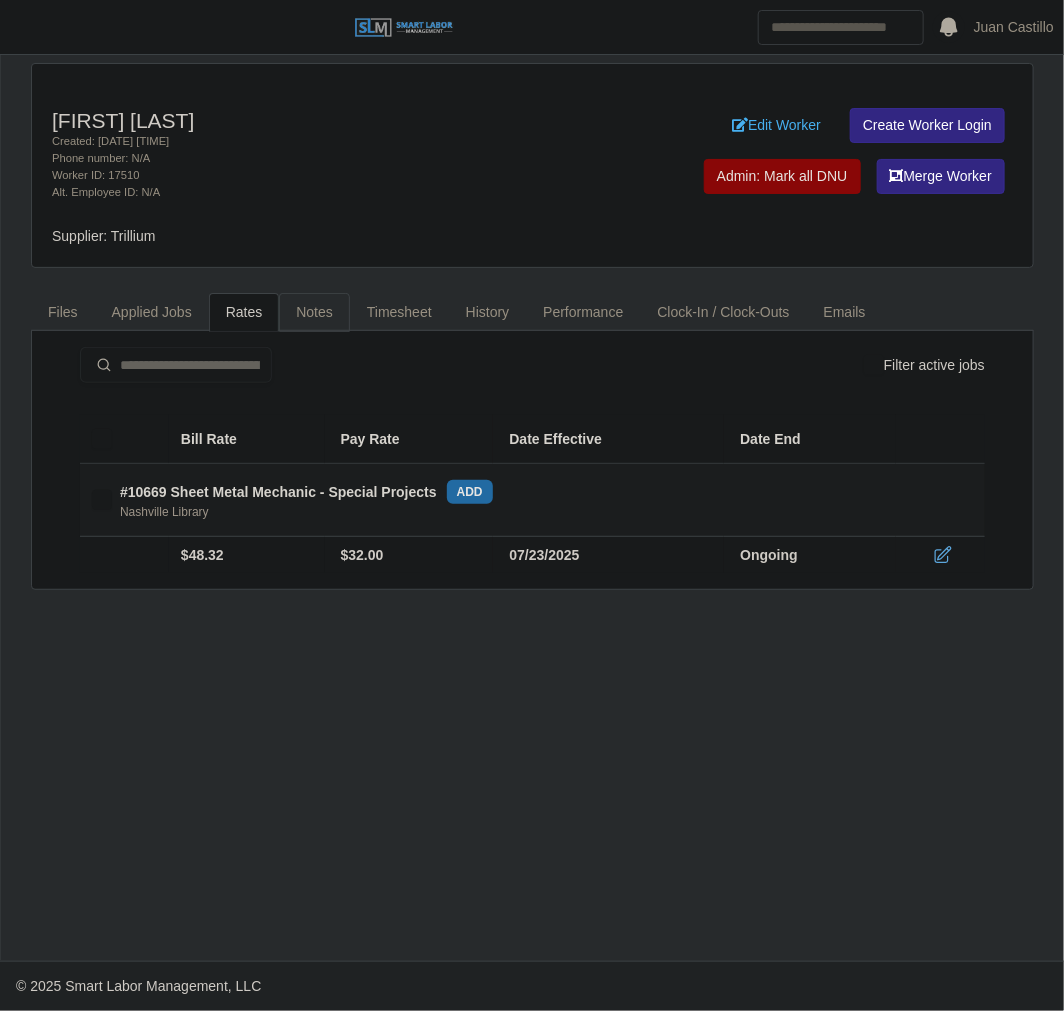 click on "Notes" at bounding box center [314, 312] 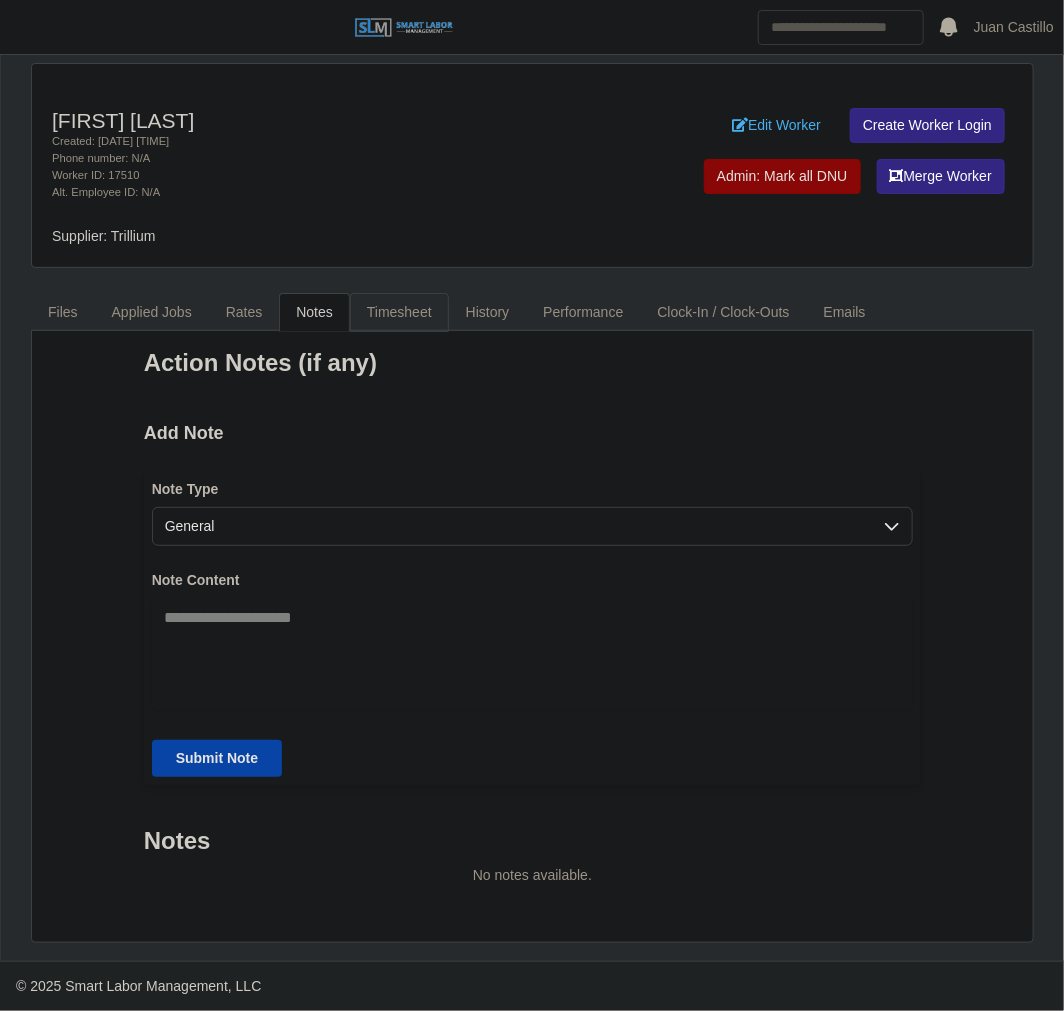 click on "Timesheet" at bounding box center [399, 312] 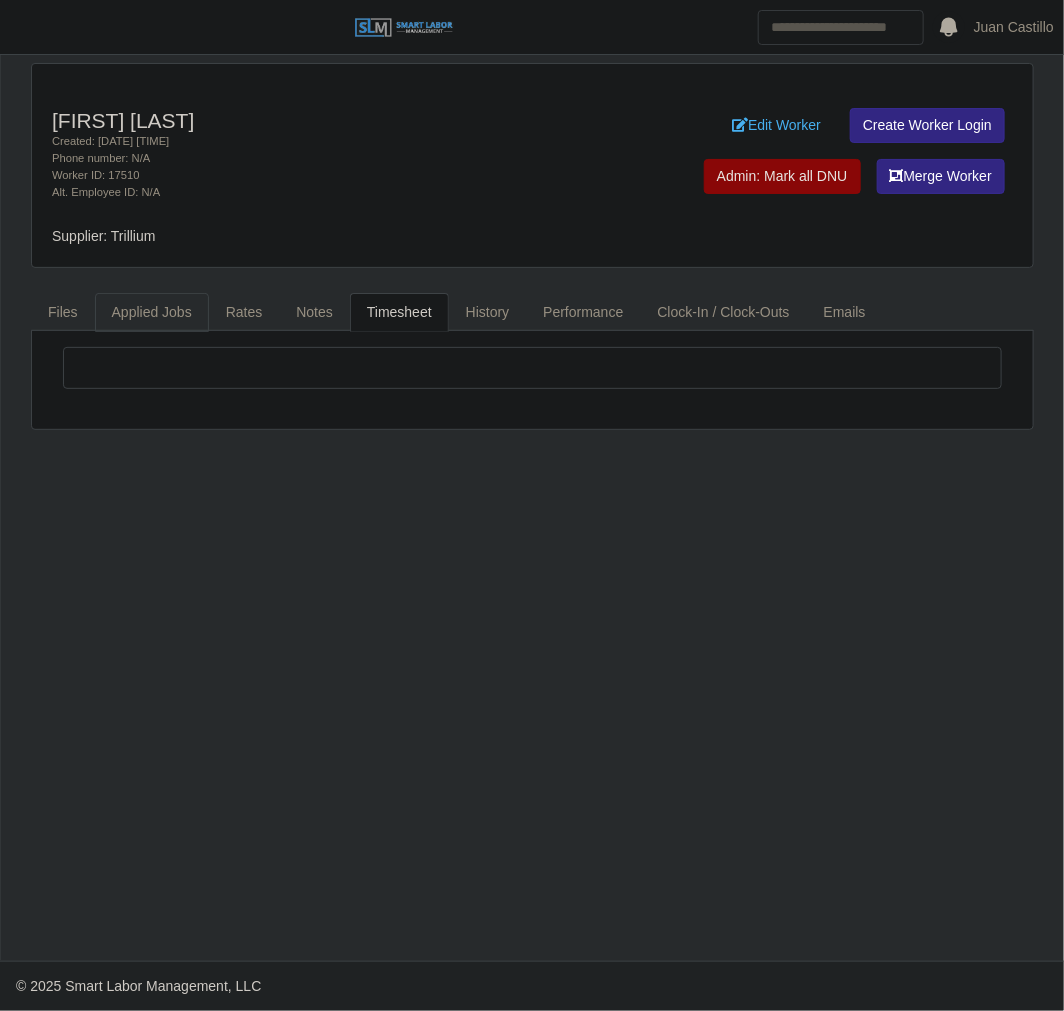 click on "Applied Jobs" at bounding box center (152, 312) 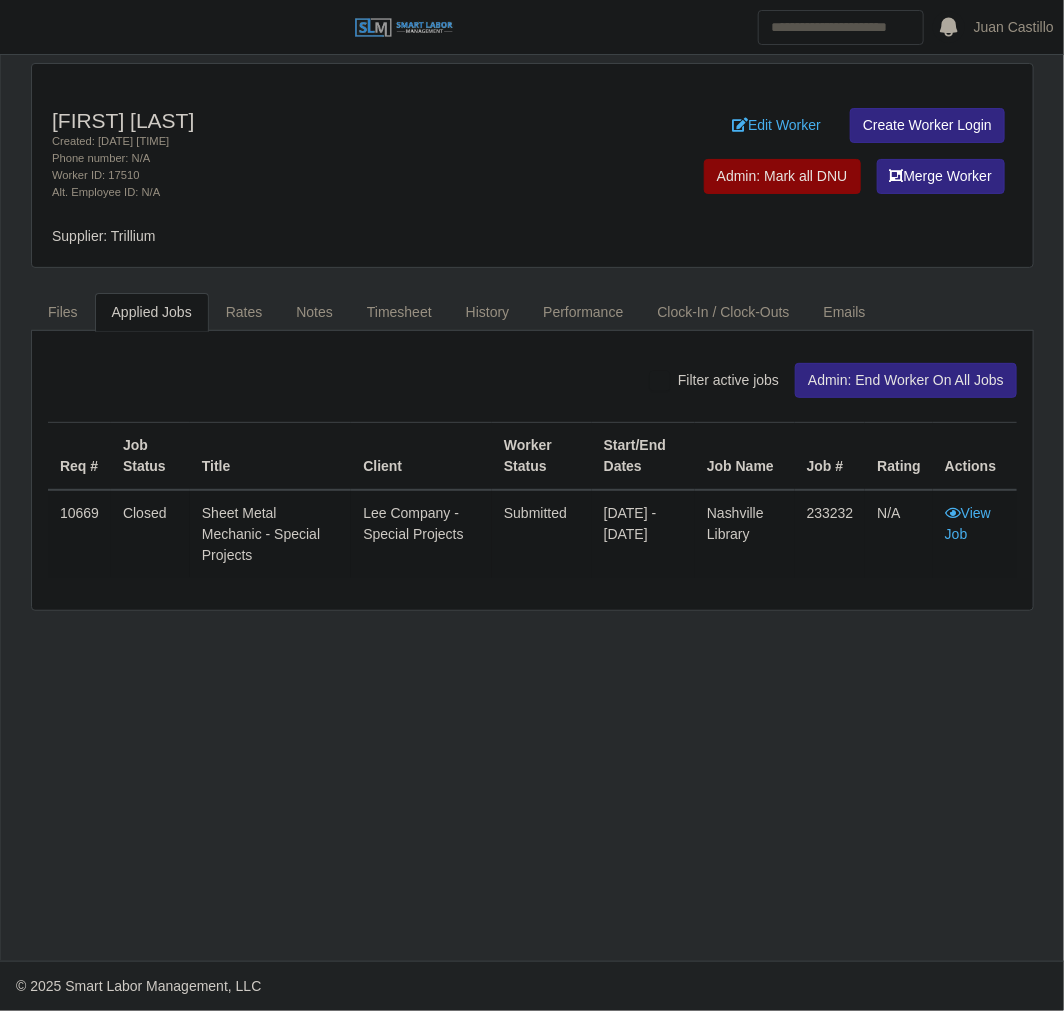 click on "Worker ID: 17510" at bounding box center (326, 175) 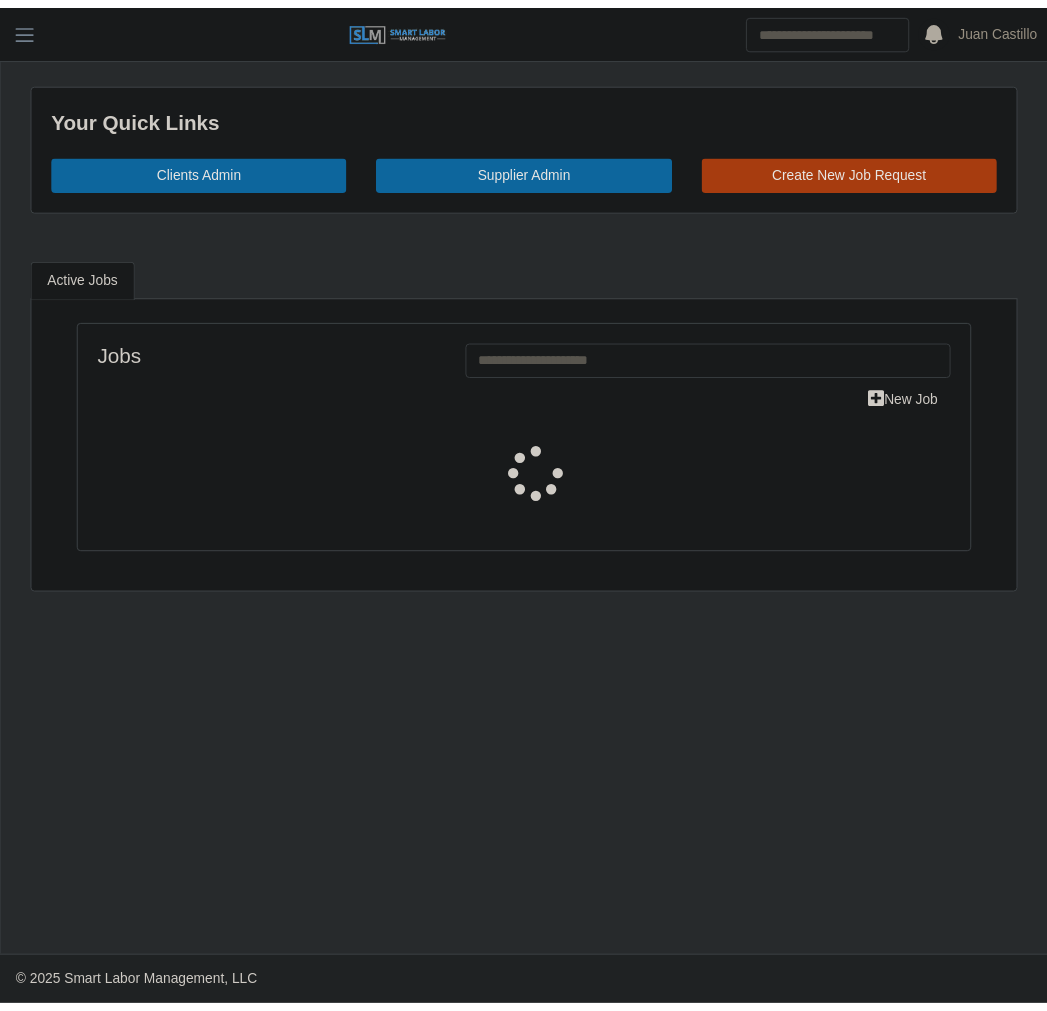 scroll, scrollTop: 0, scrollLeft: 0, axis: both 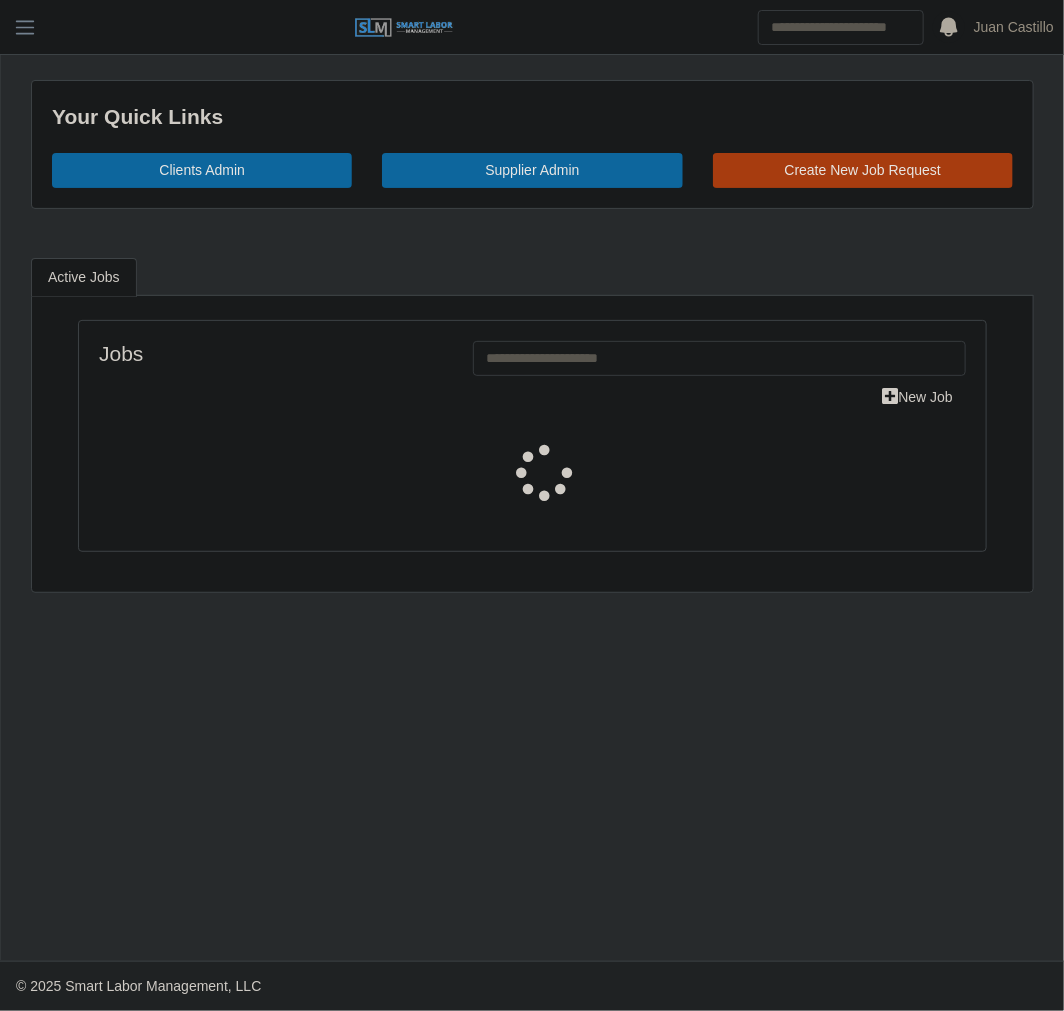 select on "****" 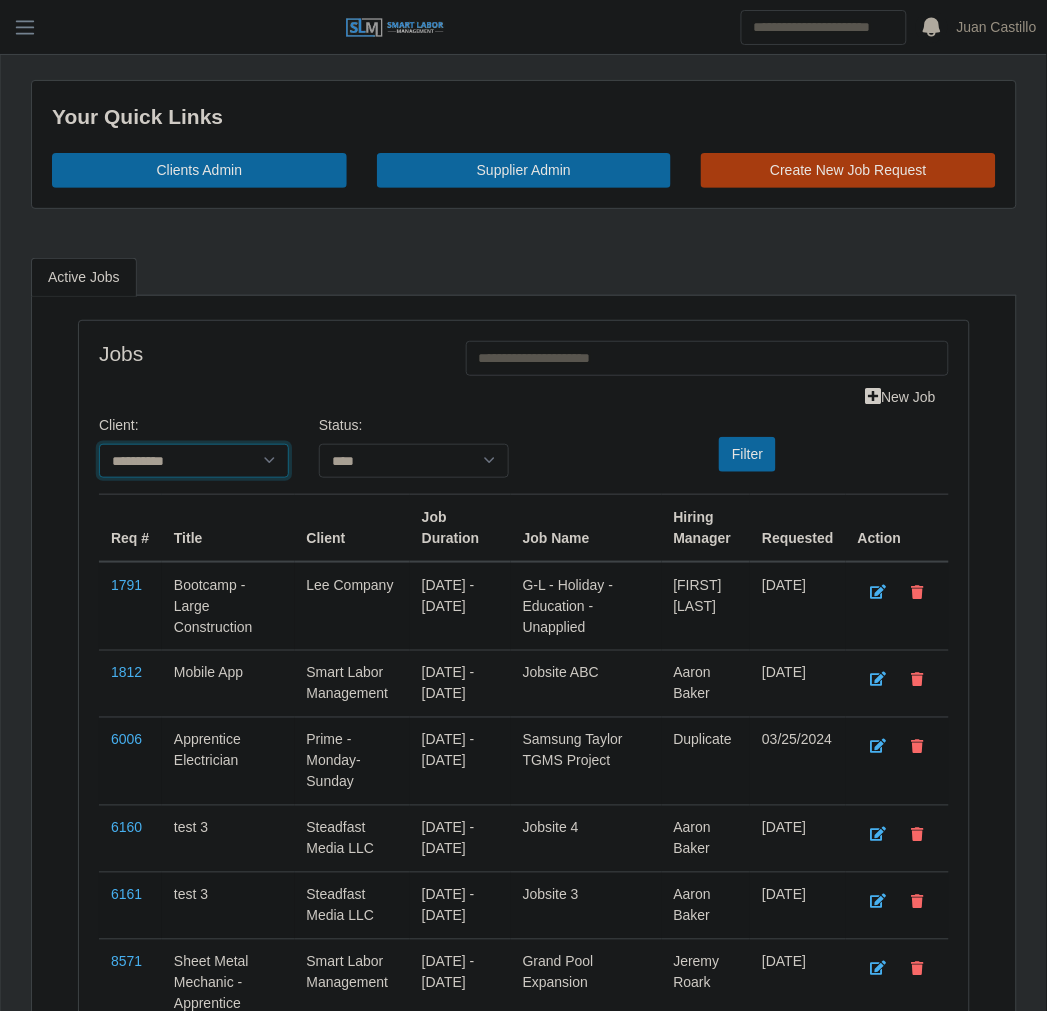 click on "**********" at bounding box center (194, 461) 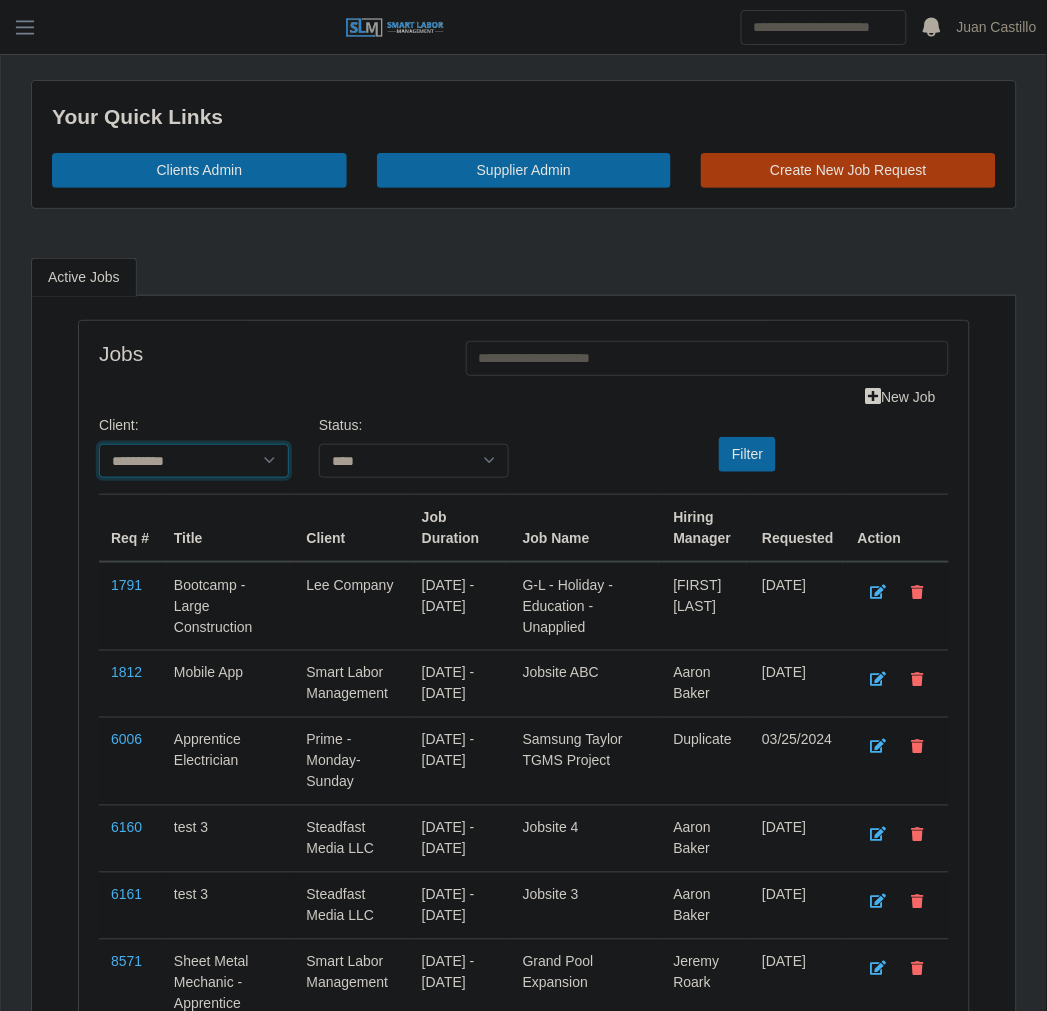 select on "**********" 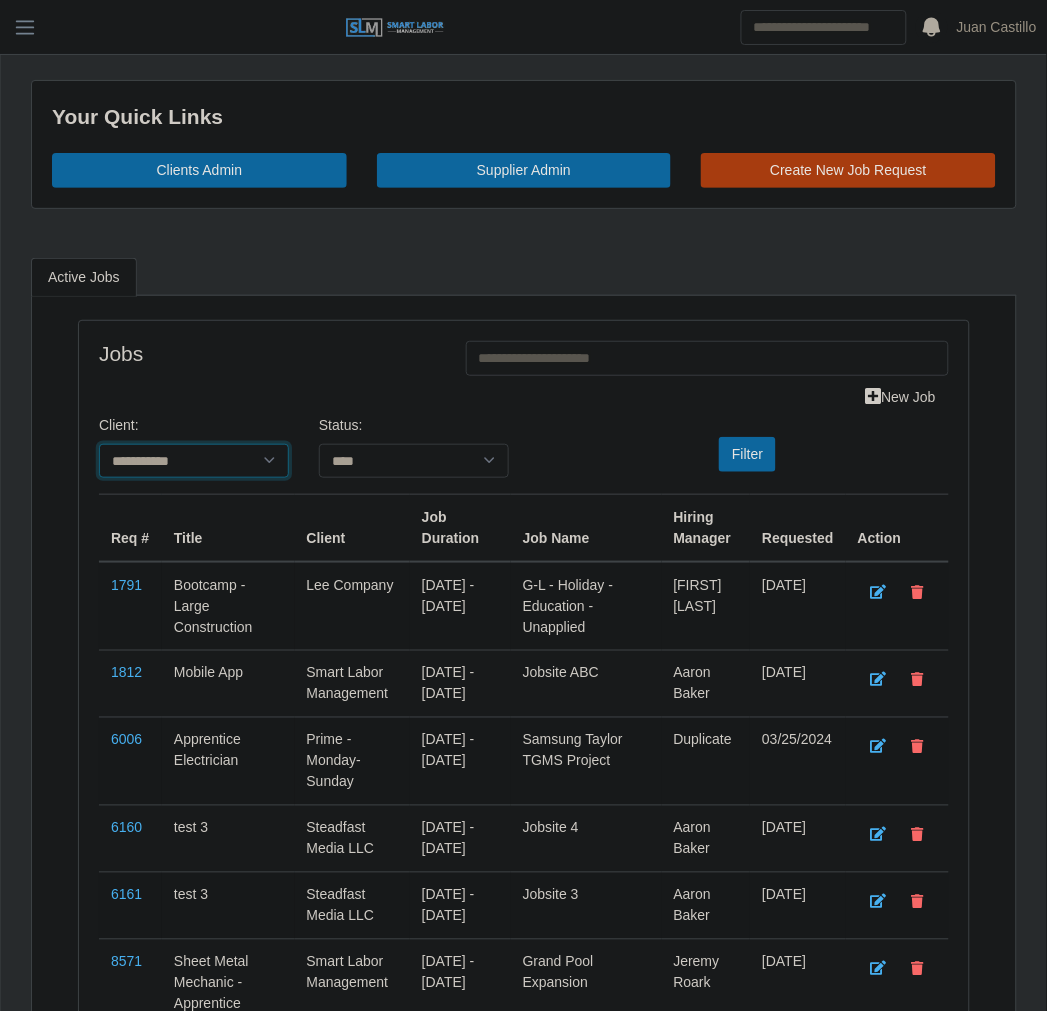 click on "**********" at bounding box center (194, 461) 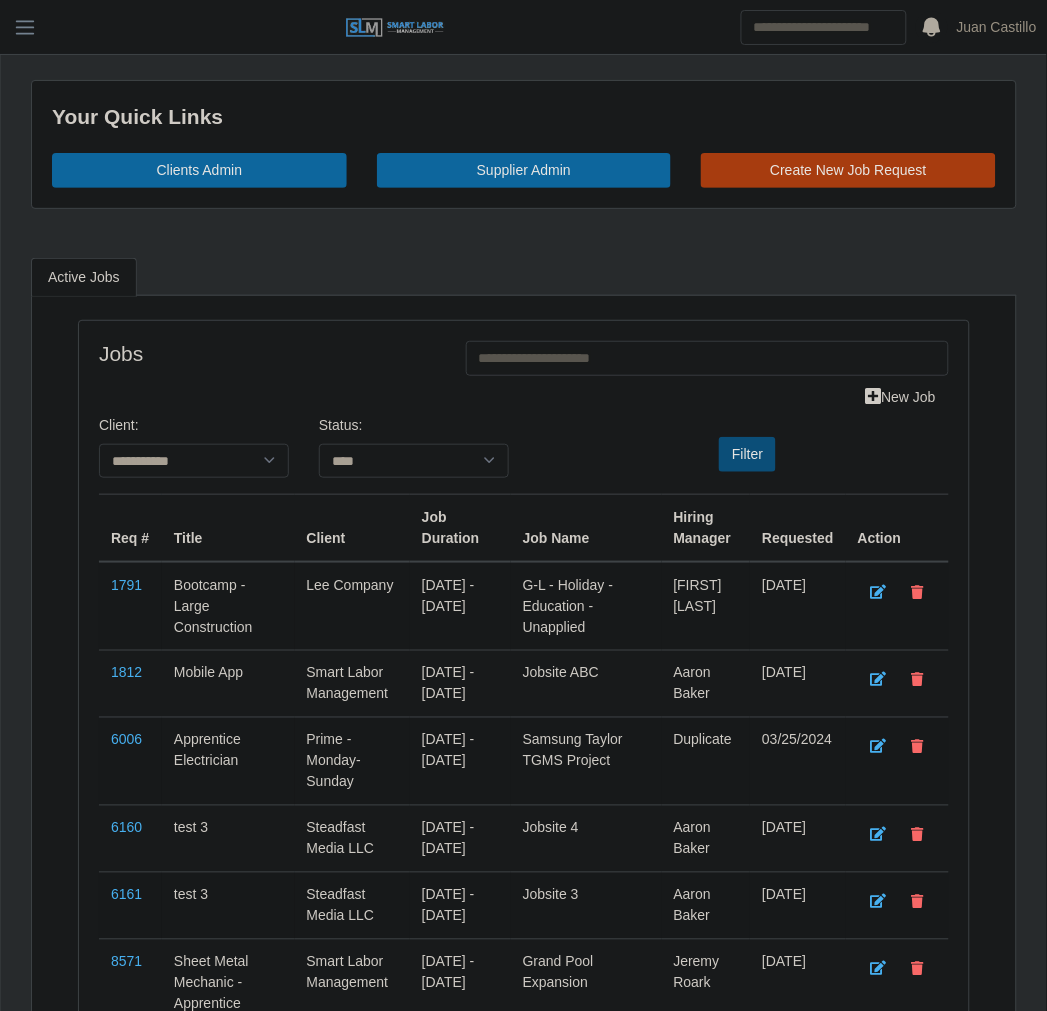 click on "Filter" at bounding box center (747, 454) 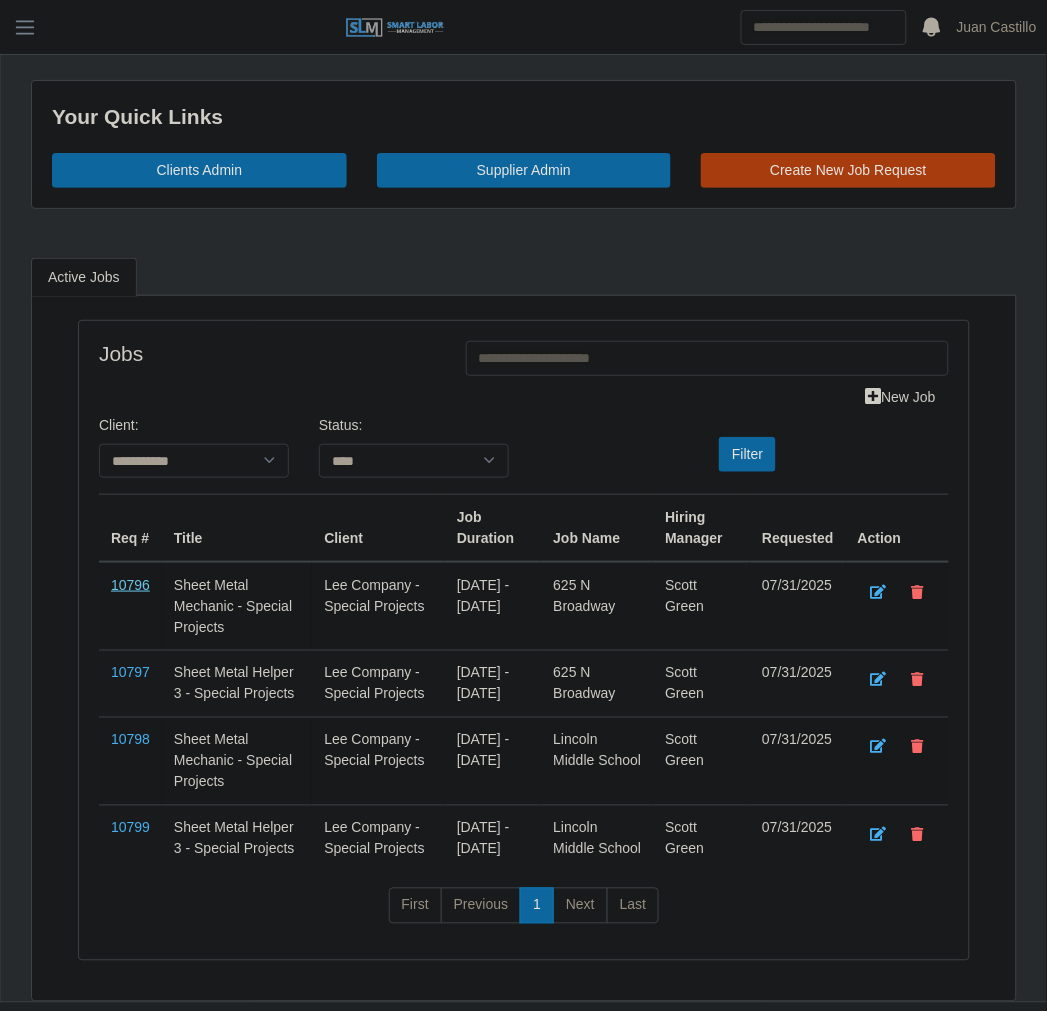 drag, startPoint x: 122, startPoint y: 583, endPoint x: 140, endPoint y: 582, distance: 18.027756 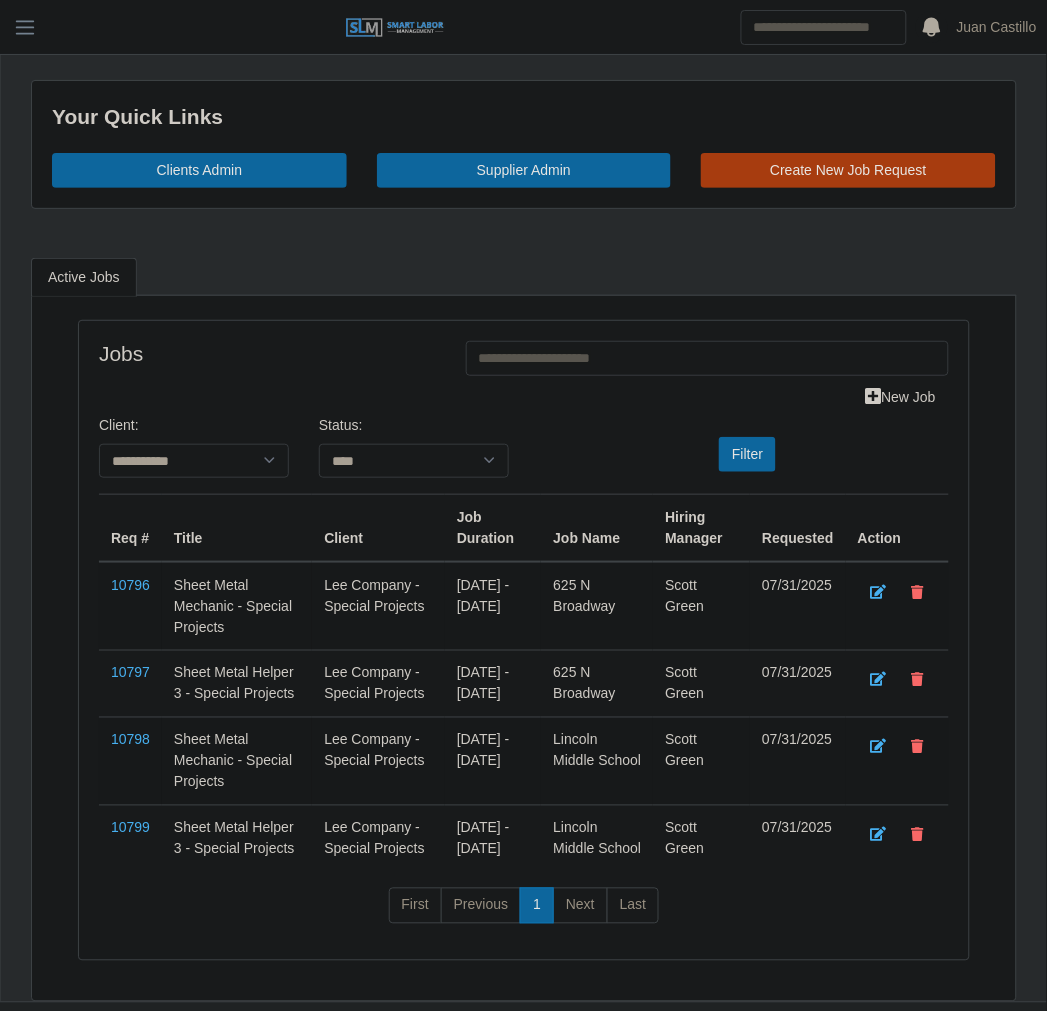 drag, startPoint x: 143, startPoint y: 670, endPoint x: 194, endPoint y: 670, distance: 51 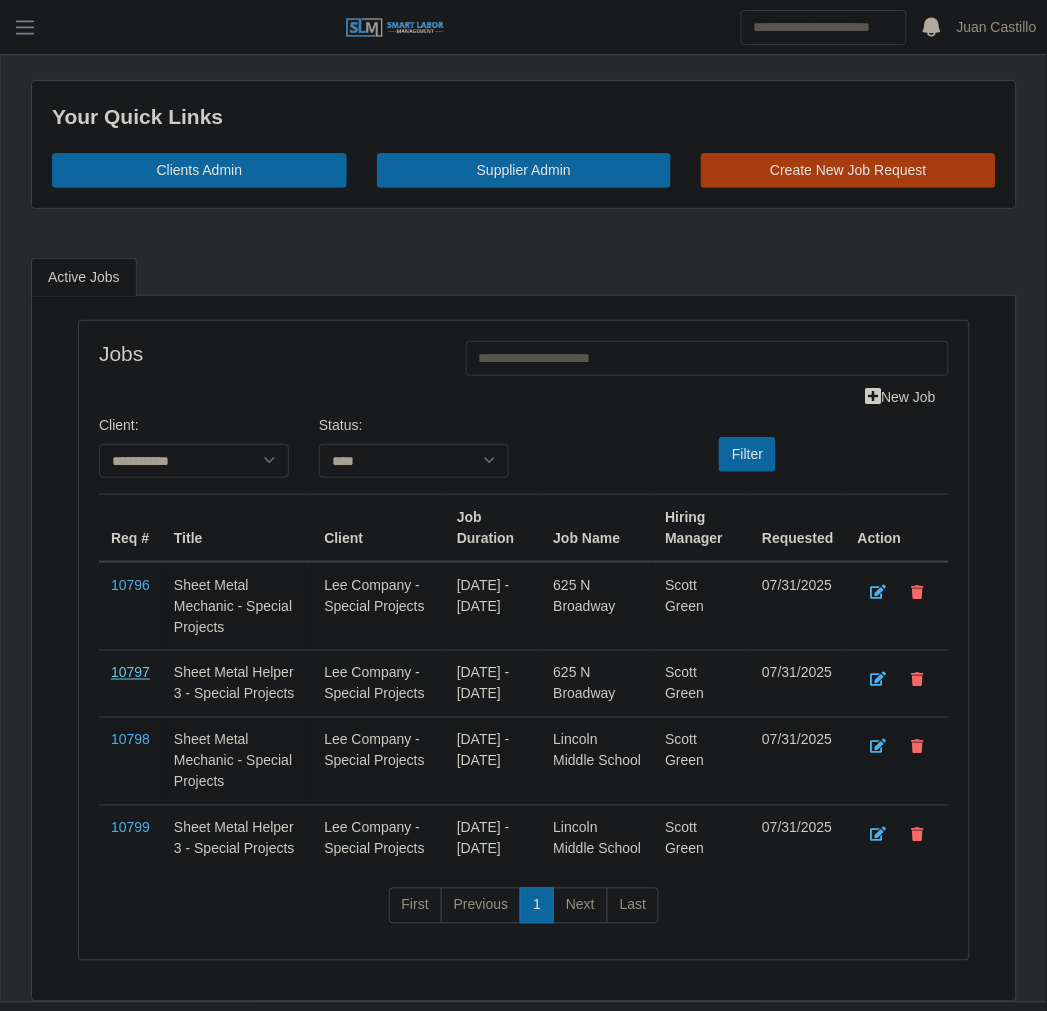 drag, startPoint x: 116, startPoint y: 677, endPoint x: 130, endPoint y: 677, distance: 14 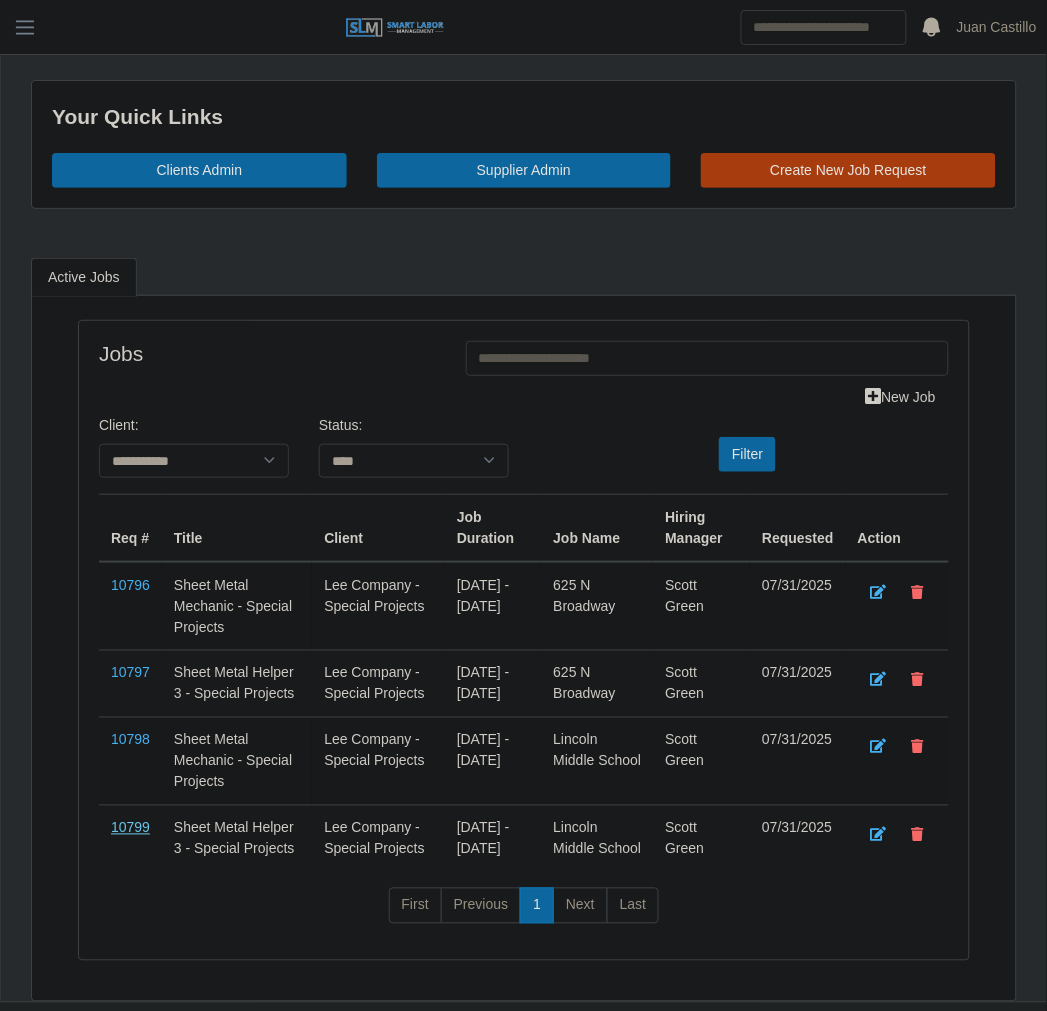 drag, startPoint x: 125, startPoint y: 846, endPoint x: 136, endPoint y: 847, distance: 11.045361 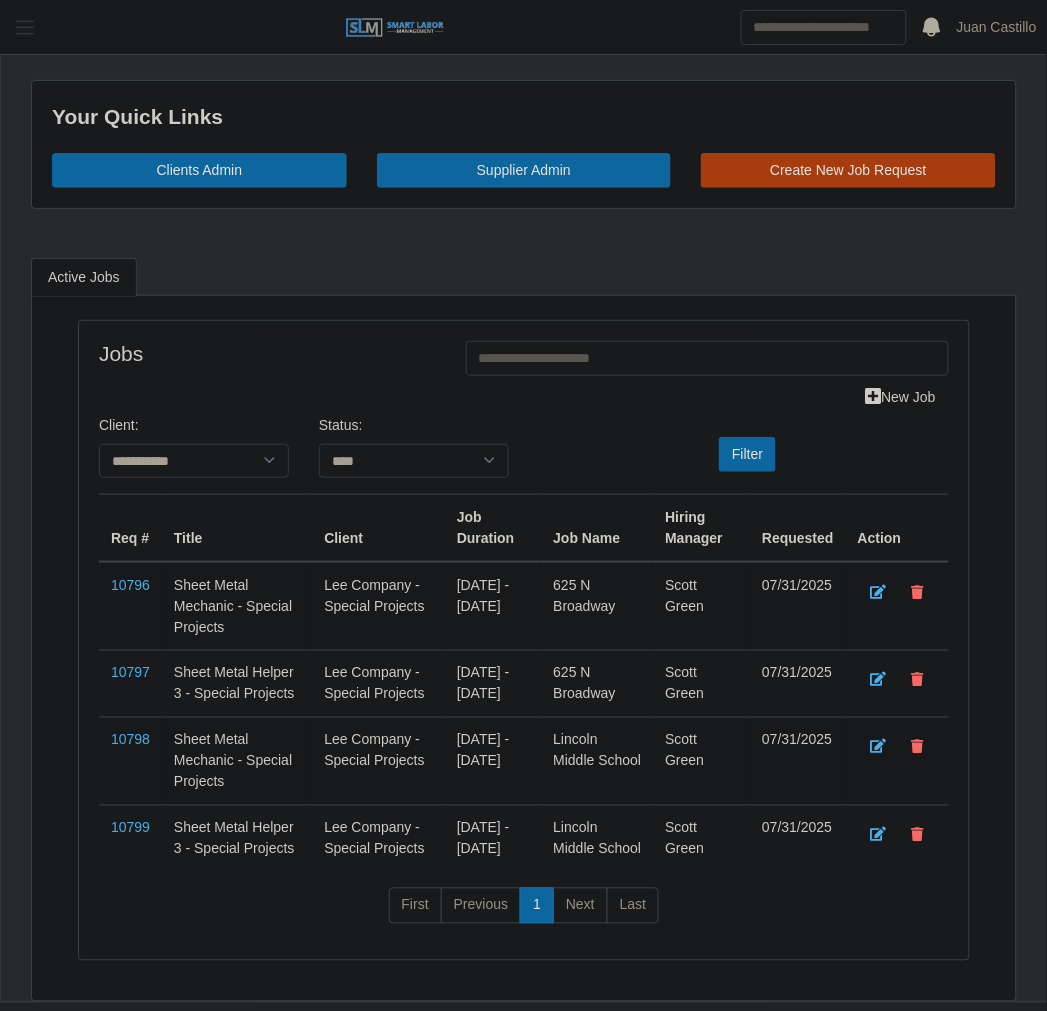 click at bounding box center [25, 27] 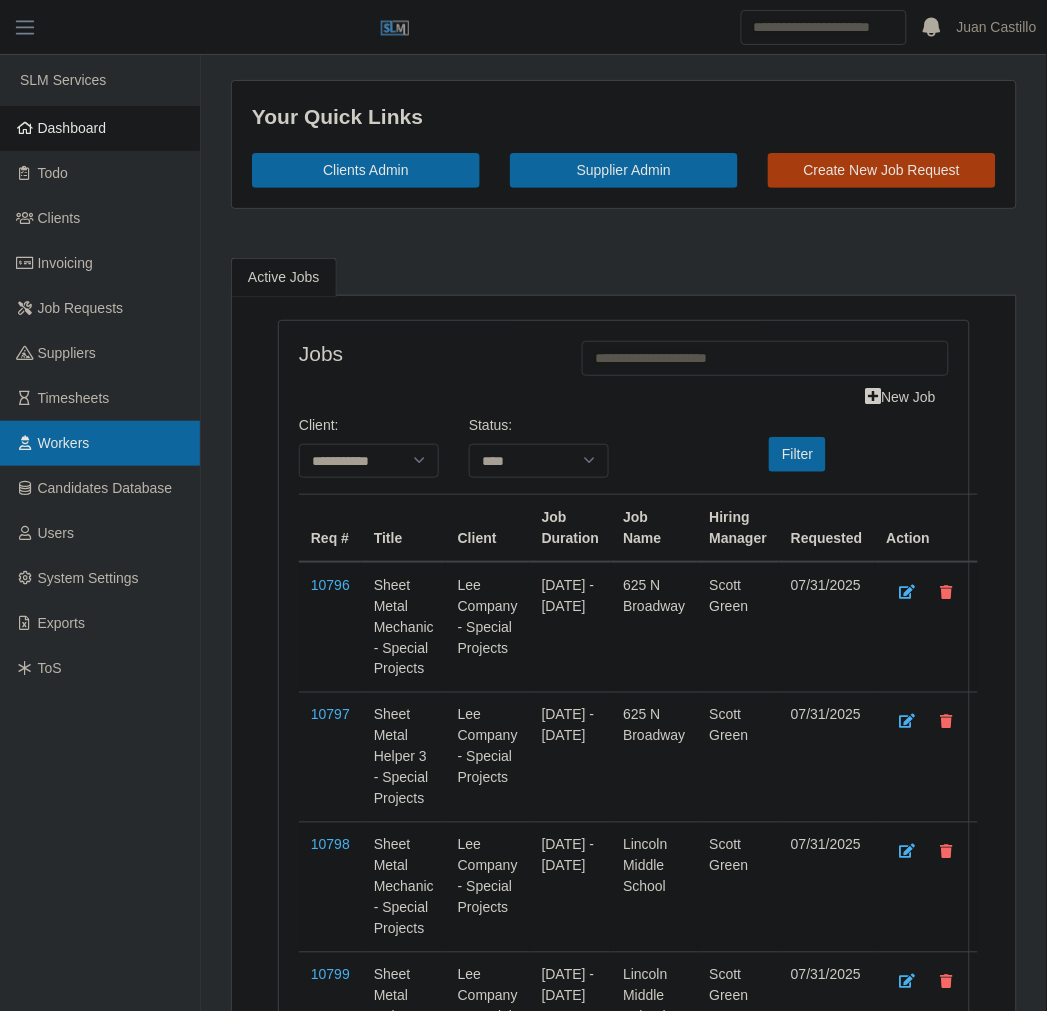click on "Workers" at bounding box center [100, 443] 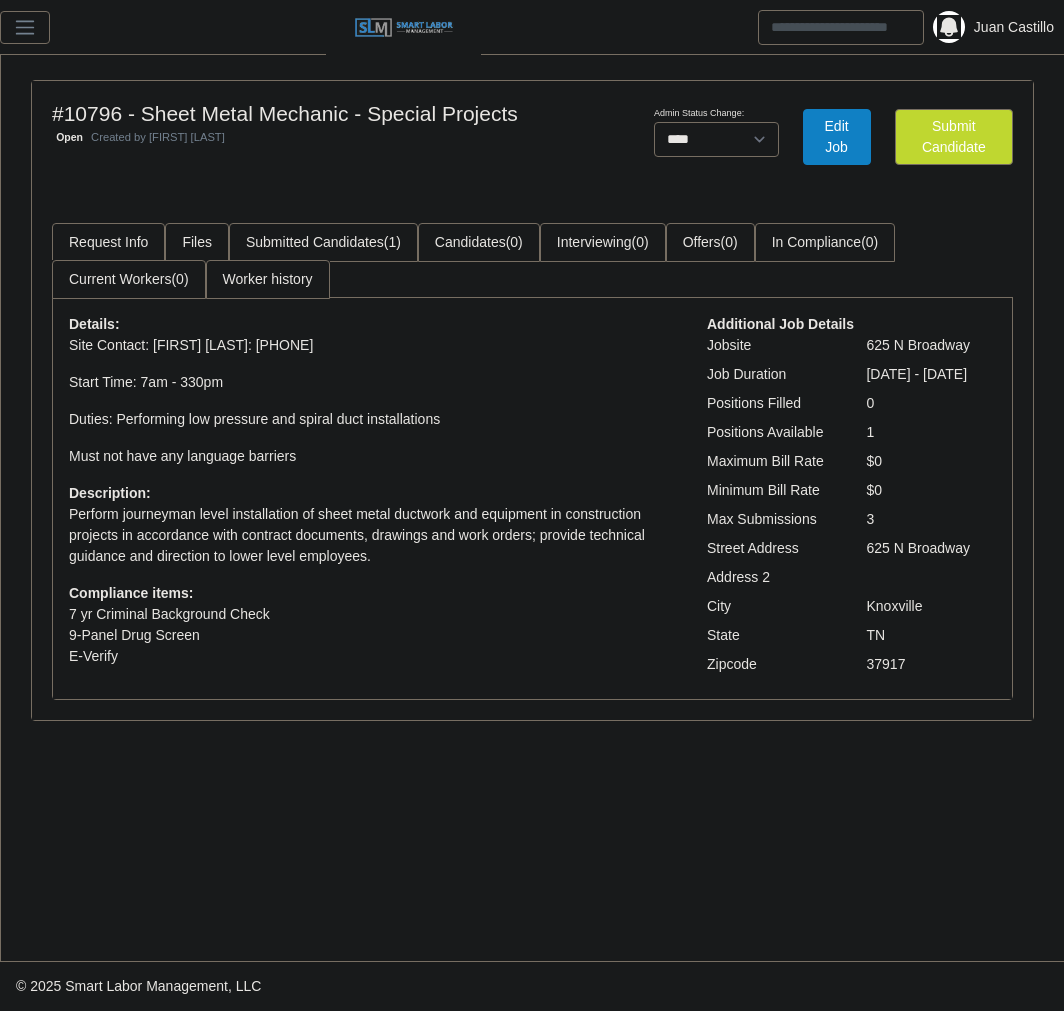 select on "****" 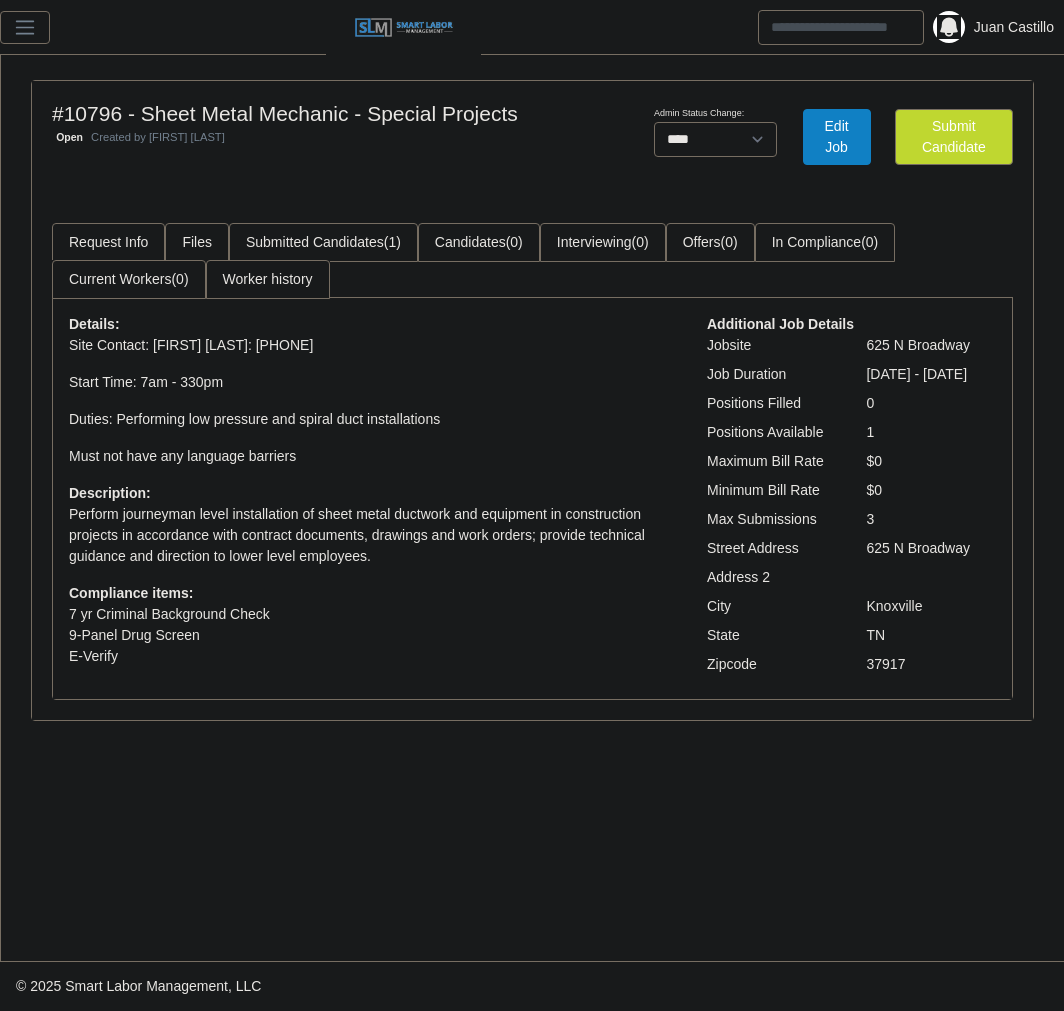 scroll, scrollTop: 0, scrollLeft: 0, axis: both 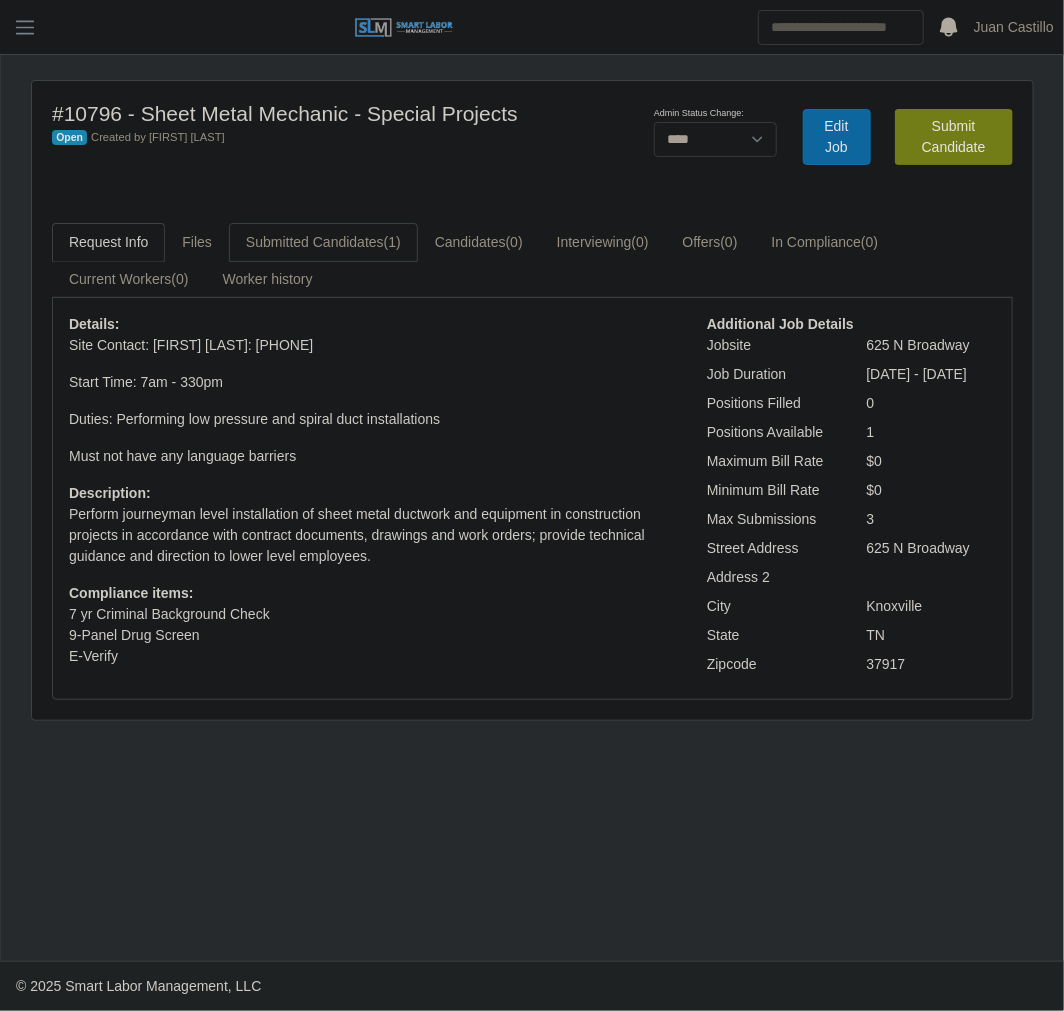 click on "Submitted Candidates
(1)" at bounding box center [323, 242] 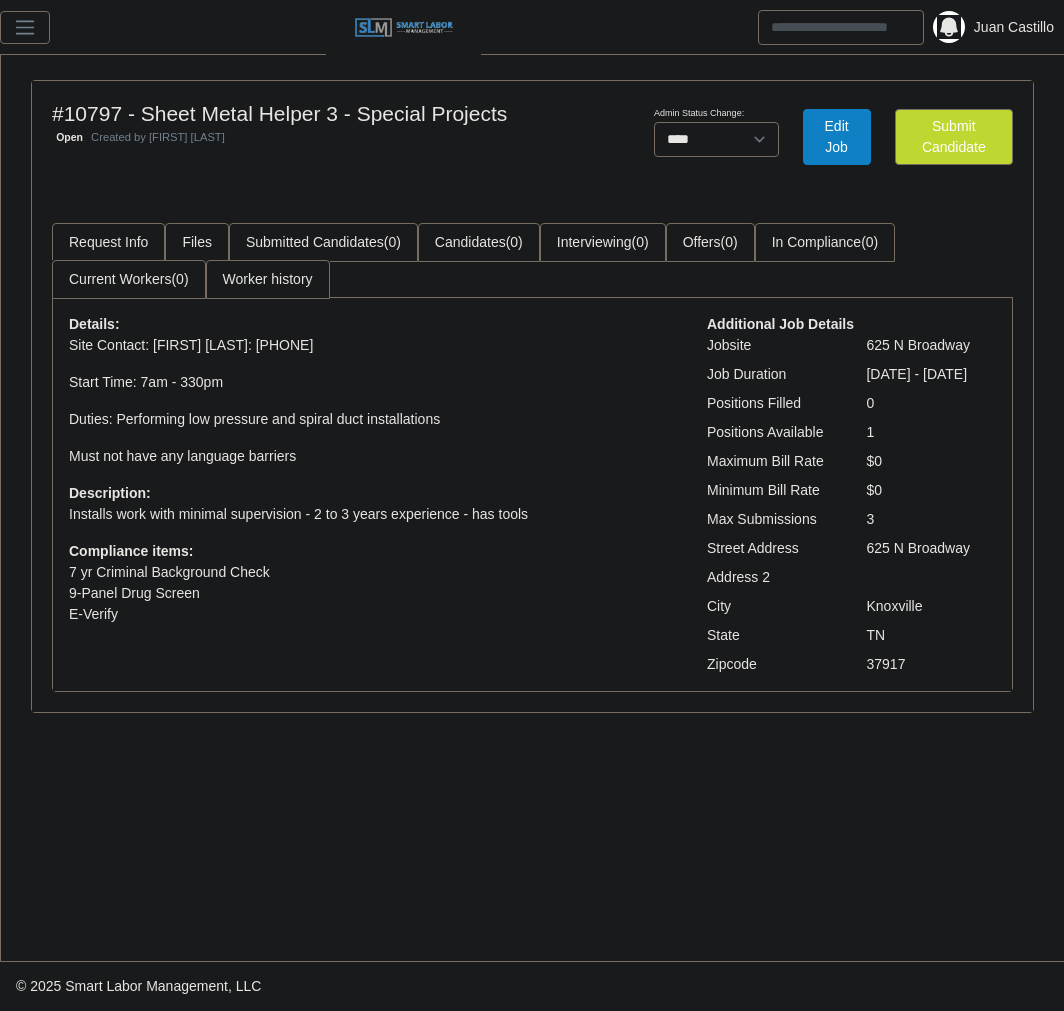 select on "****" 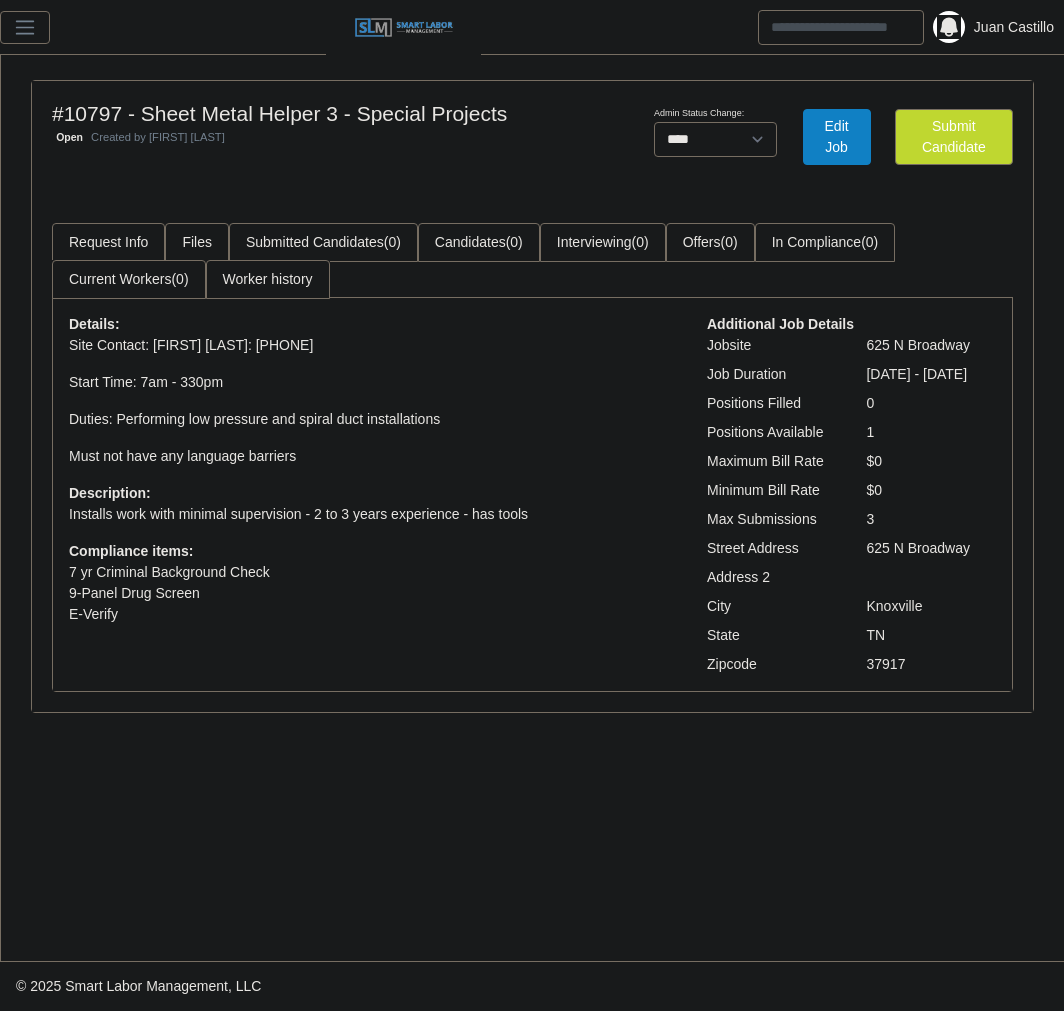 scroll, scrollTop: 0, scrollLeft: 0, axis: both 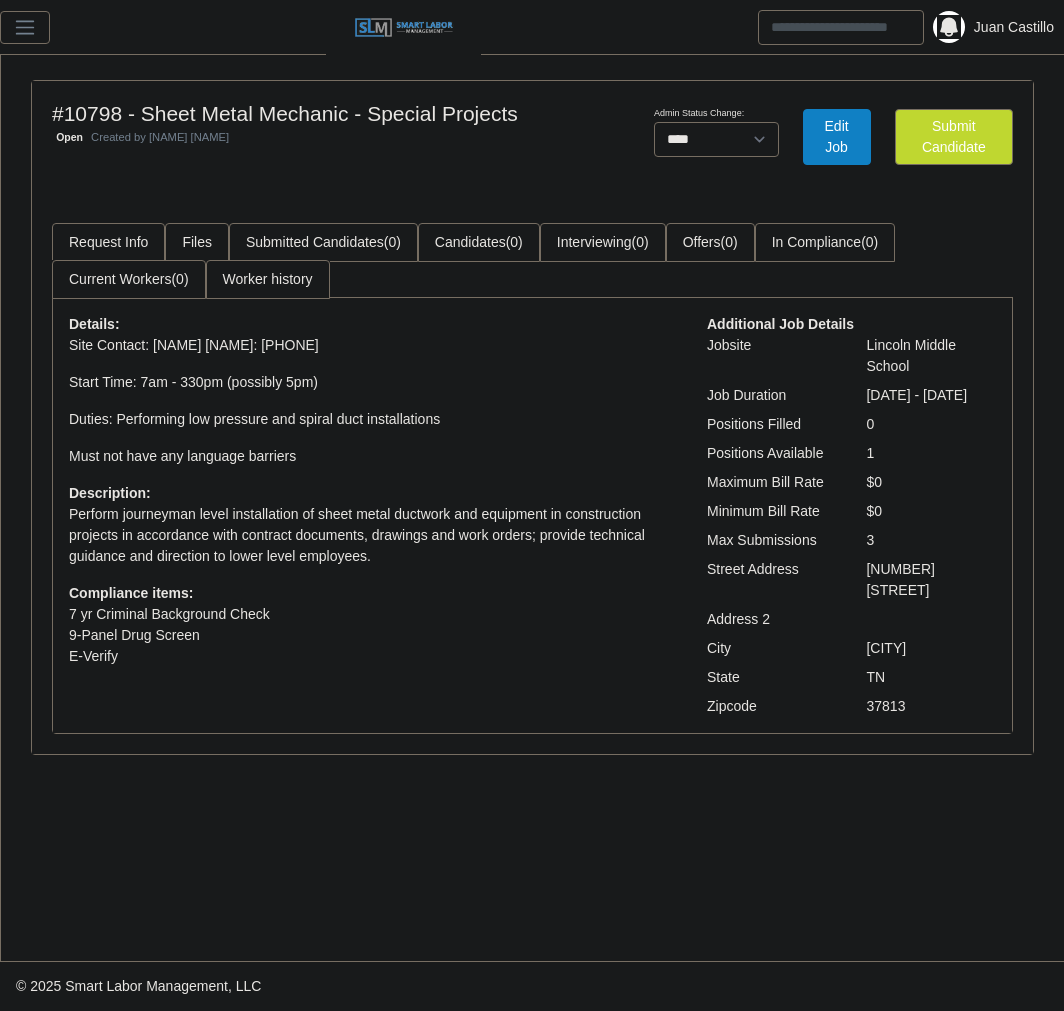 select on "****" 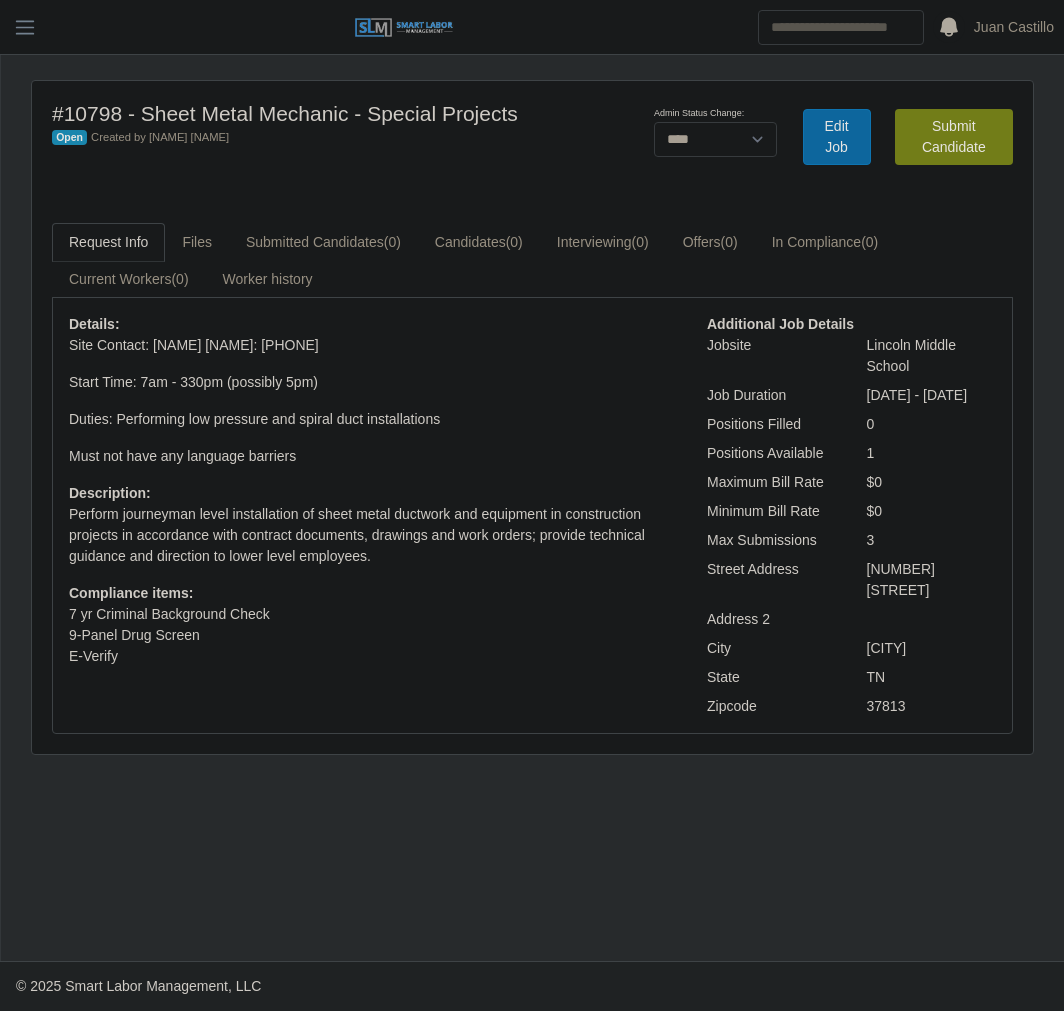 scroll, scrollTop: 0, scrollLeft: 0, axis: both 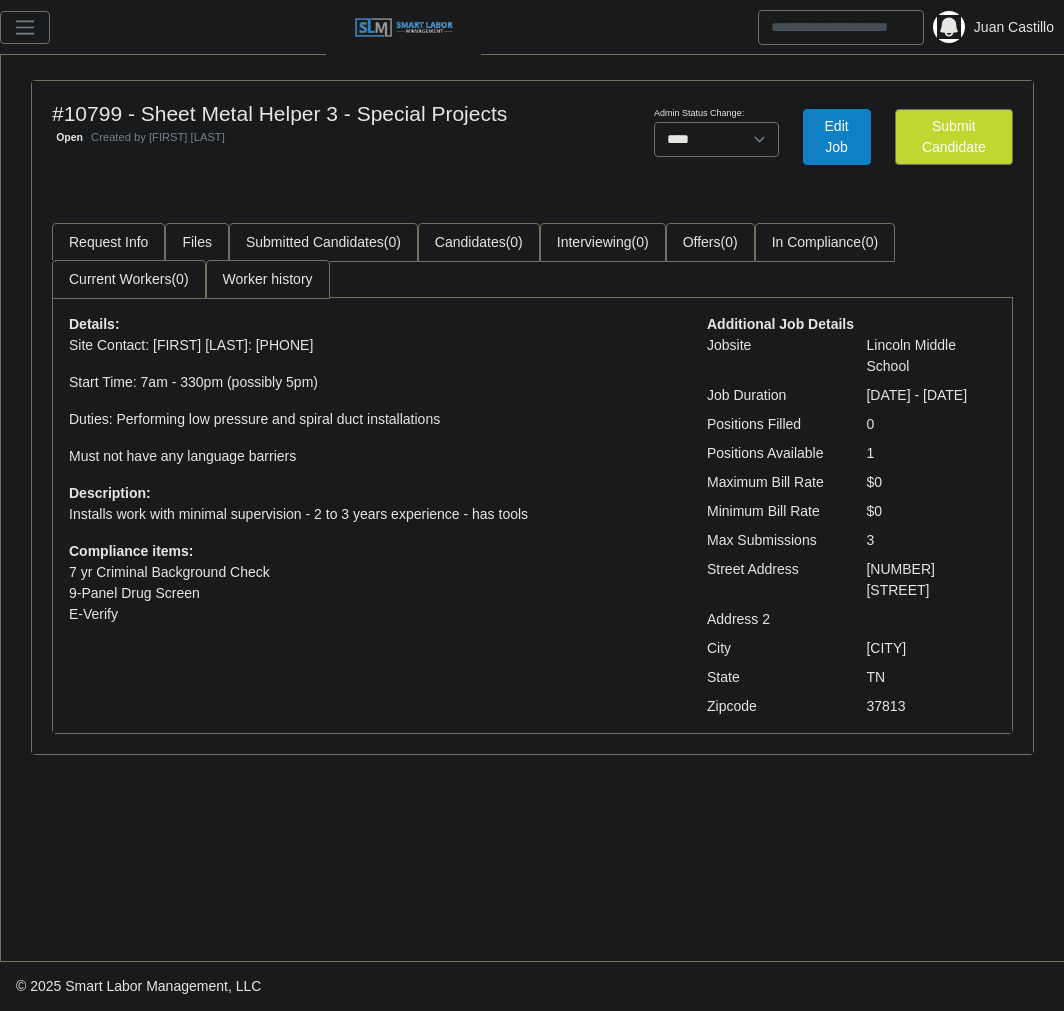 select on "****" 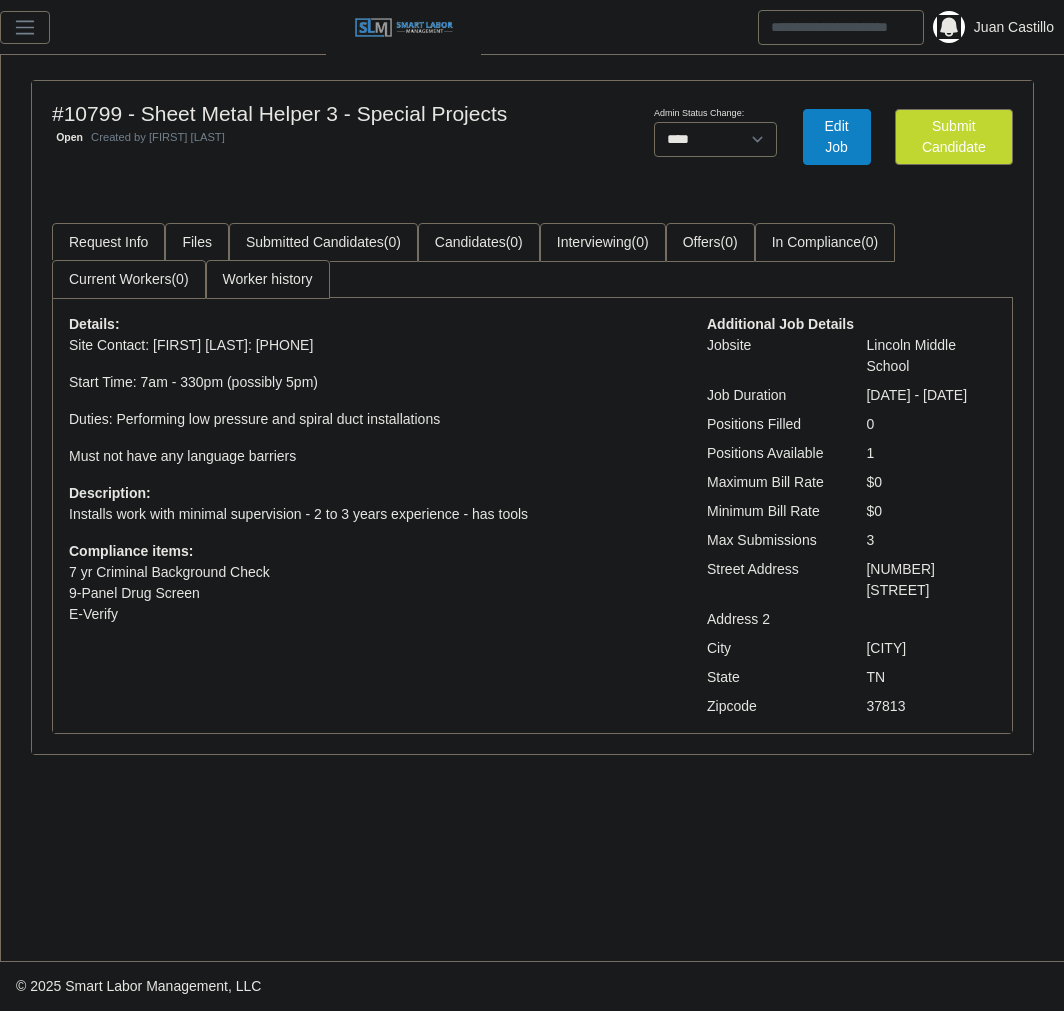 scroll, scrollTop: 0, scrollLeft: 0, axis: both 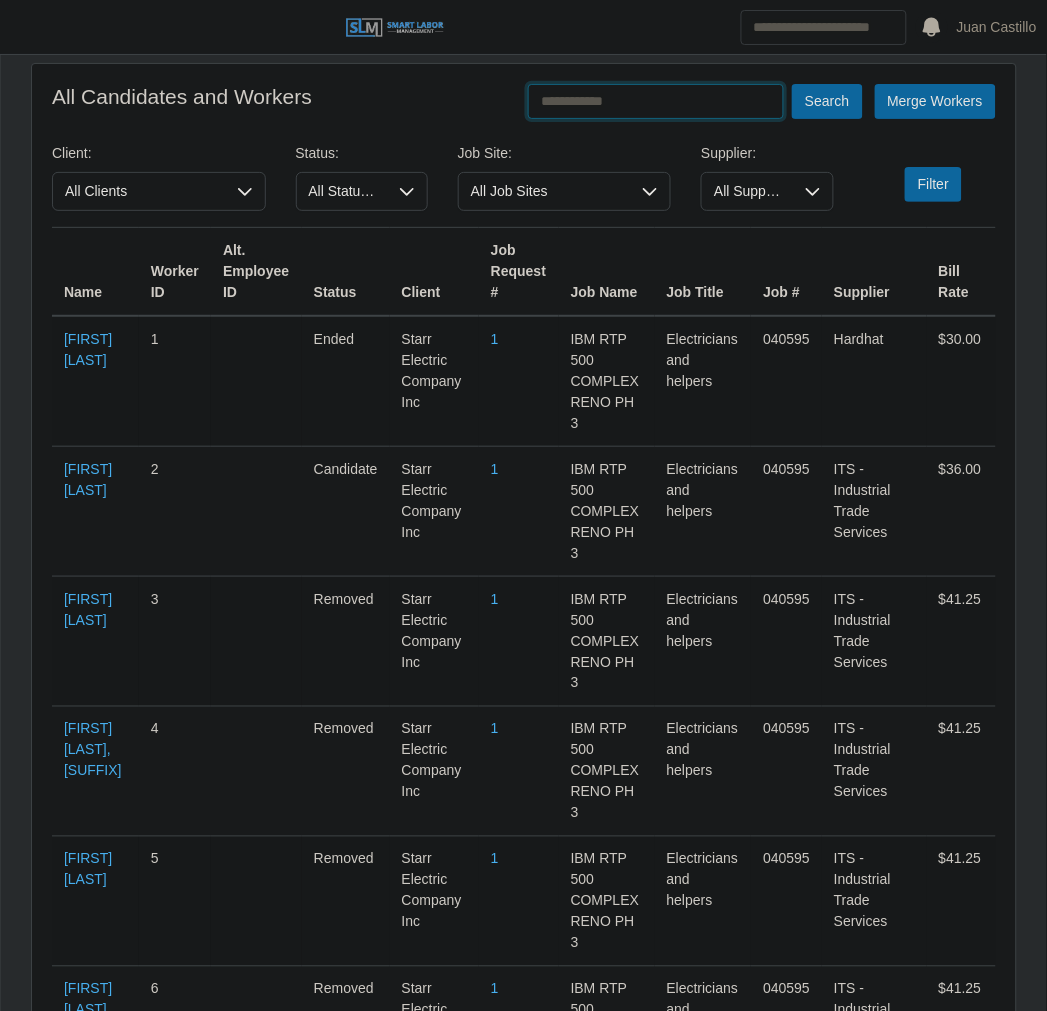 click at bounding box center (656, 101) 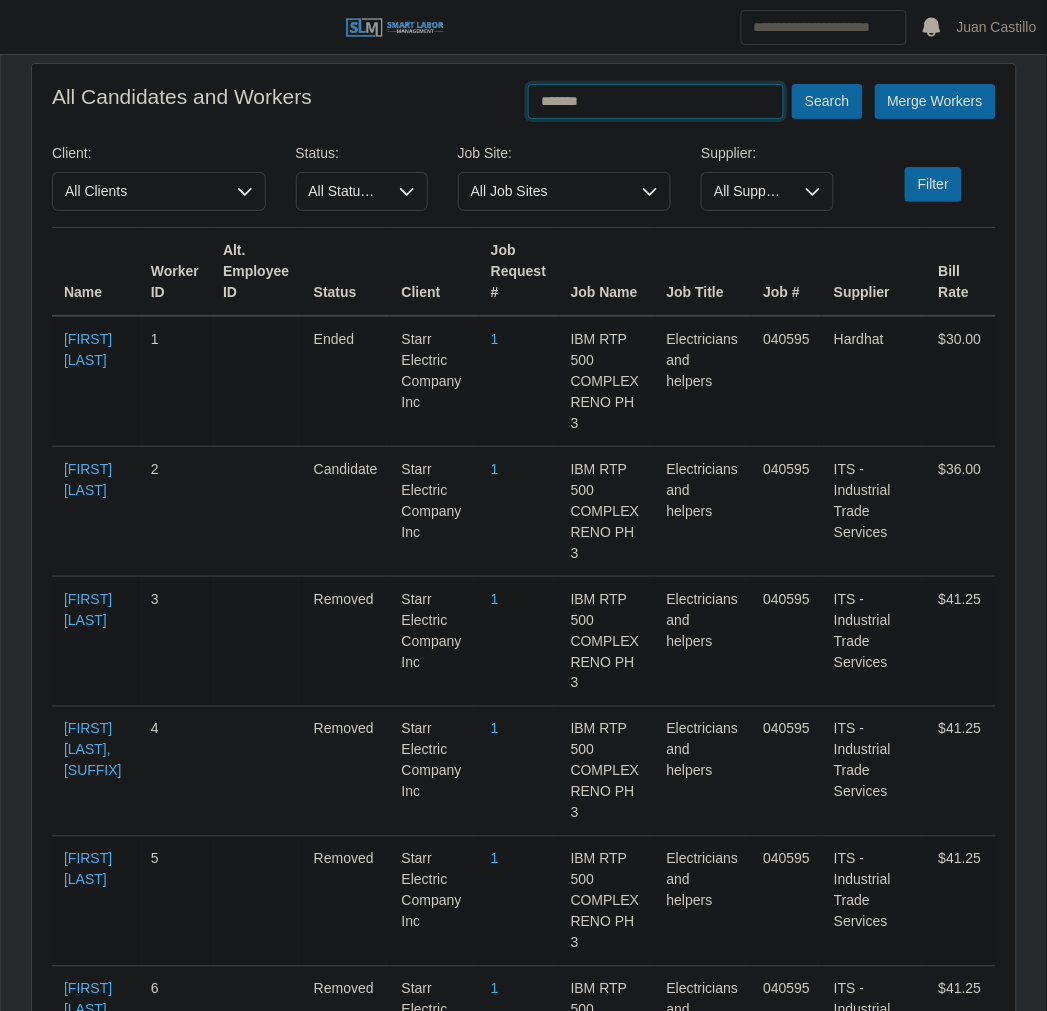 type on "*******" 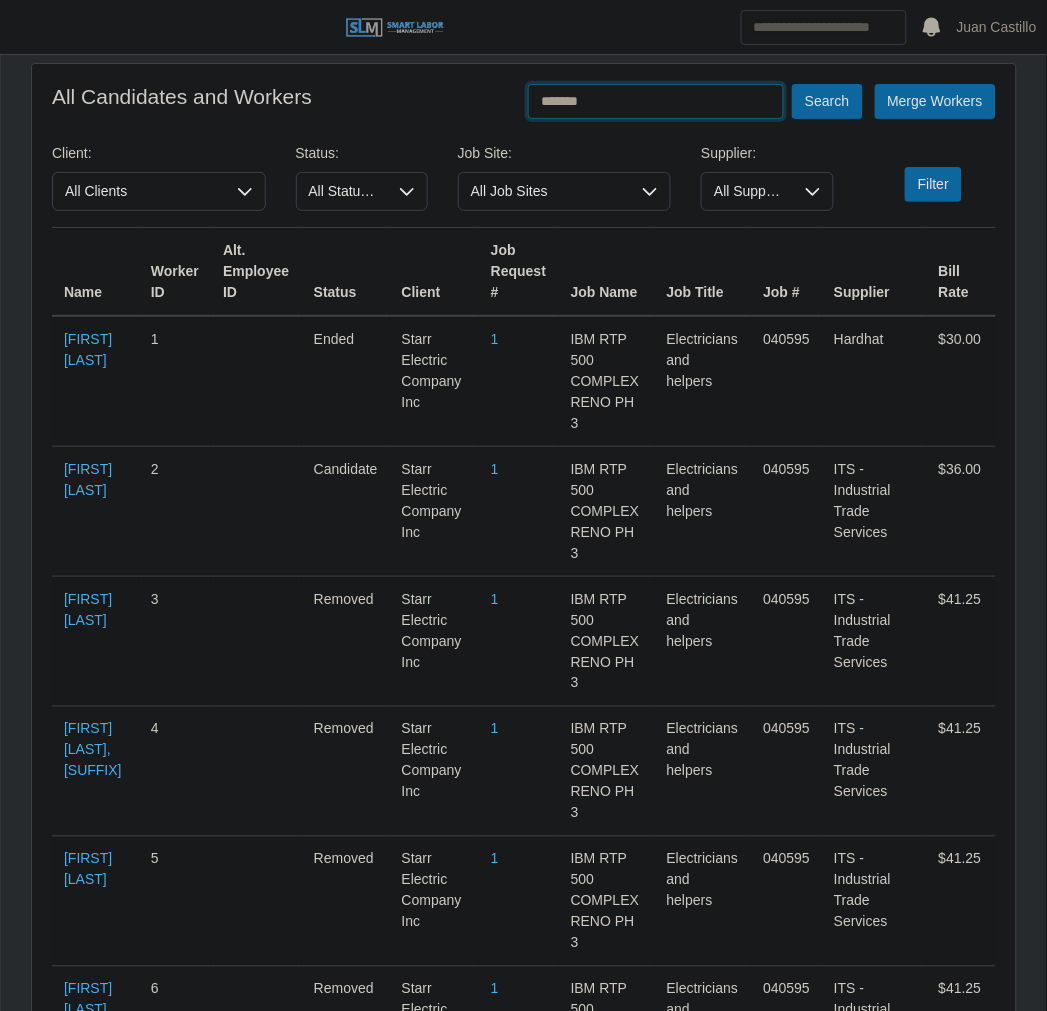 click on "Search" at bounding box center (827, 101) 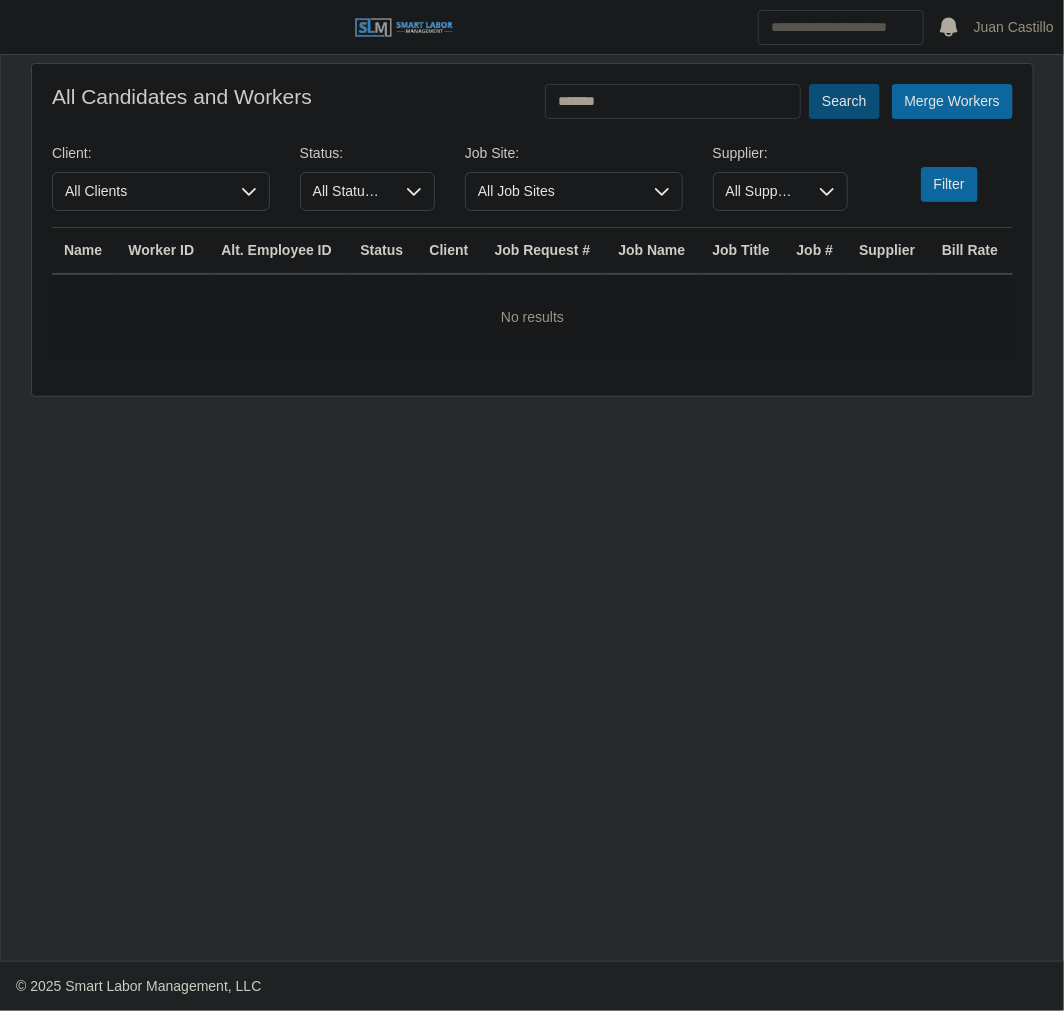 click on "Search" at bounding box center [844, 101] 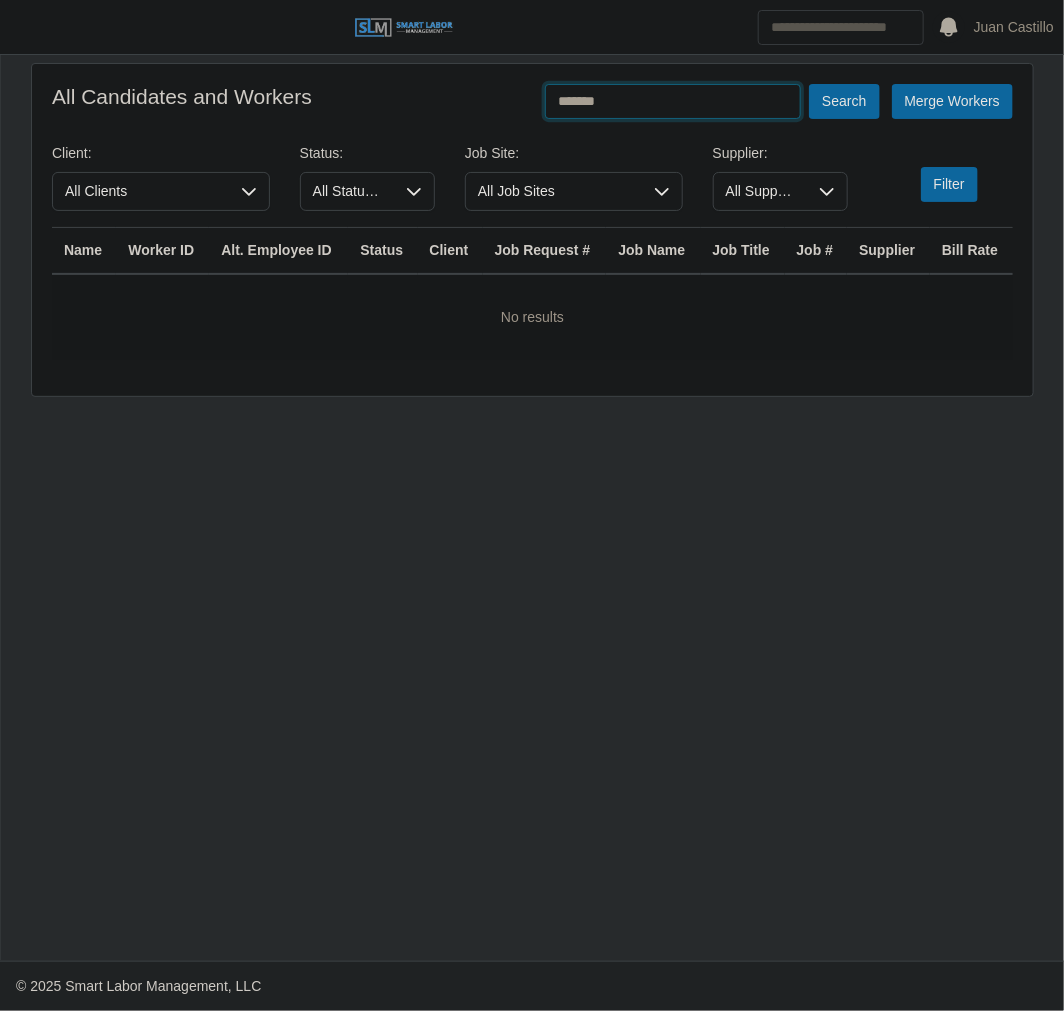 click on "*******" at bounding box center [673, 101] 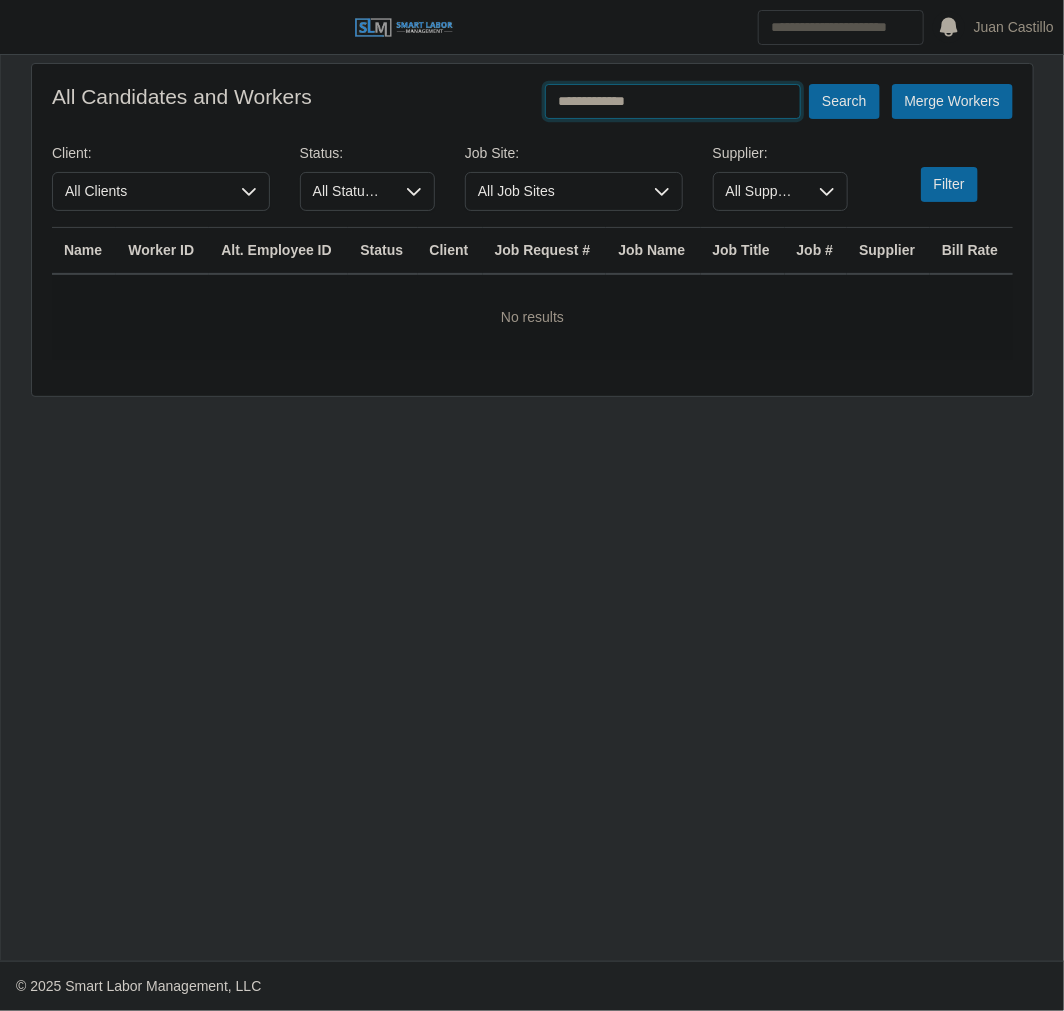 type on "**********" 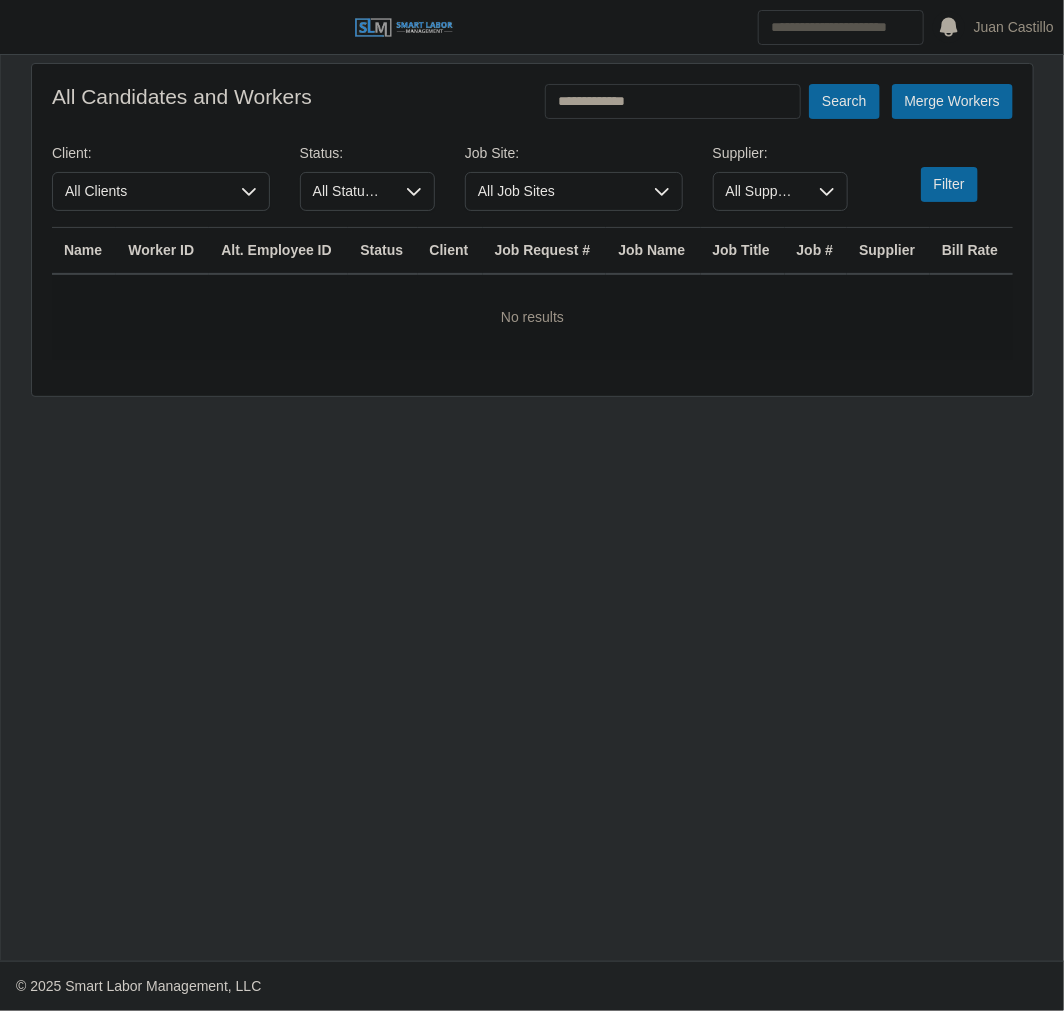 click on "**********" at bounding box center (532, 222) 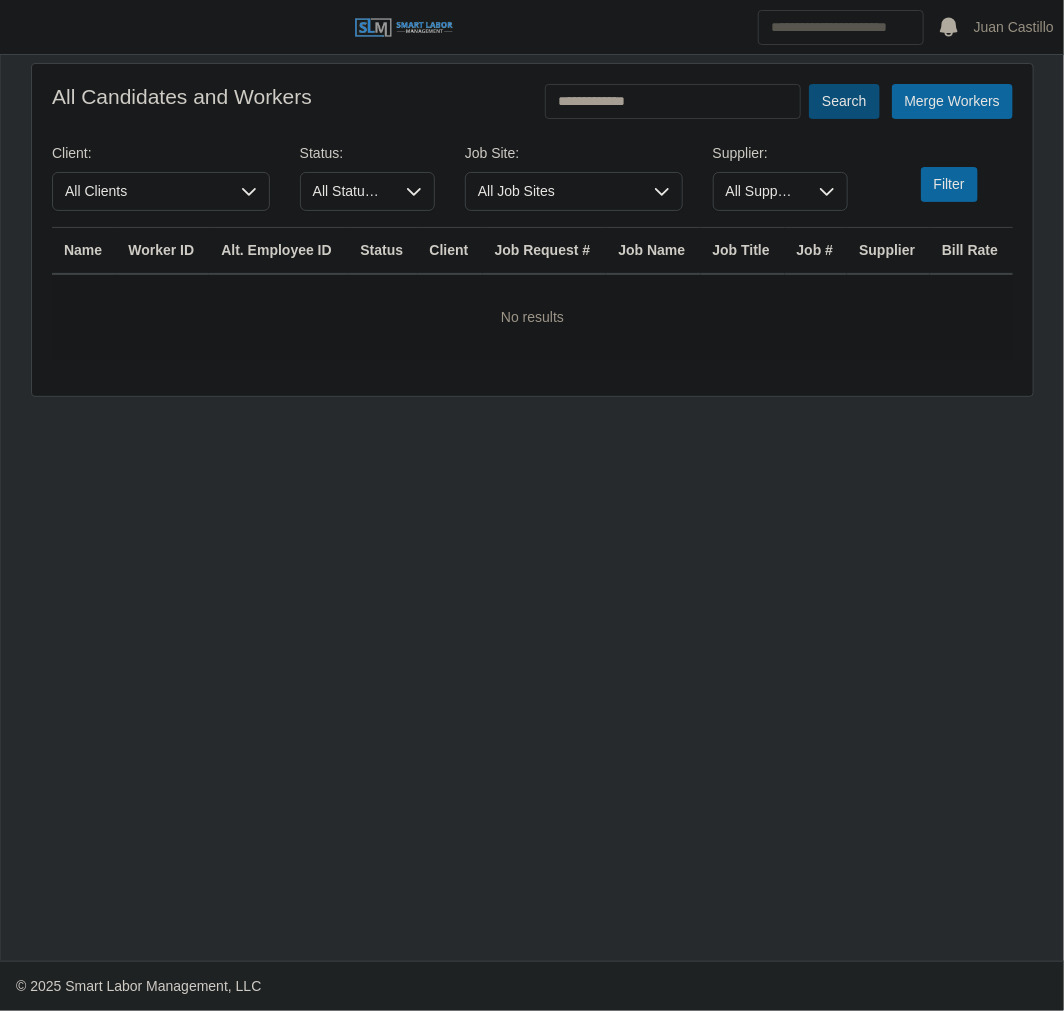 click on "Search" at bounding box center (844, 101) 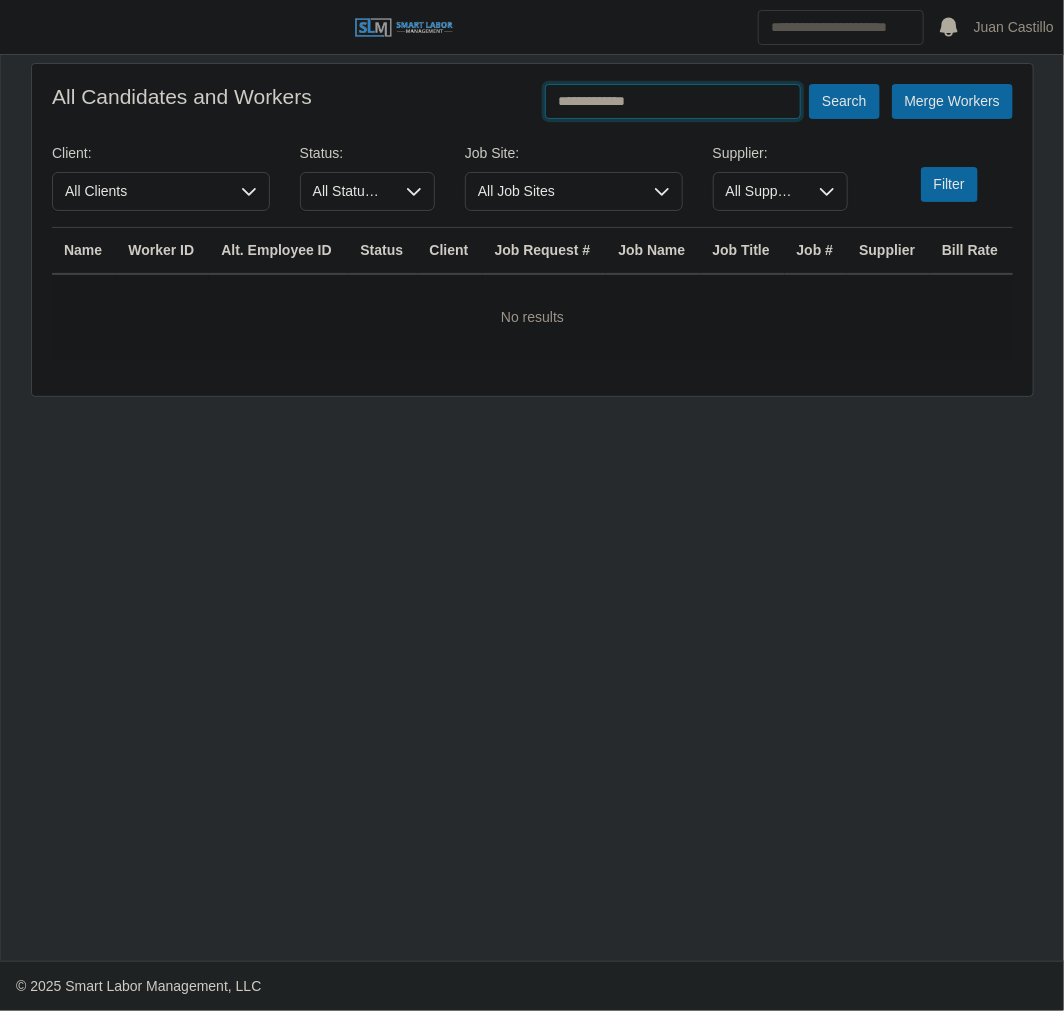 click on "**********" at bounding box center [673, 101] 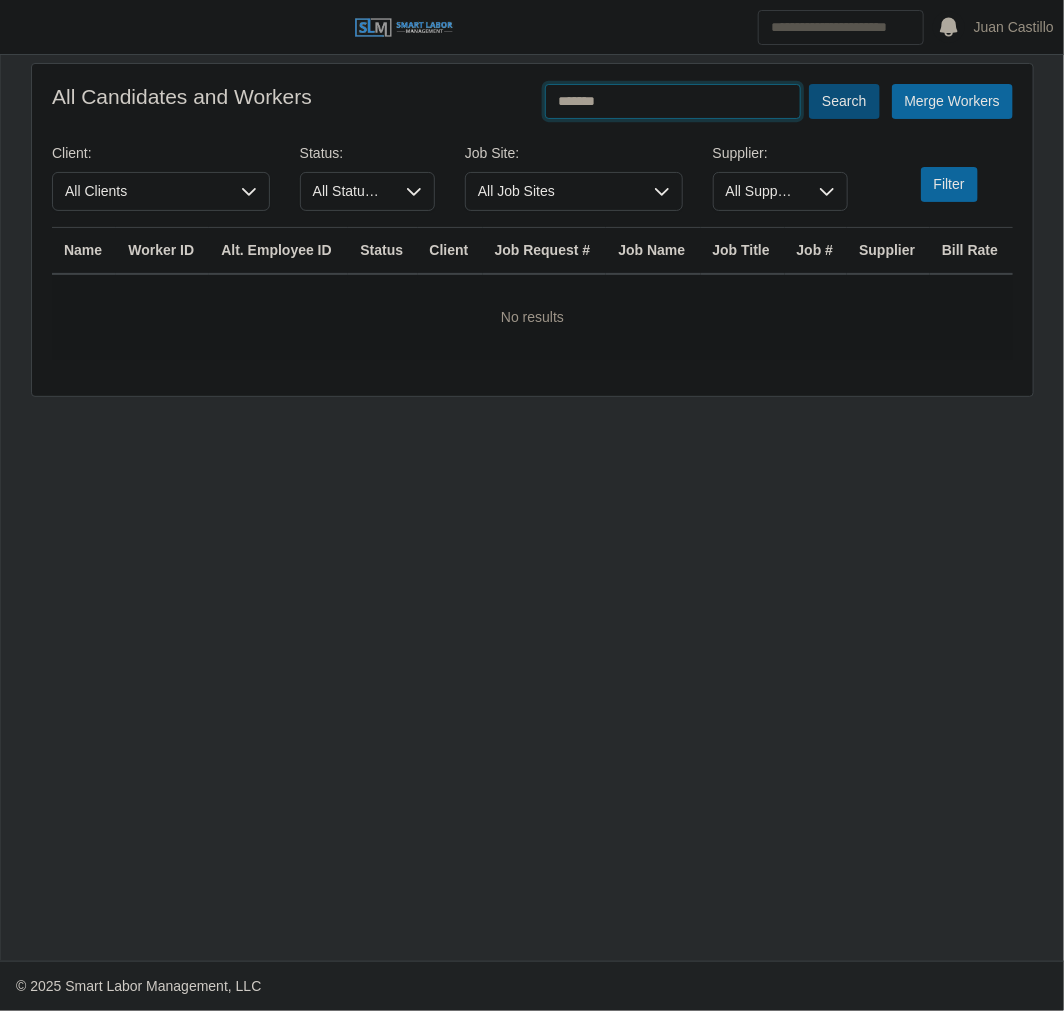 type on "*******" 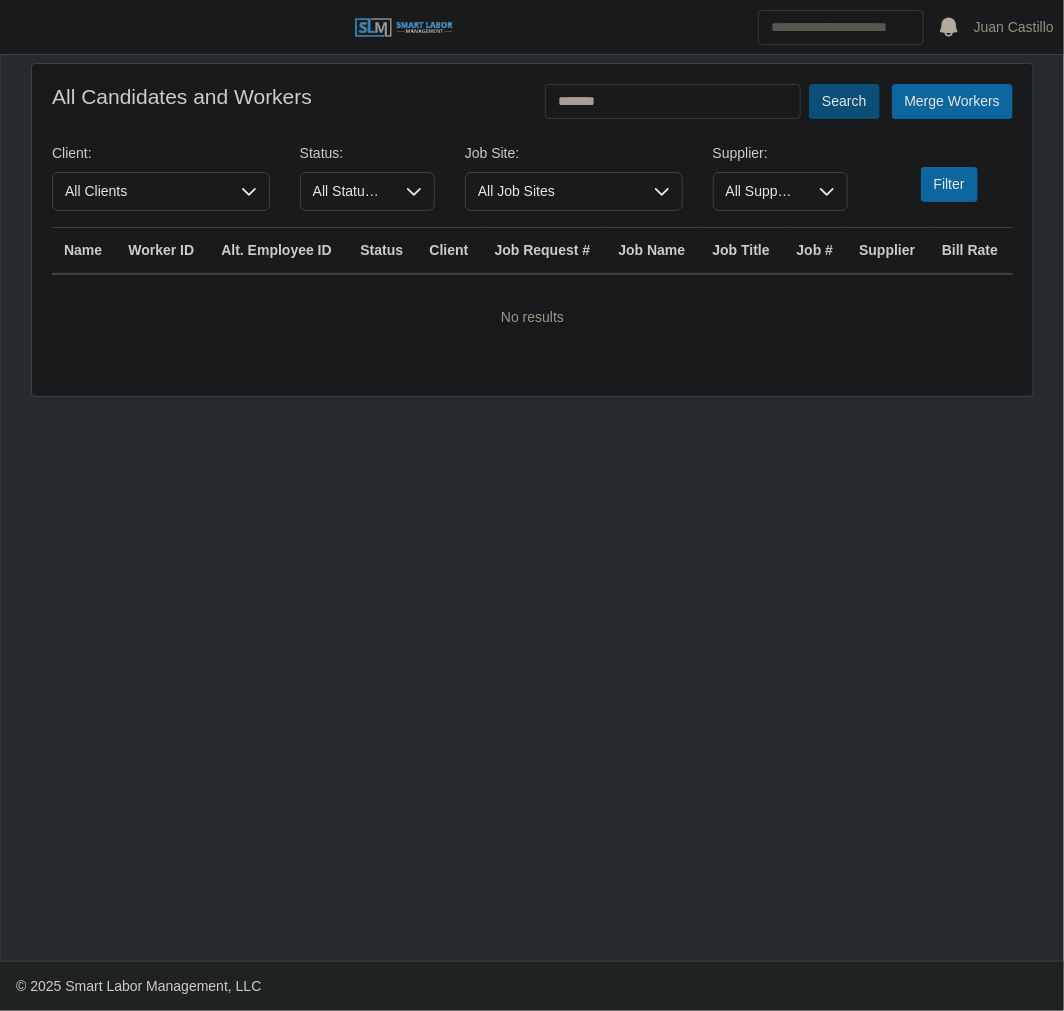 click on "Search" at bounding box center (844, 101) 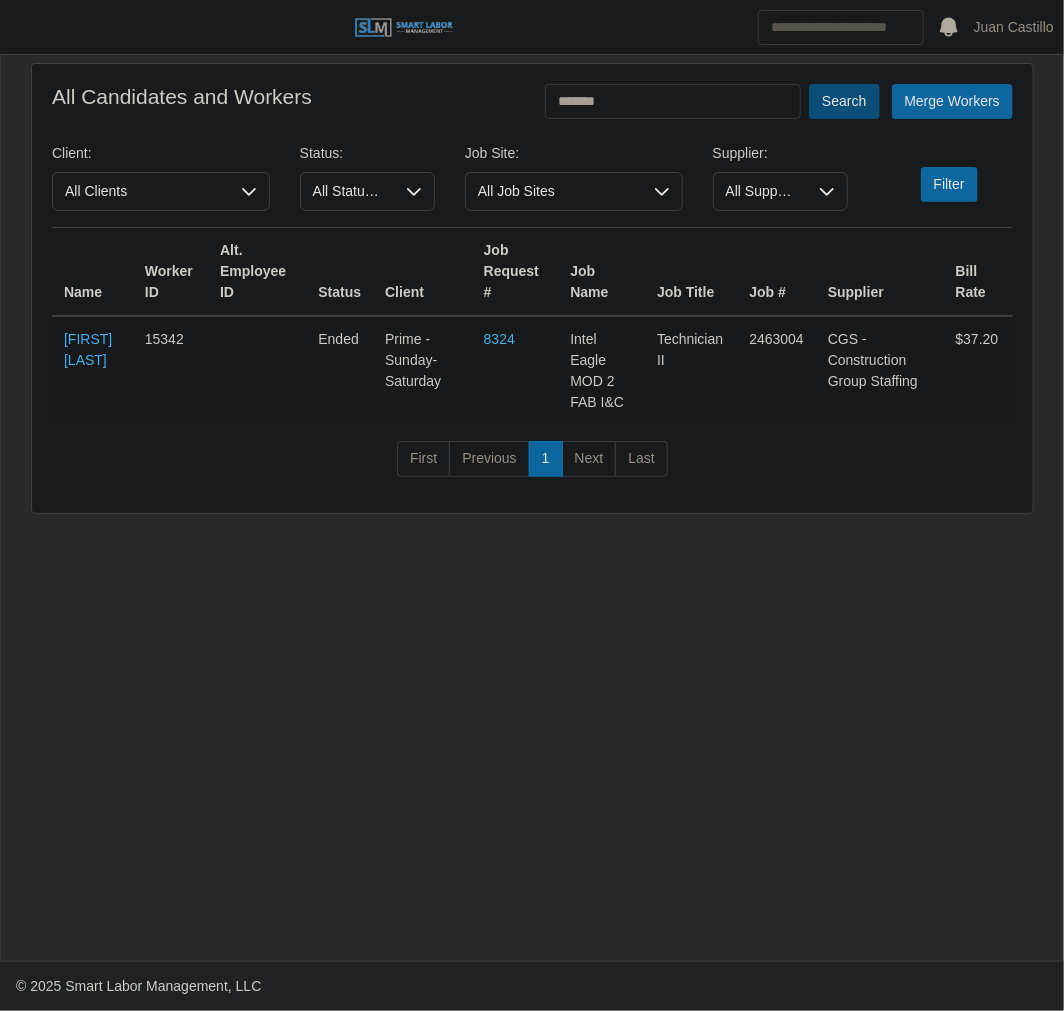 click on "Search" at bounding box center [844, 101] 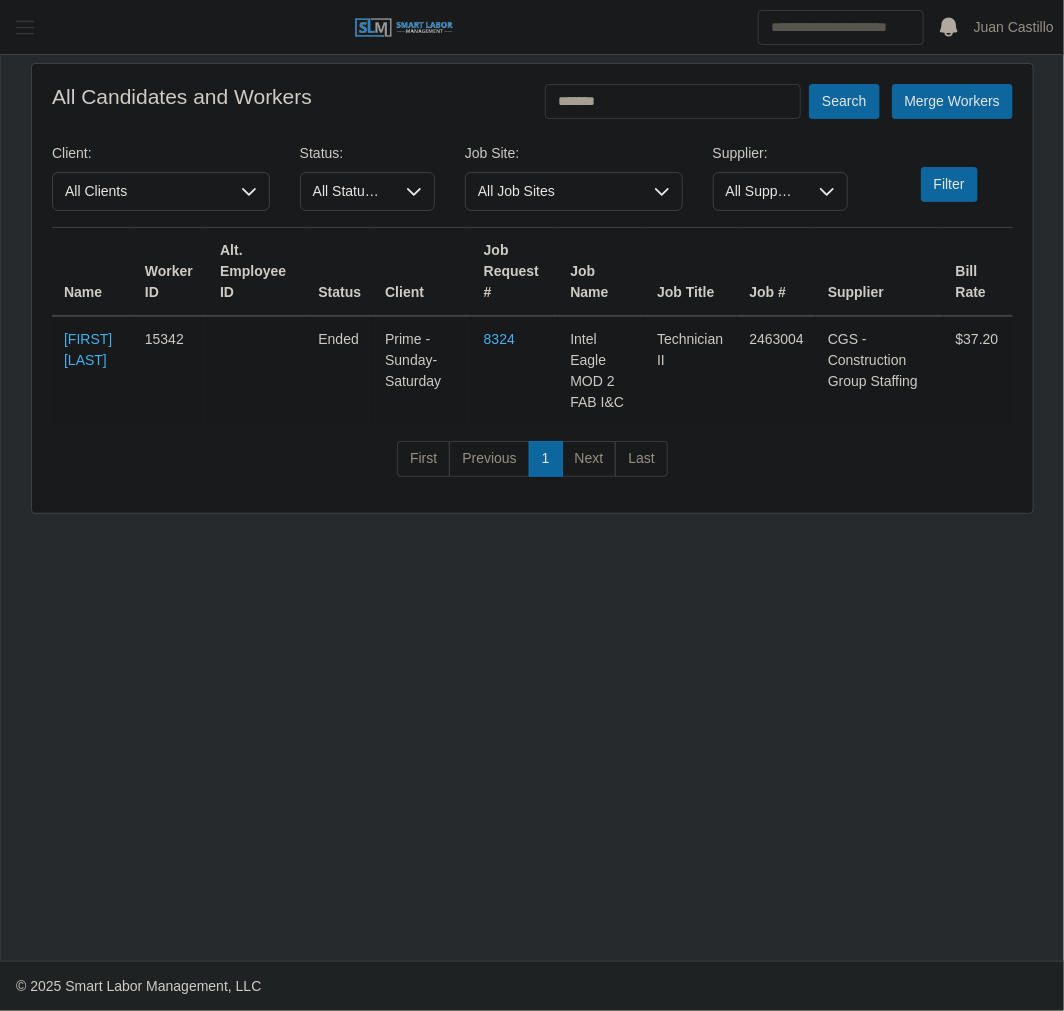 click at bounding box center [25, 27] 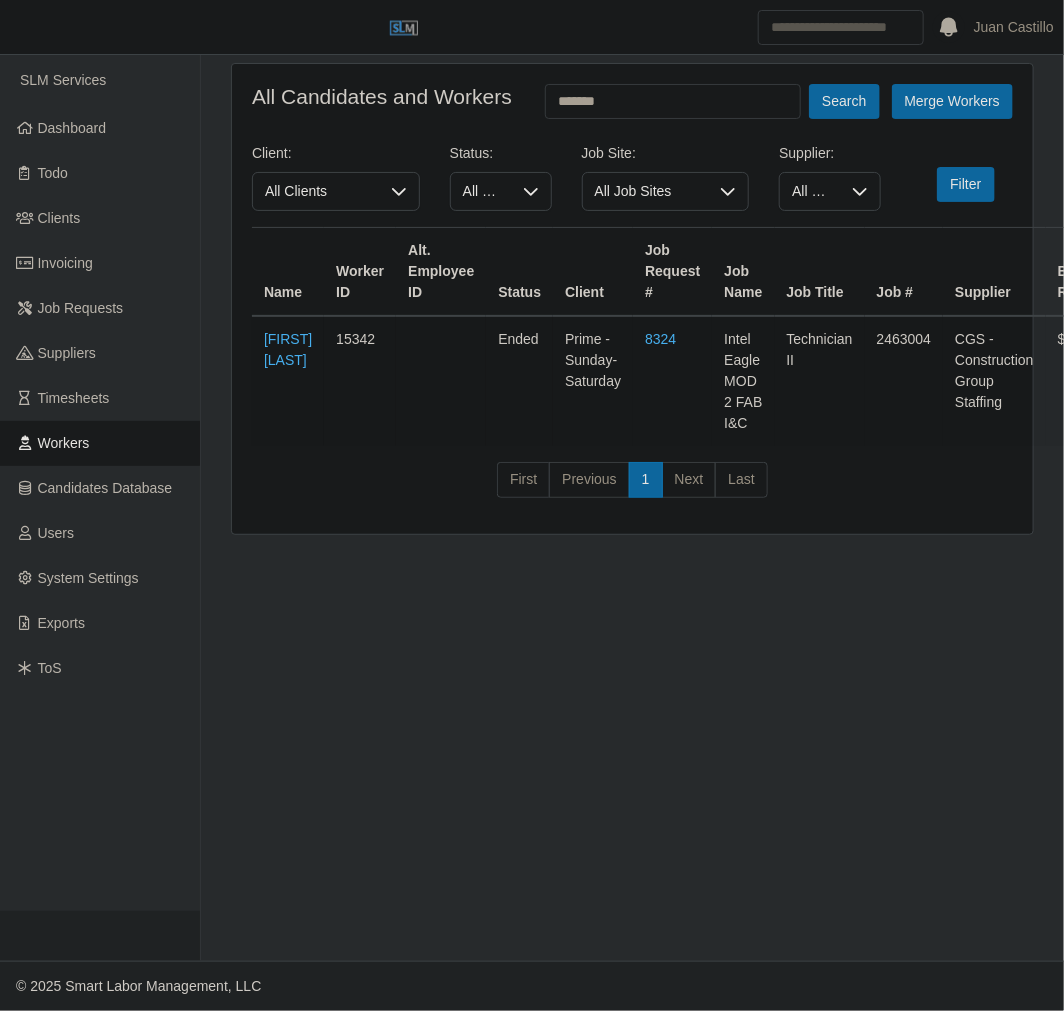 click on "Workers" at bounding box center [64, 443] 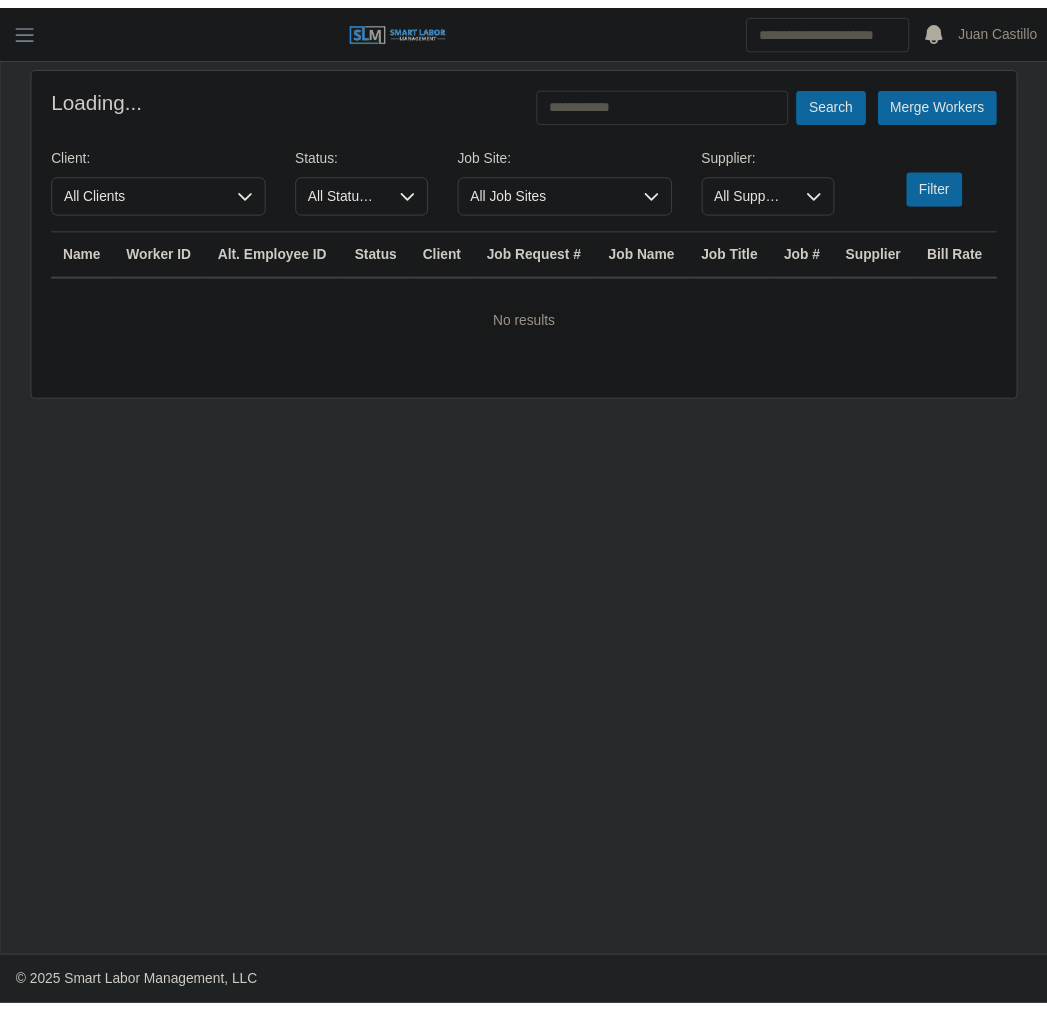scroll, scrollTop: 0, scrollLeft: 0, axis: both 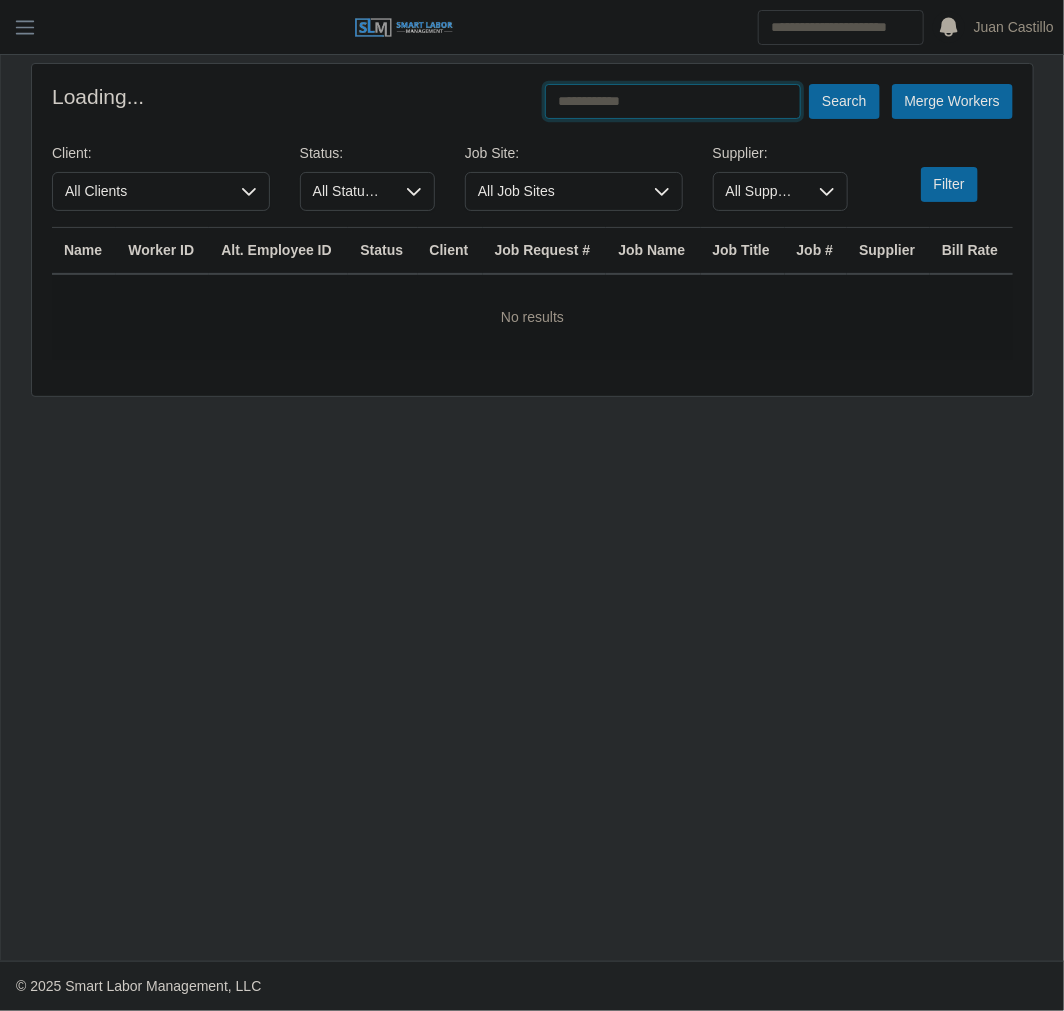 click at bounding box center (673, 101) 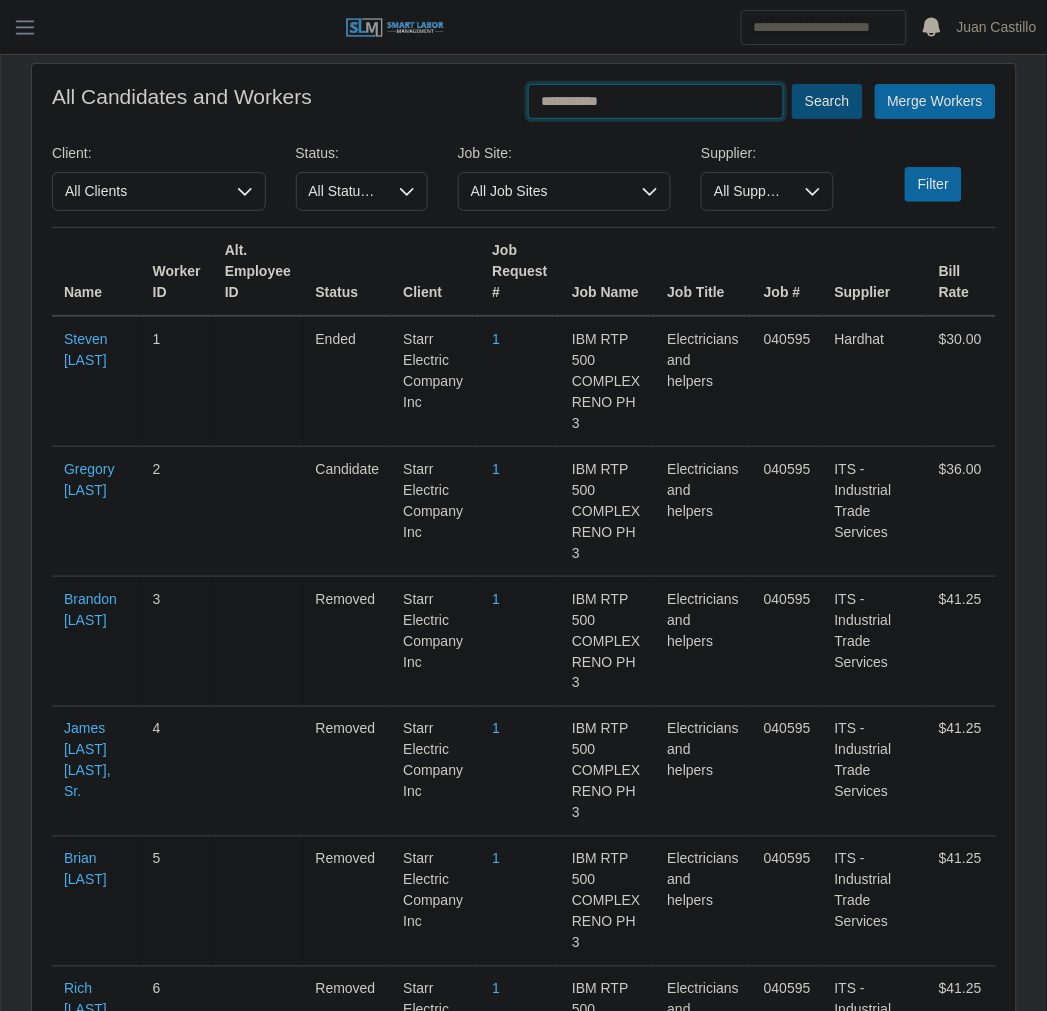 type on "**********" 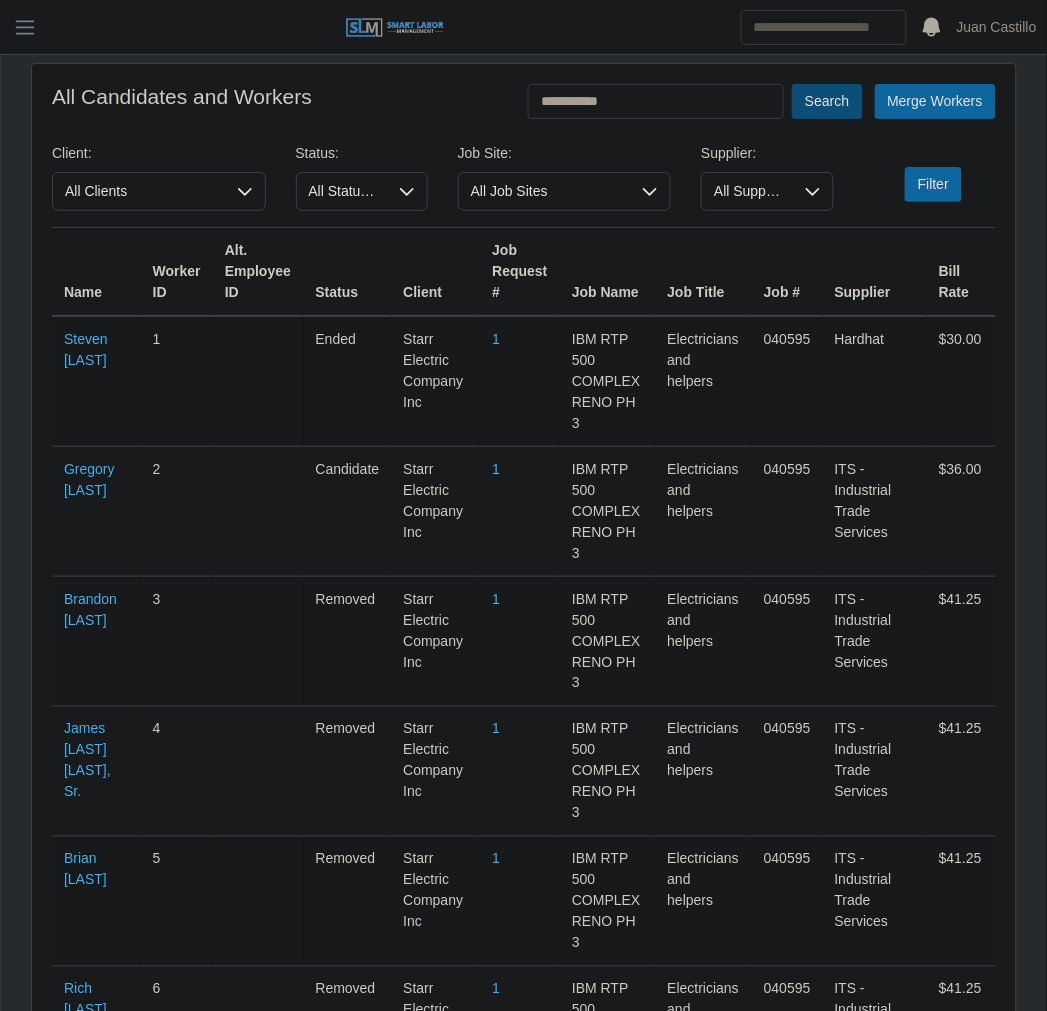 click on "Search" at bounding box center (827, 101) 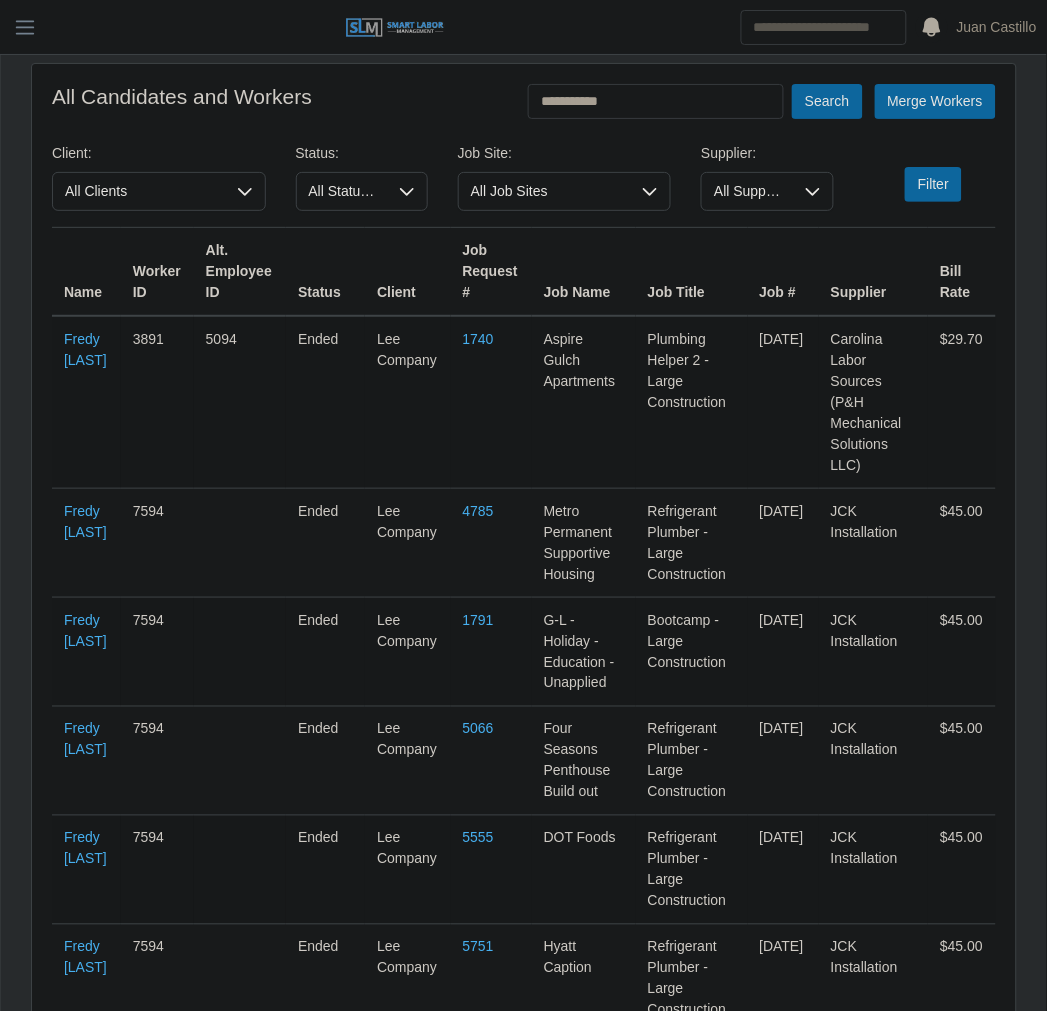 scroll, scrollTop: 1304, scrollLeft: 0, axis: vertical 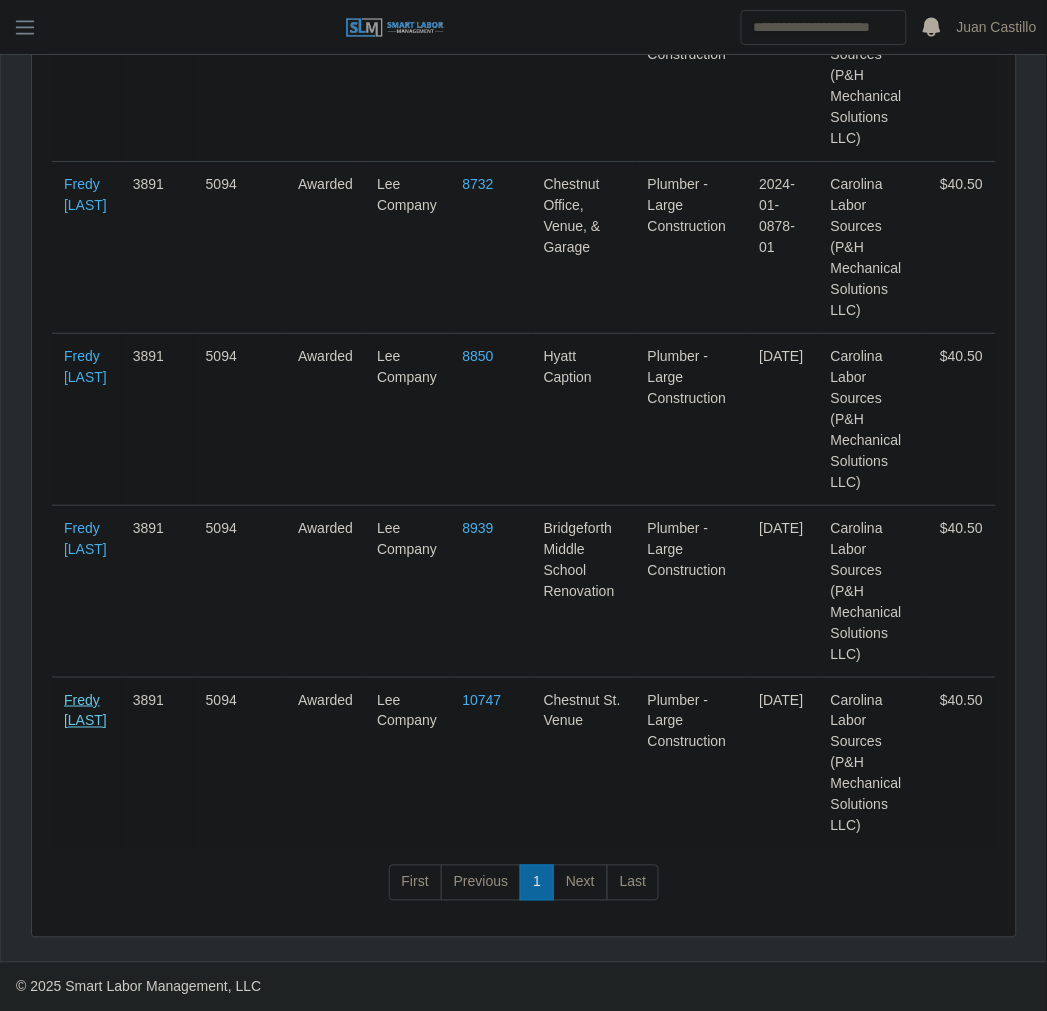 click on "Fredy Silva" at bounding box center [85, 710] 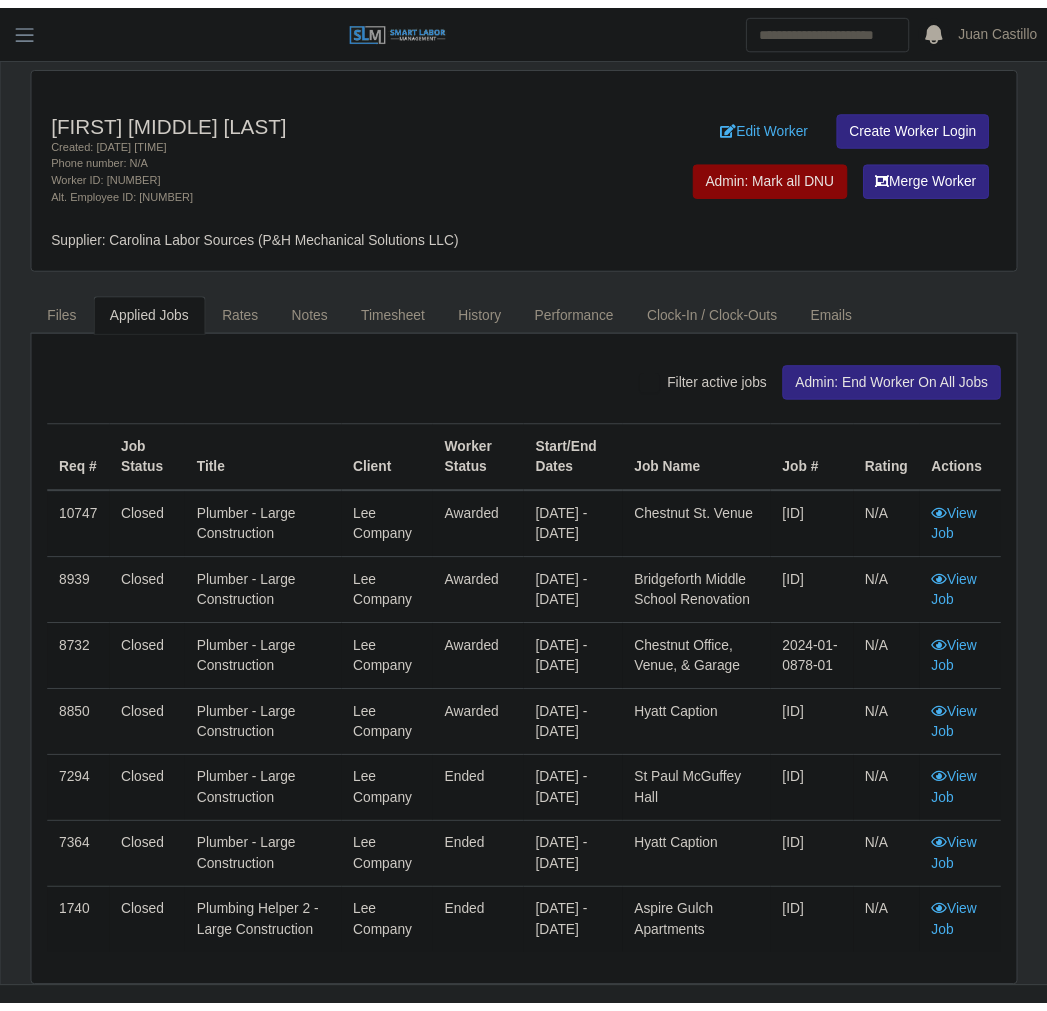 scroll, scrollTop: 0, scrollLeft: 0, axis: both 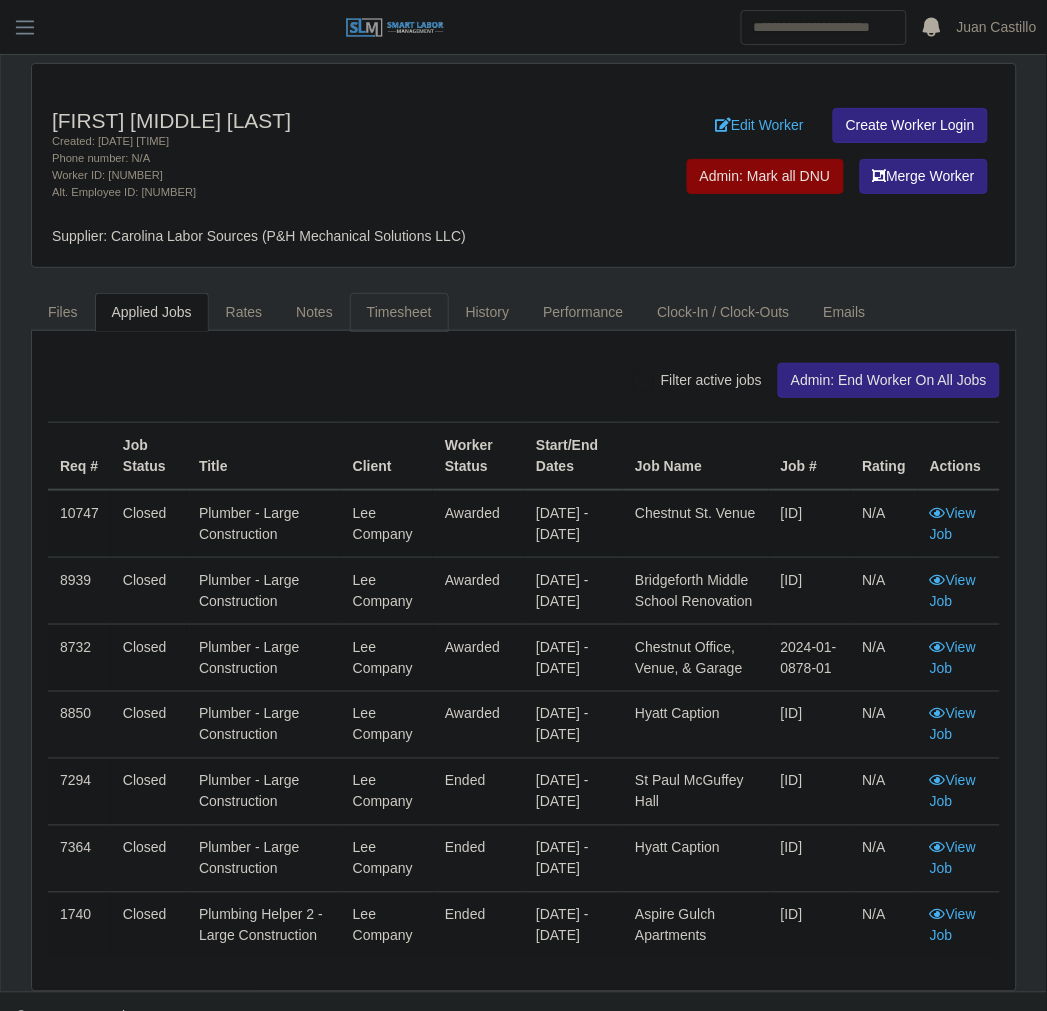 click on "Timesheet" at bounding box center (399, 312) 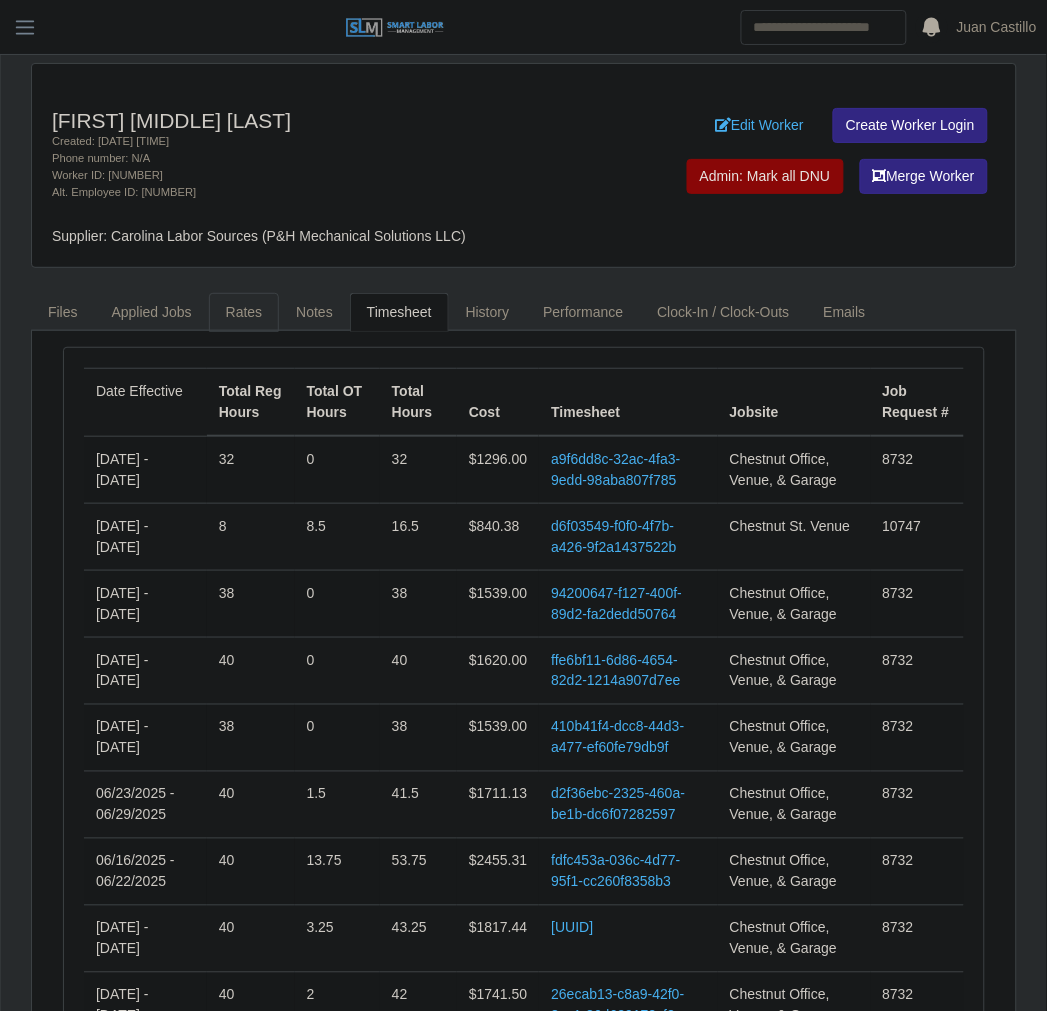 click on "Rates" at bounding box center (244, 312) 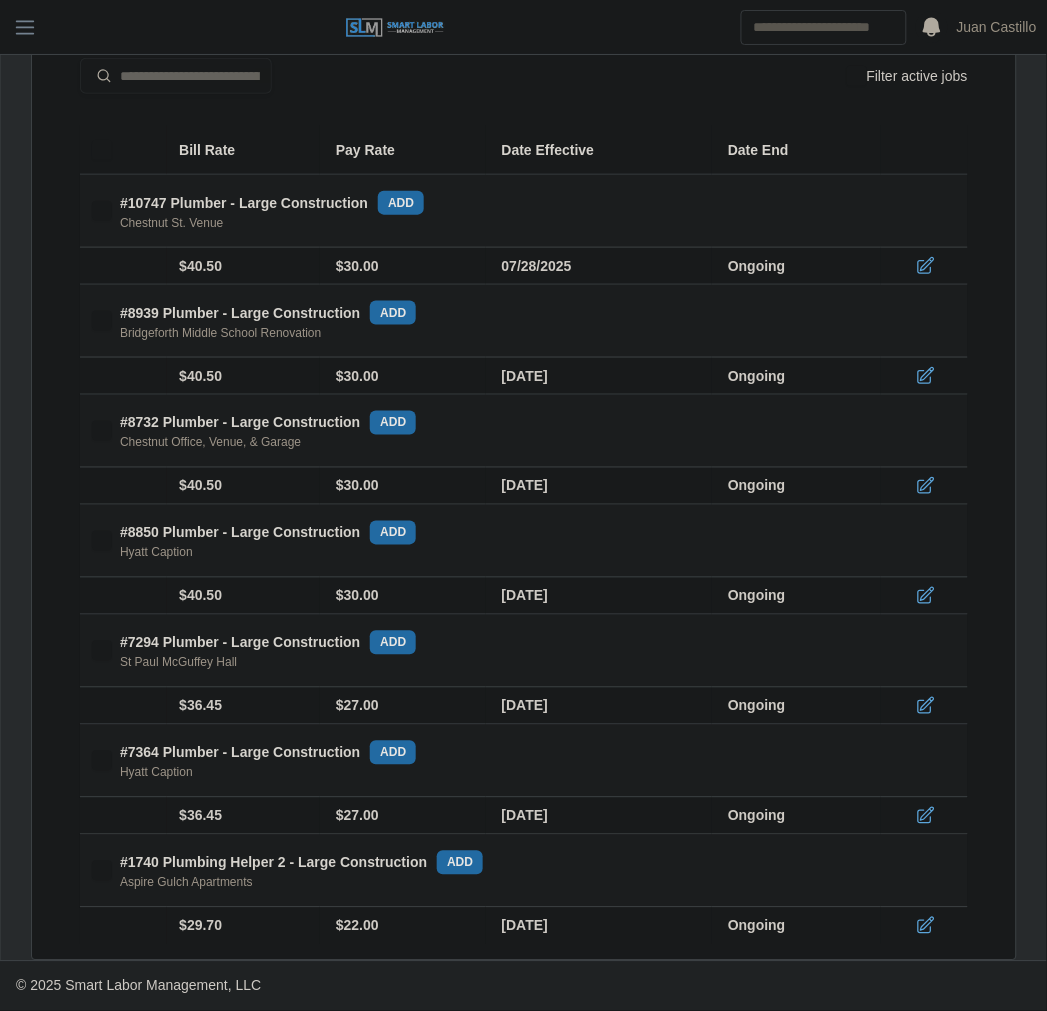 scroll, scrollTop: 0, scrollLeft: 0, axis: both 